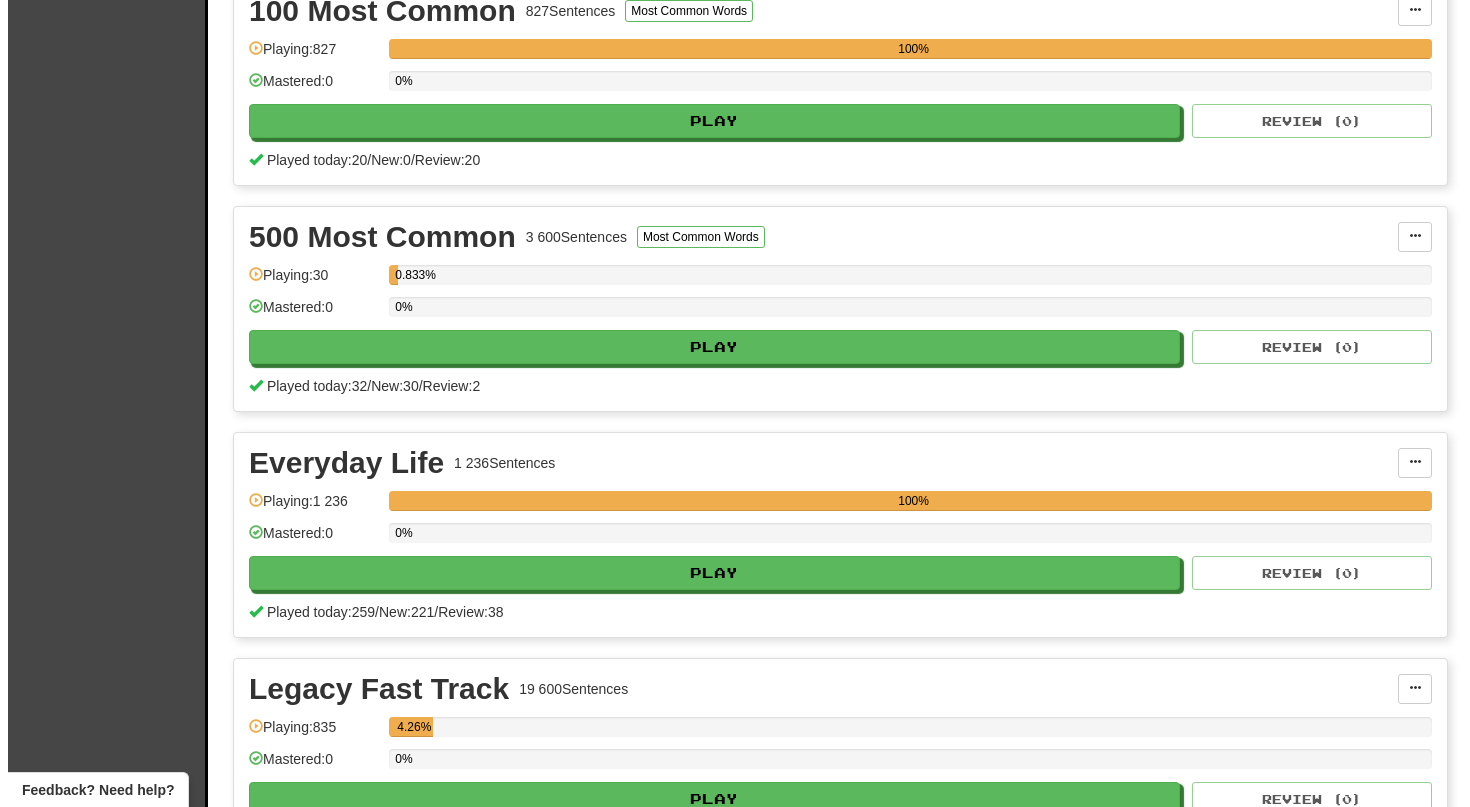 scroll, scrollTop: 496, scrollLeft: 0, axis: vertical 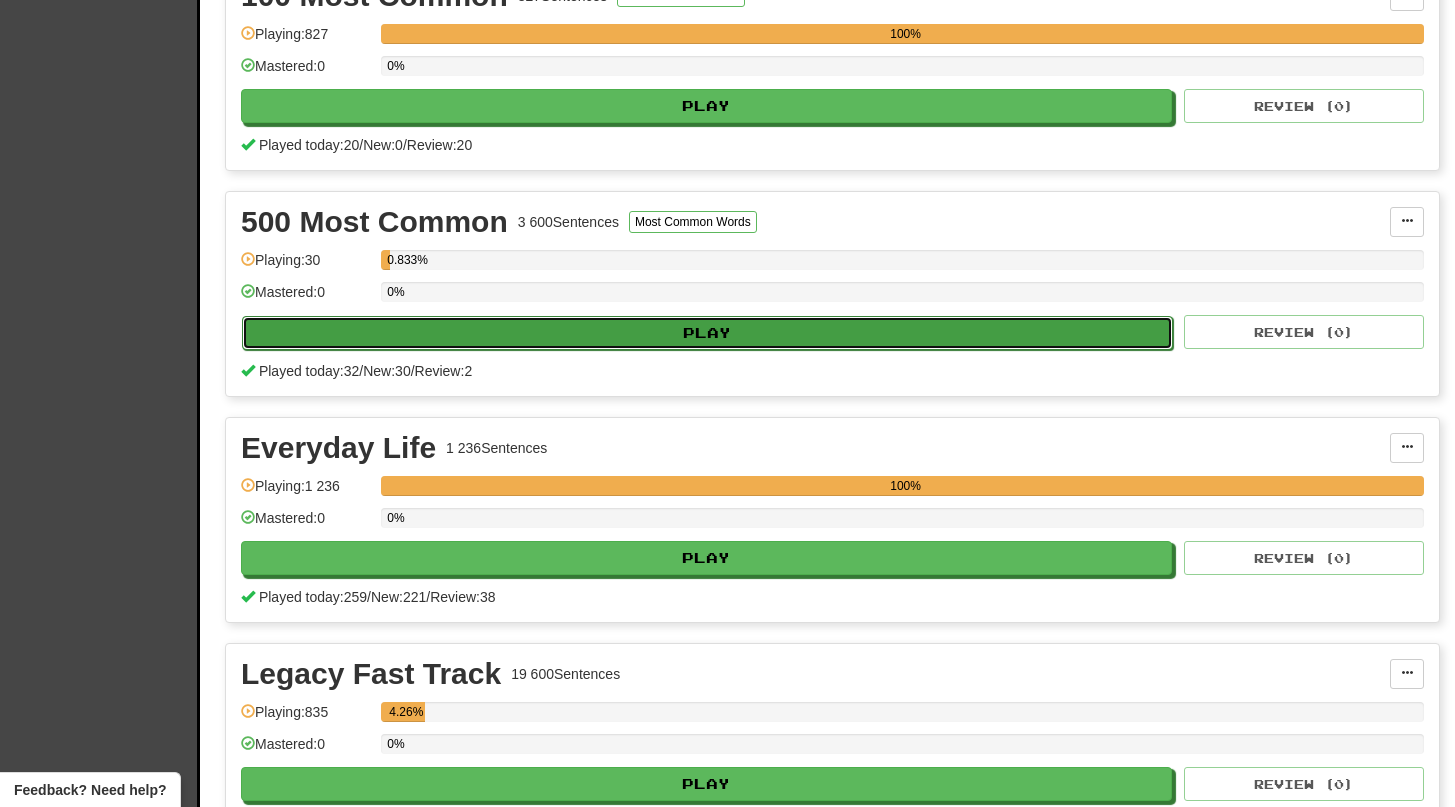 click on "Play" at bounding box center [707, 333] 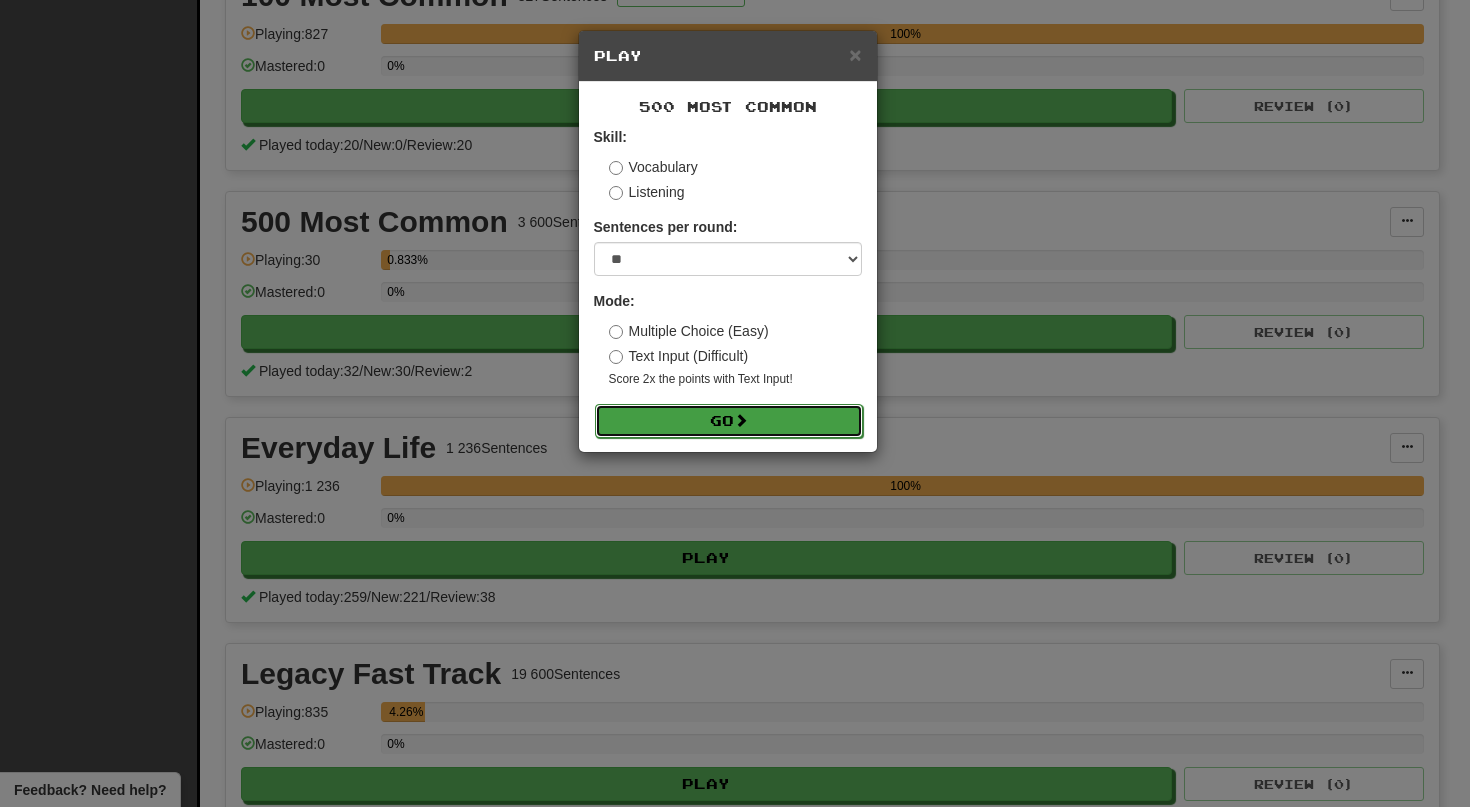 click on "Go" at bounding box center [729, 421] 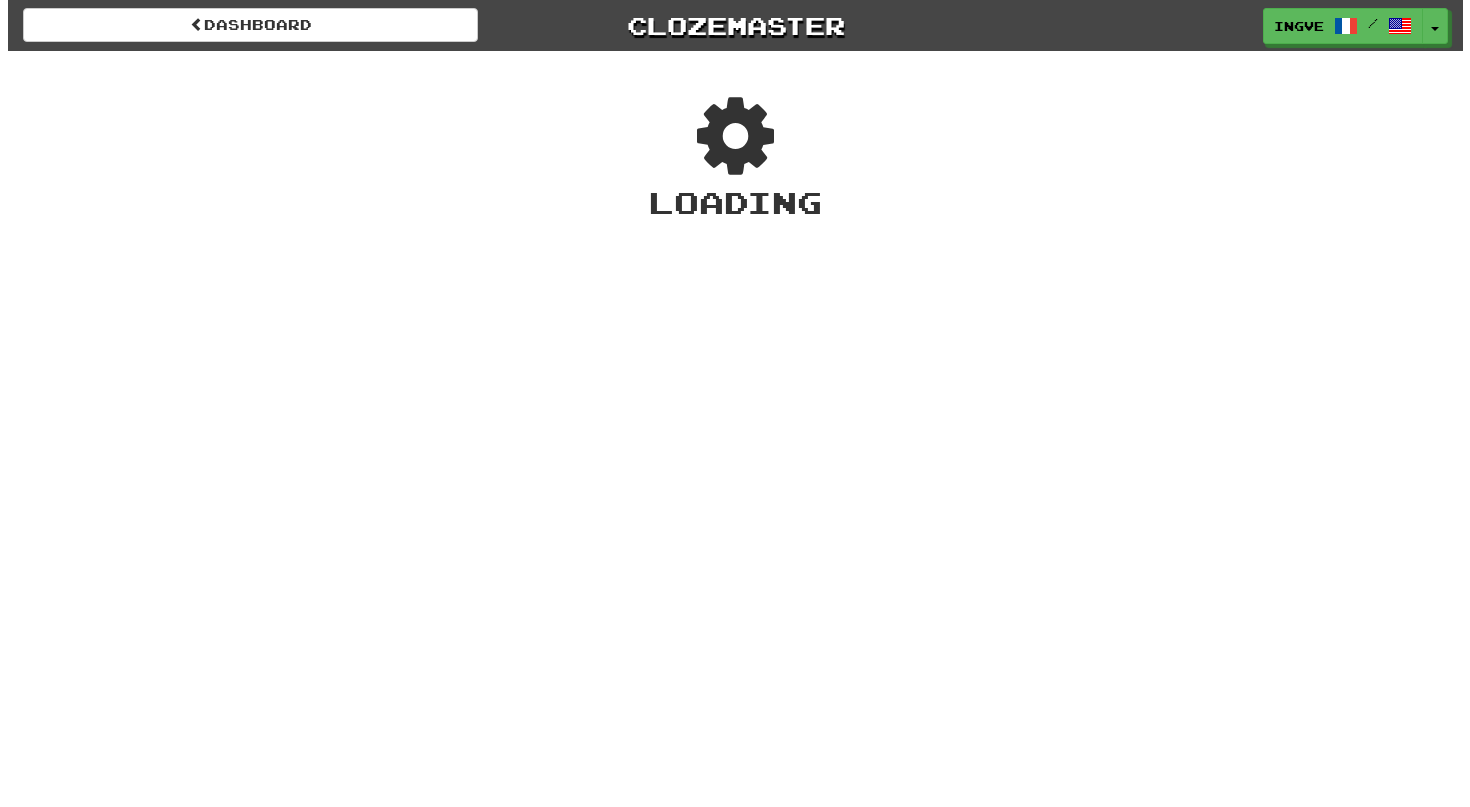 scroll, scrollTop: 0, scrollLeft: 0, axis: both 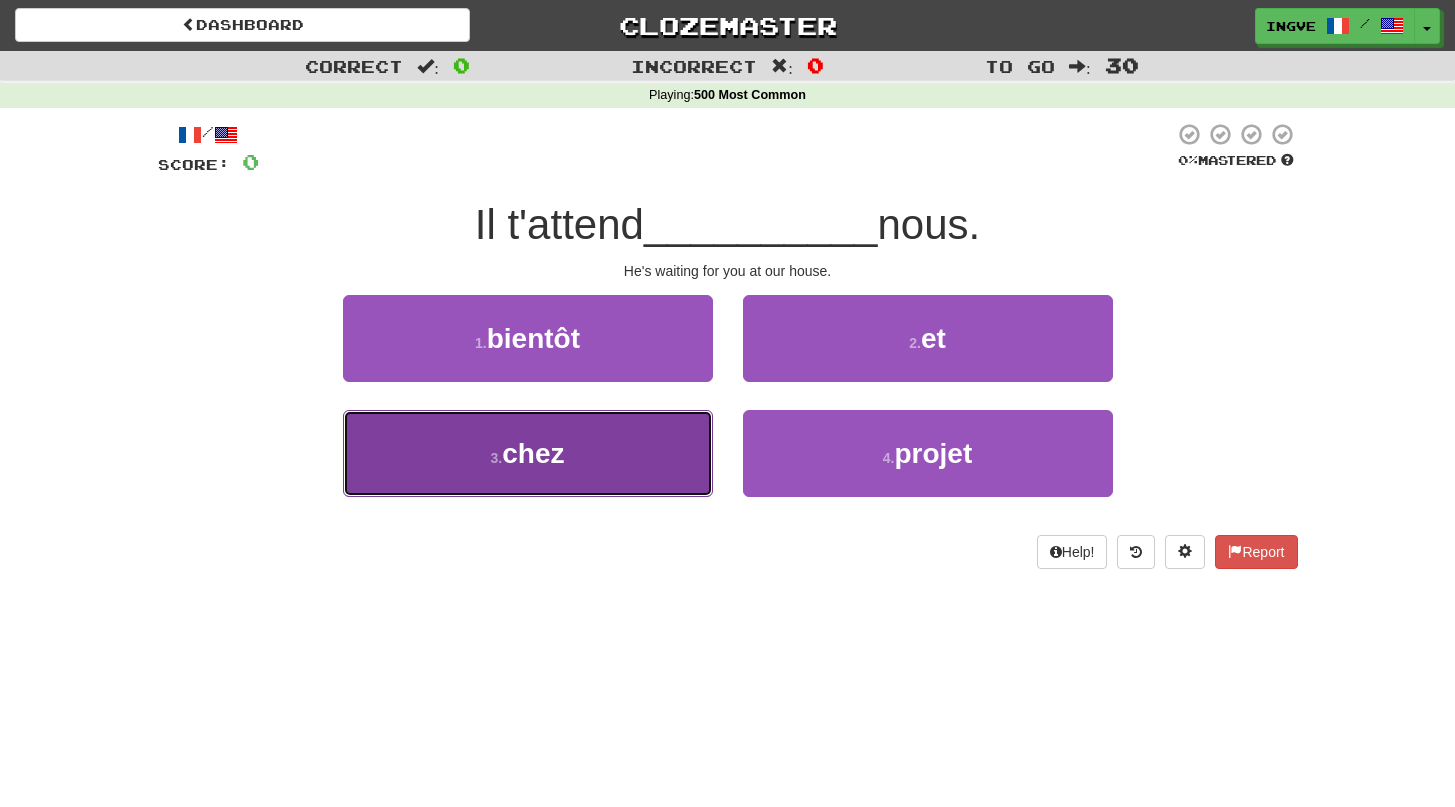 click on "3 .  chez" at bounding box center [528, 453] 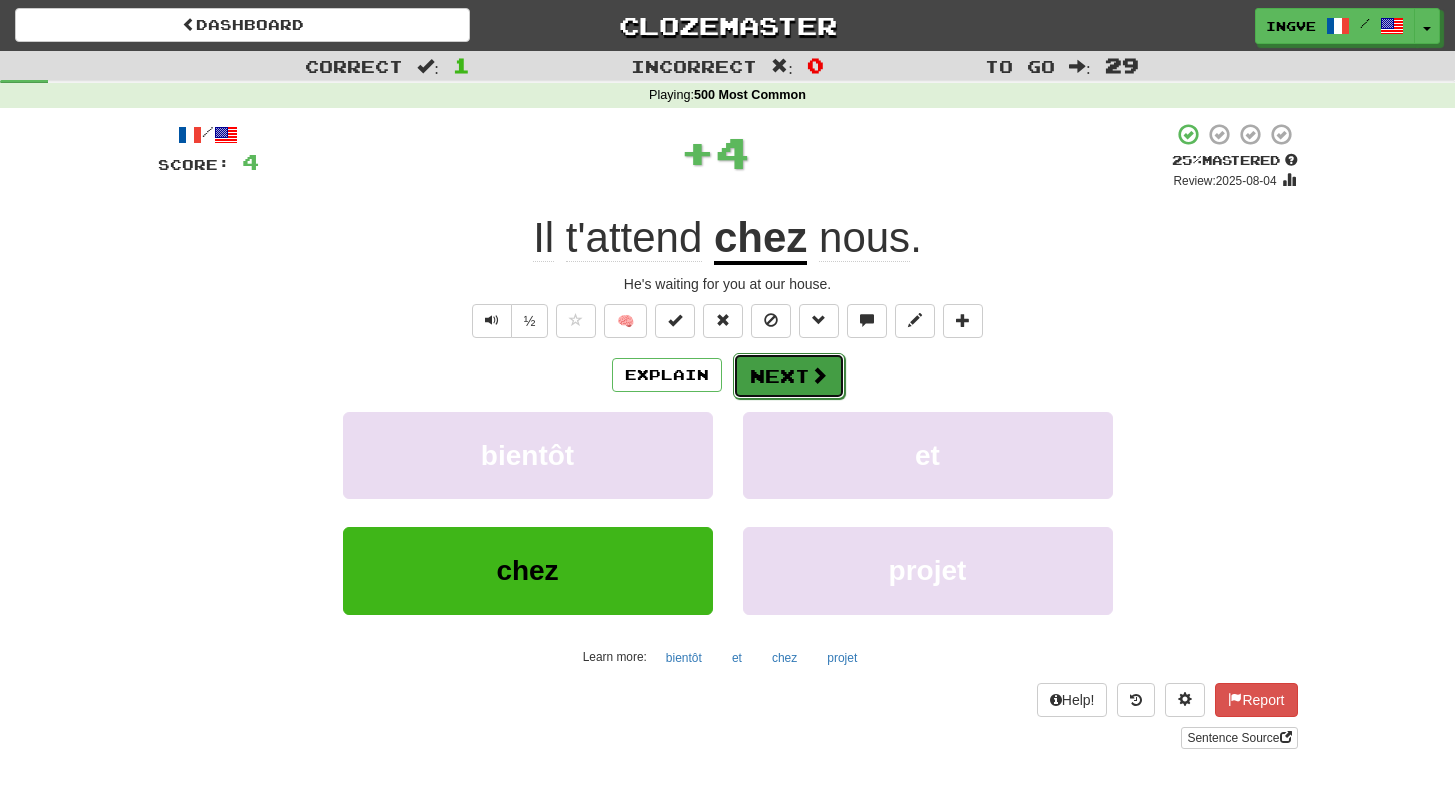 click on "Next" at bounding box center (789, 376) 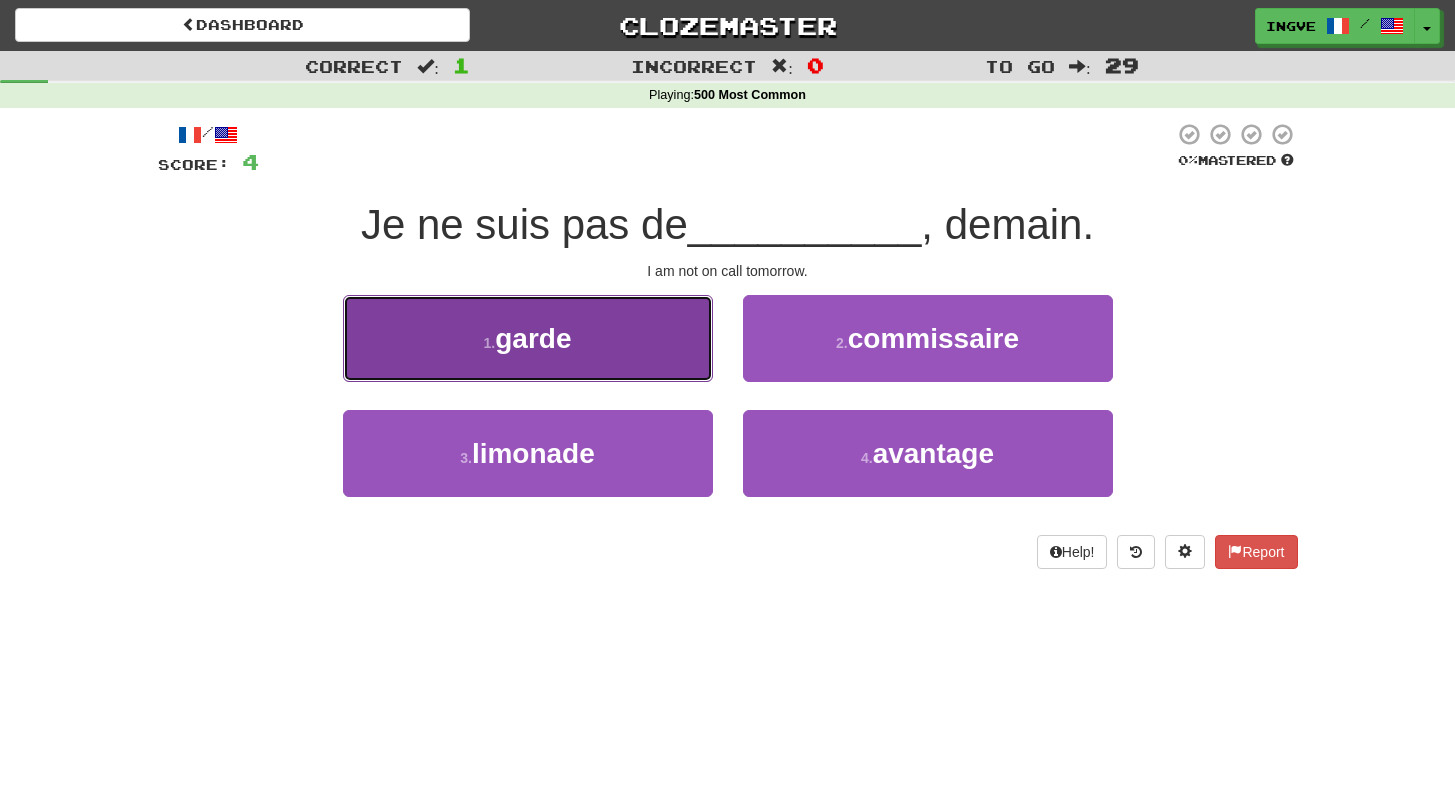 click on "1 .  garde" at bounding box center [528, 338] 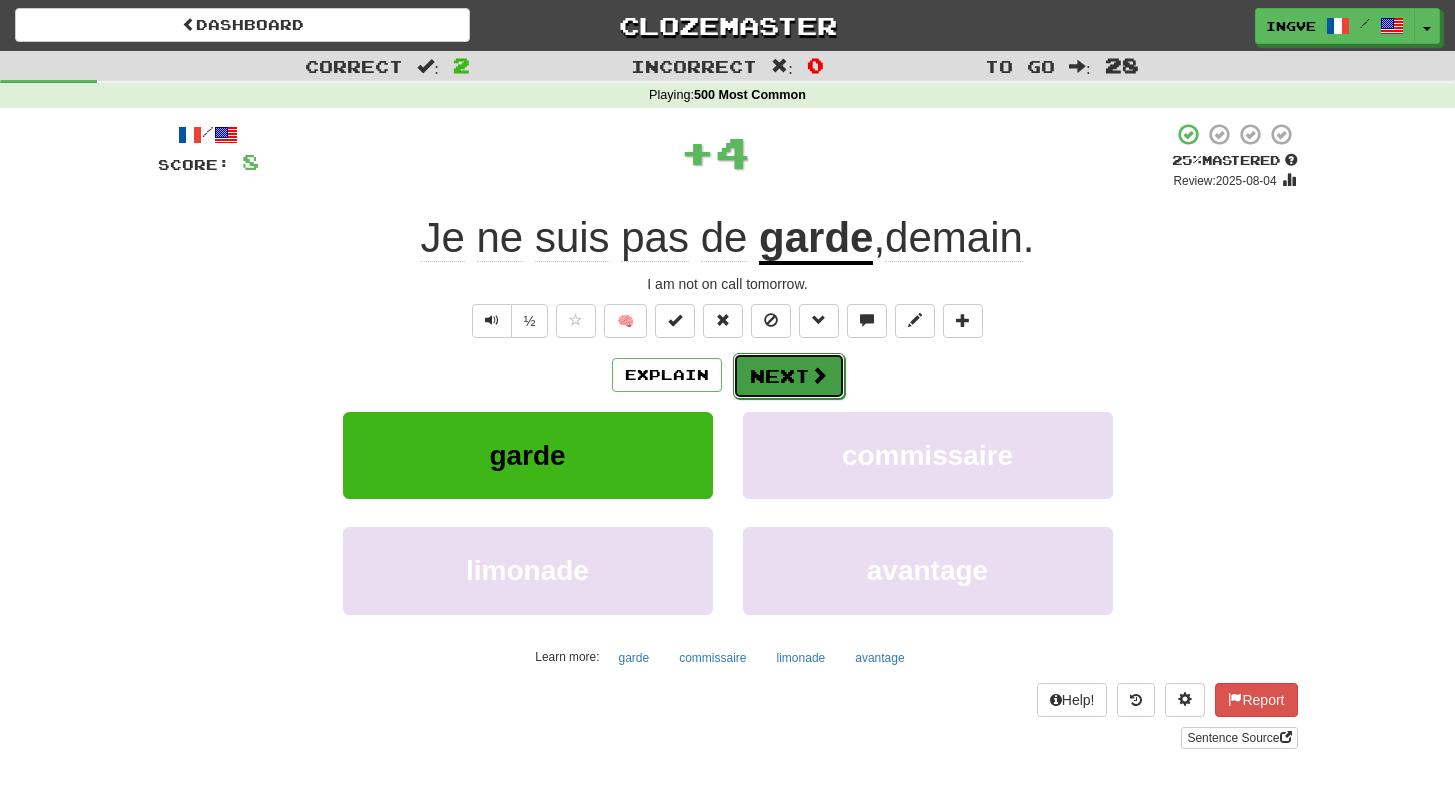 click on "Next" at bounding box center (789, 376) 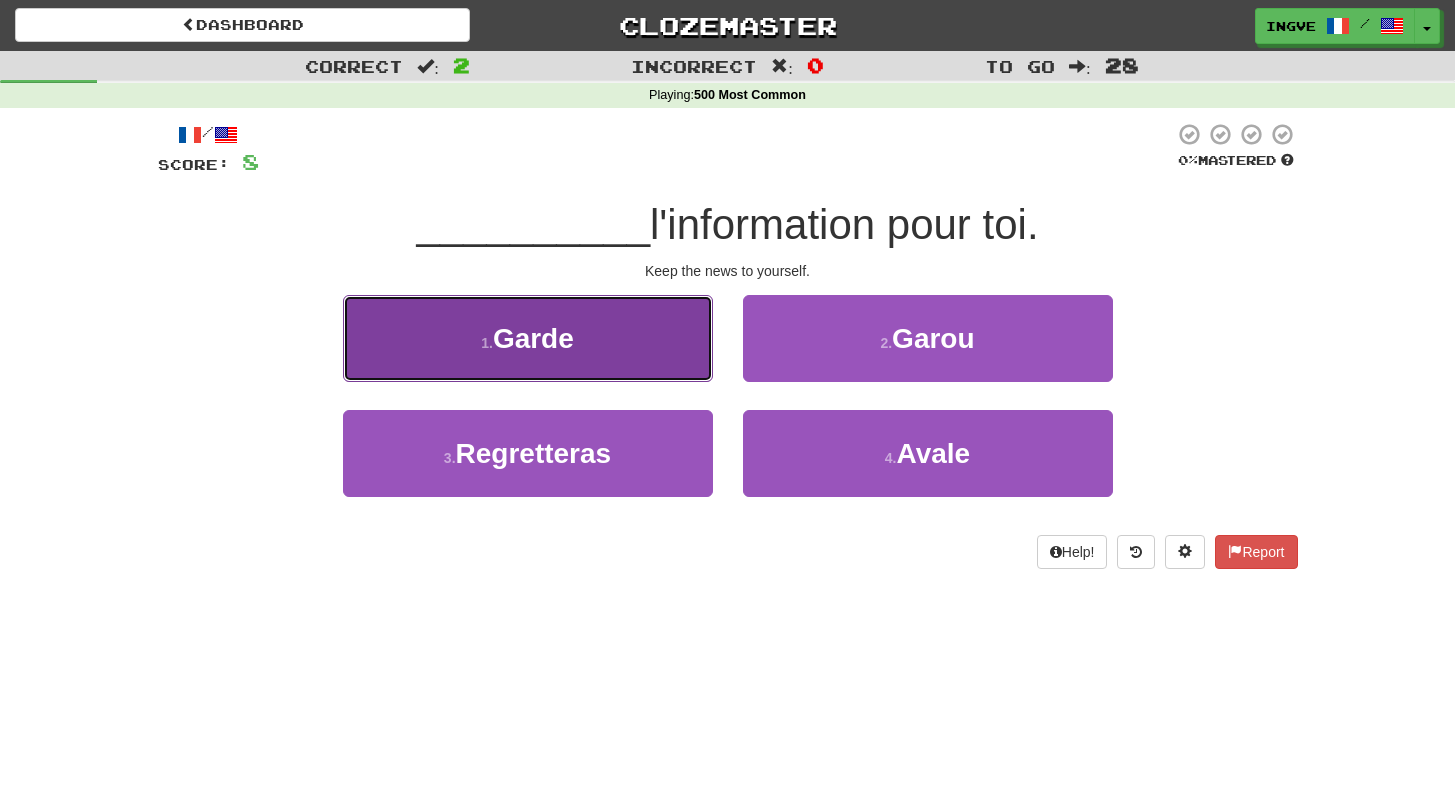 click on "1 .  Garde" at bounding box center [528, 338] 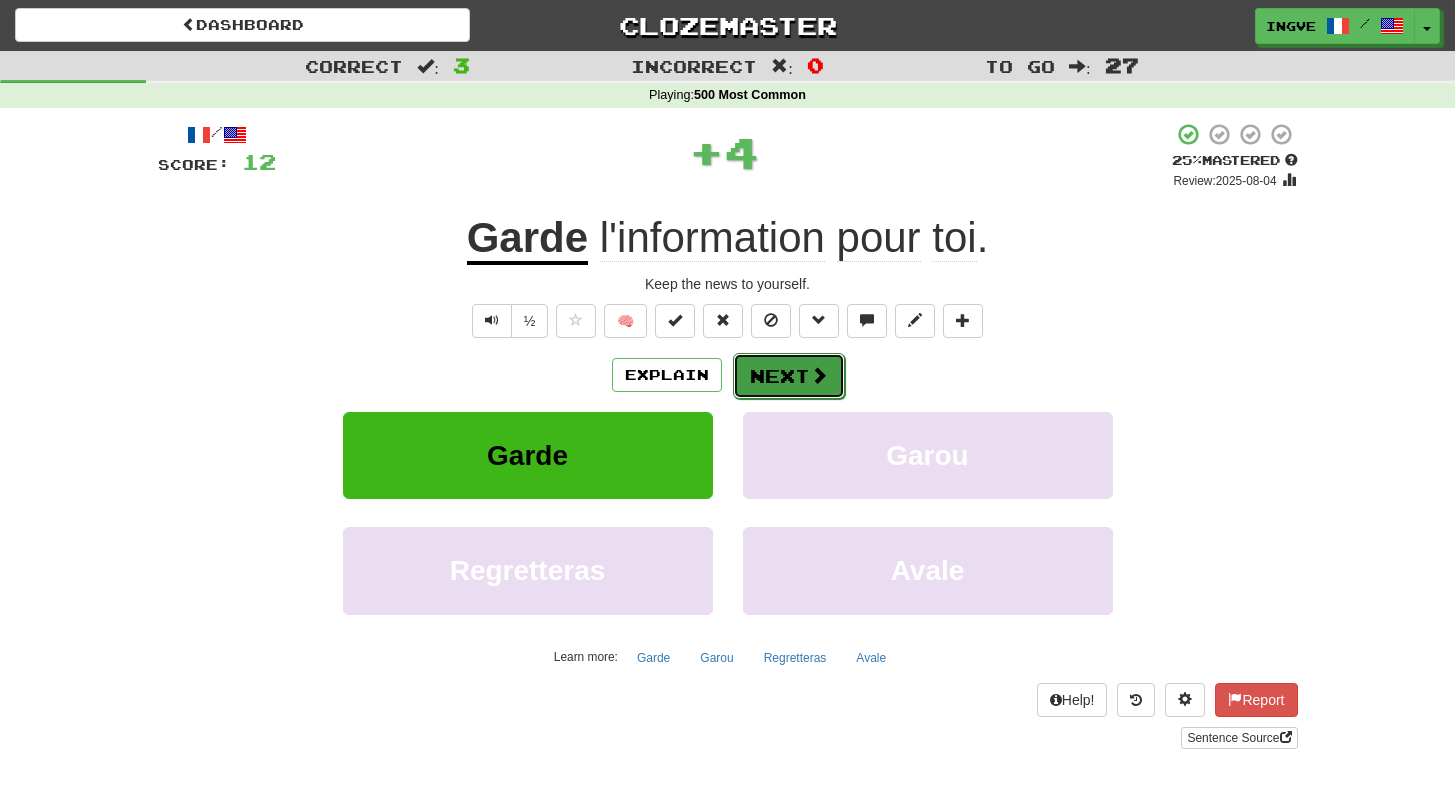 click on "Next" at bounding box center (789, 376) 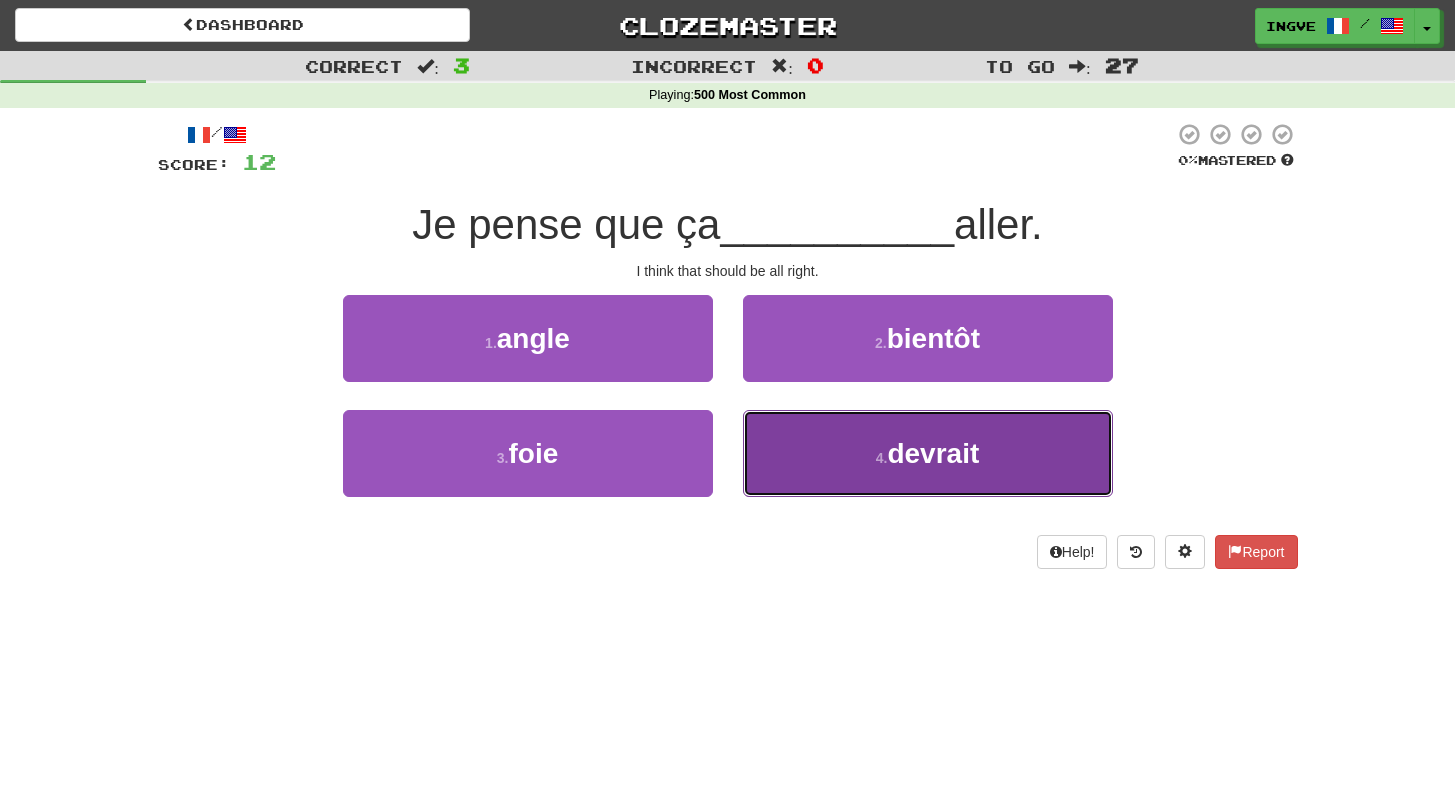 click on "4 .  devrait" at bounding box center (928, 453) 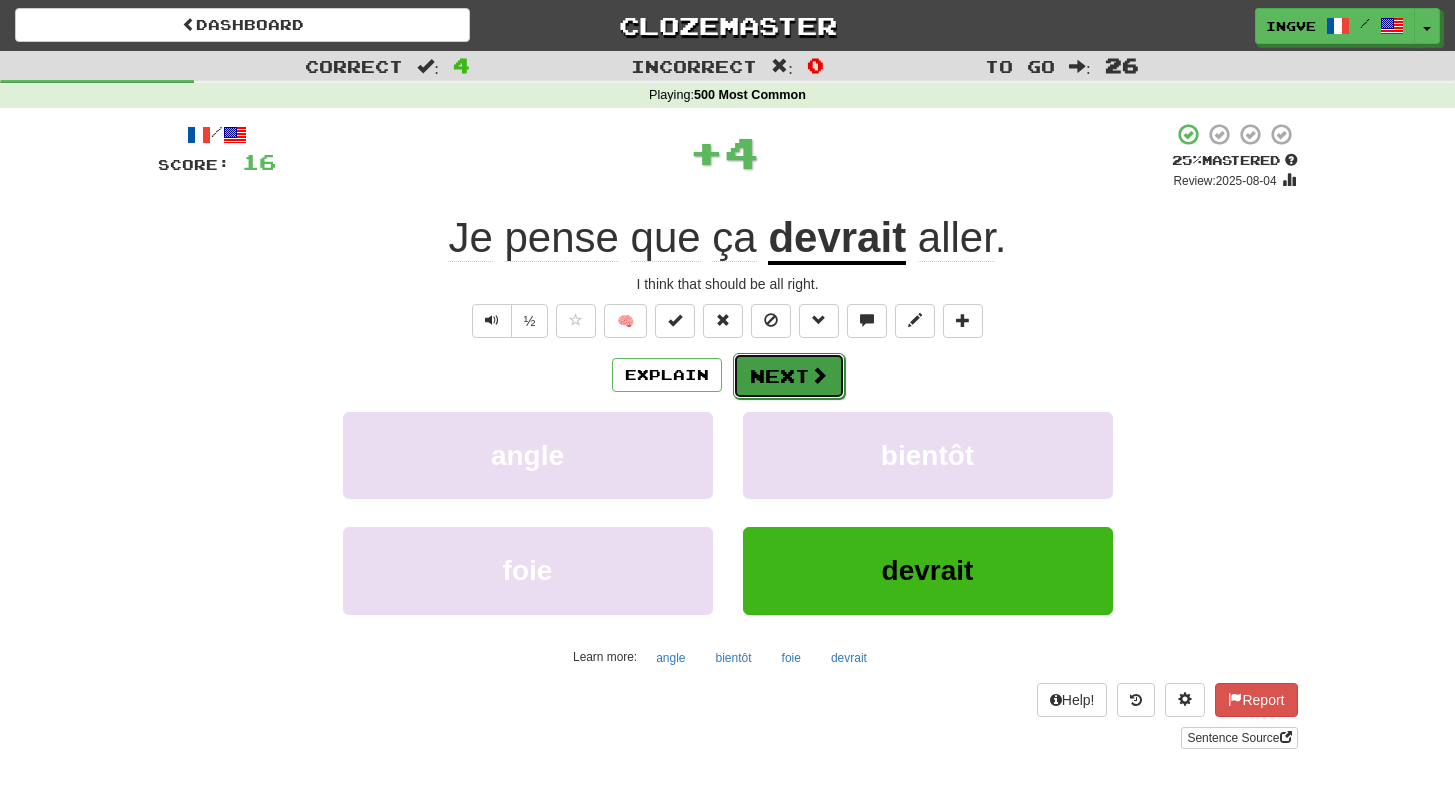 click on "Next" at bounding box center [789, 376] 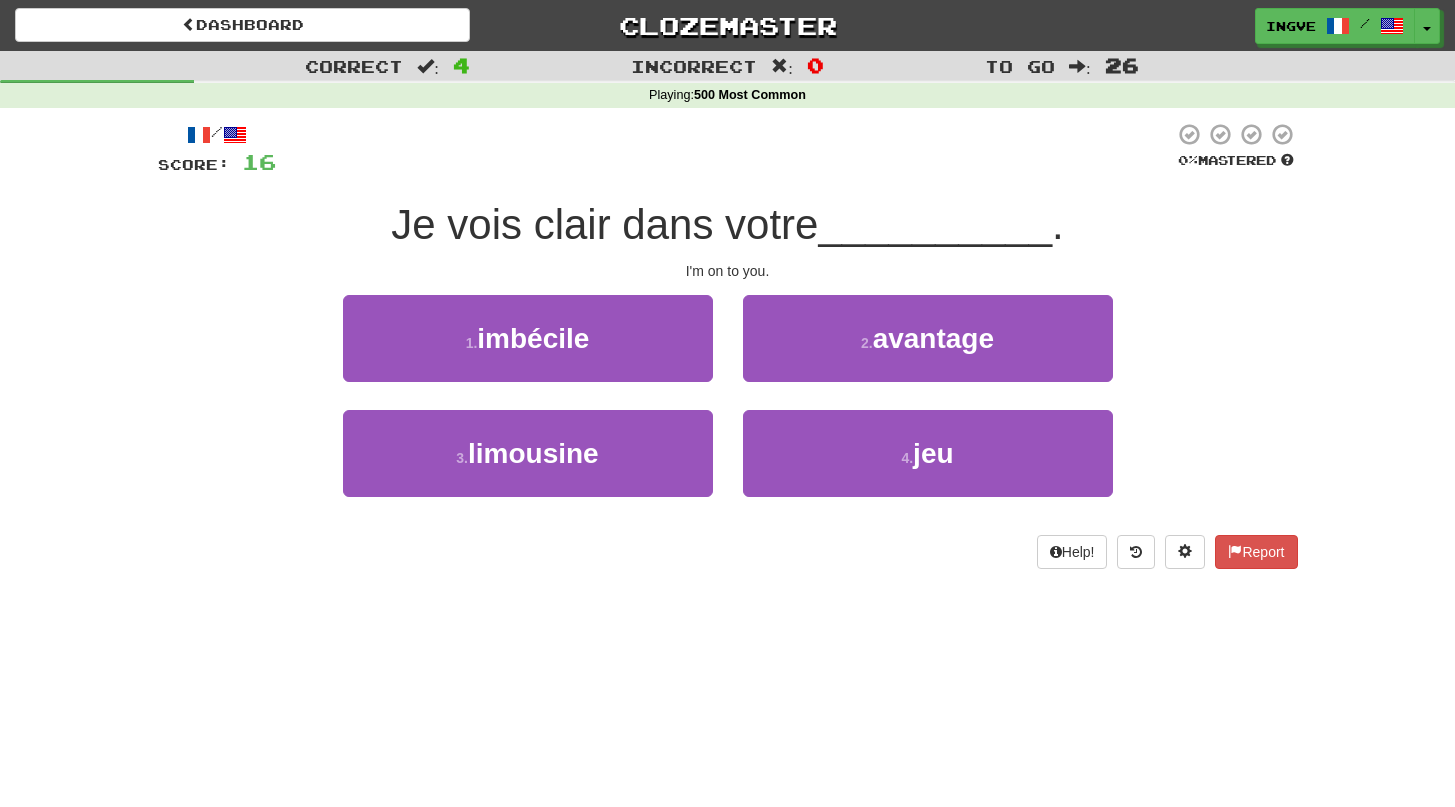 click on "2 .  avantage" at bounding box center (928, 352) 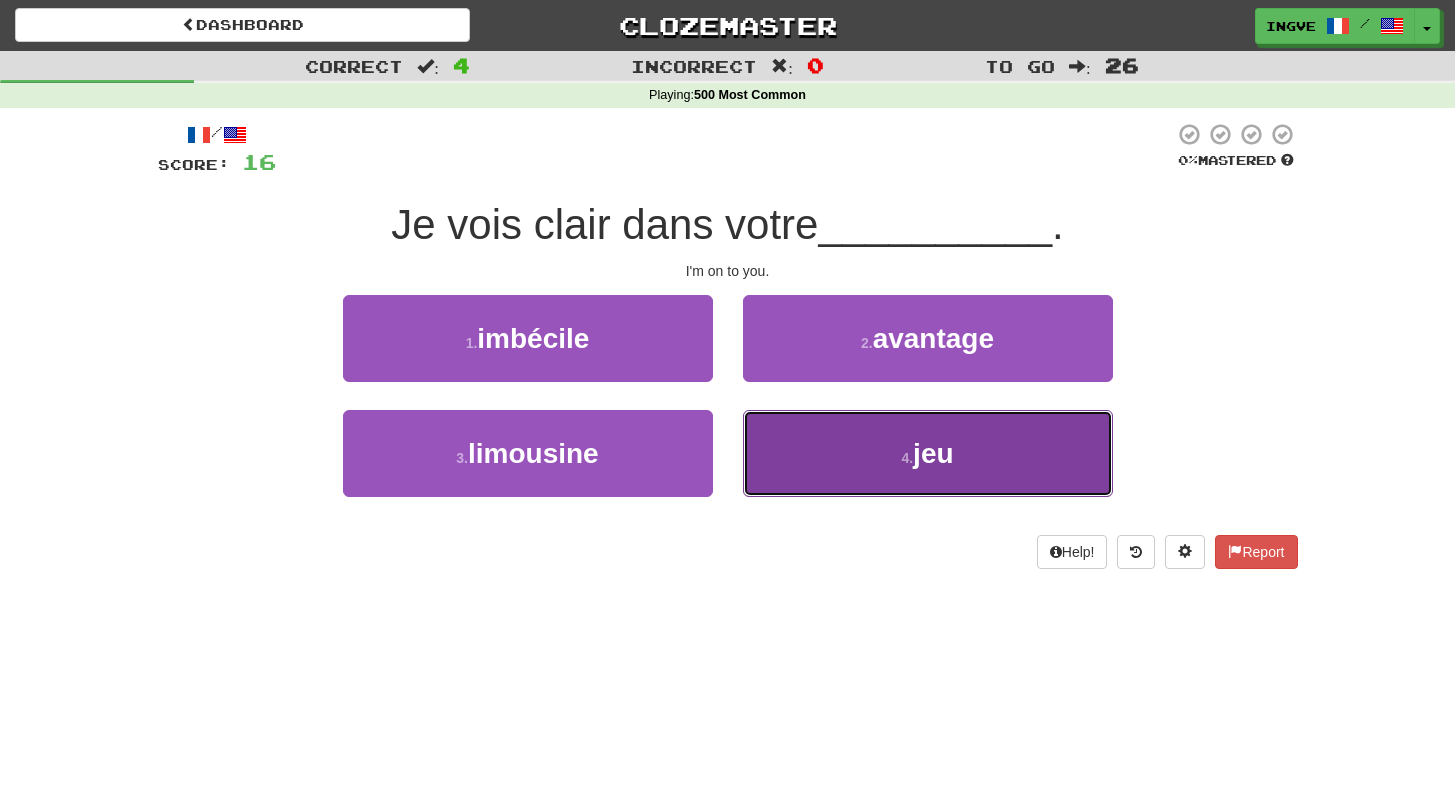 click on "4 .  jeu" at bounding box center [928, 453] 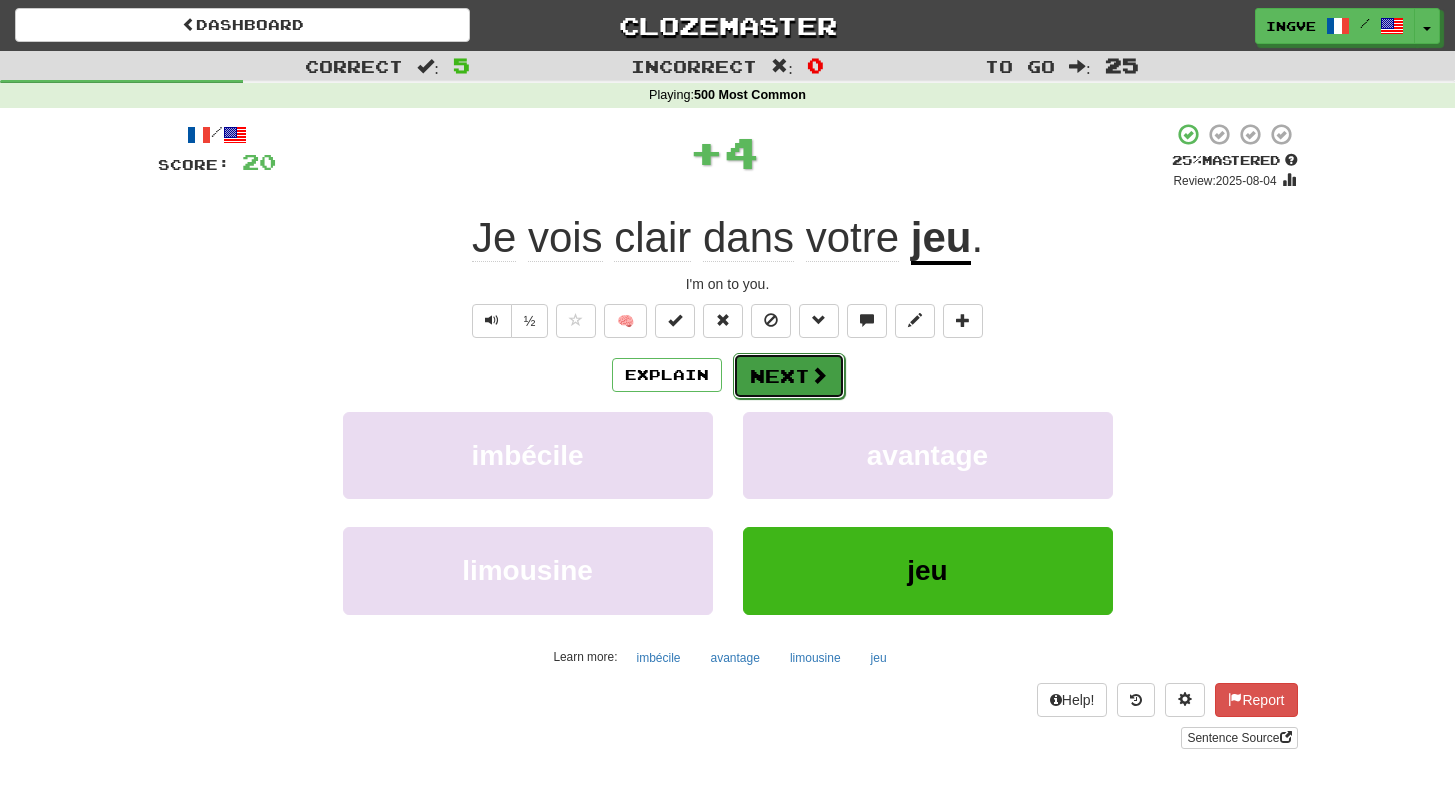 click on "Next" at bounding box center [789, 376] 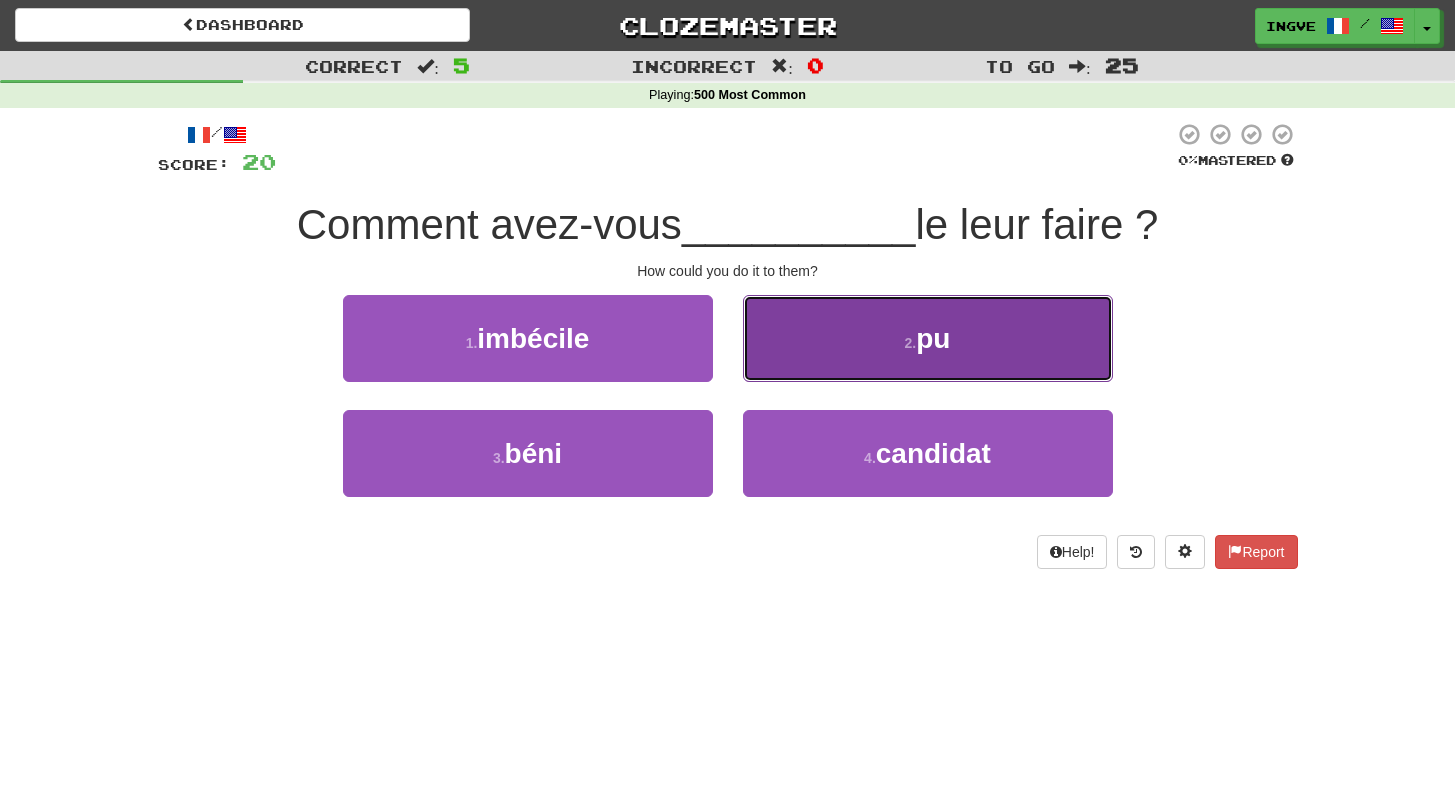 click on "2 .  pu" at bounding box center [928, 338] 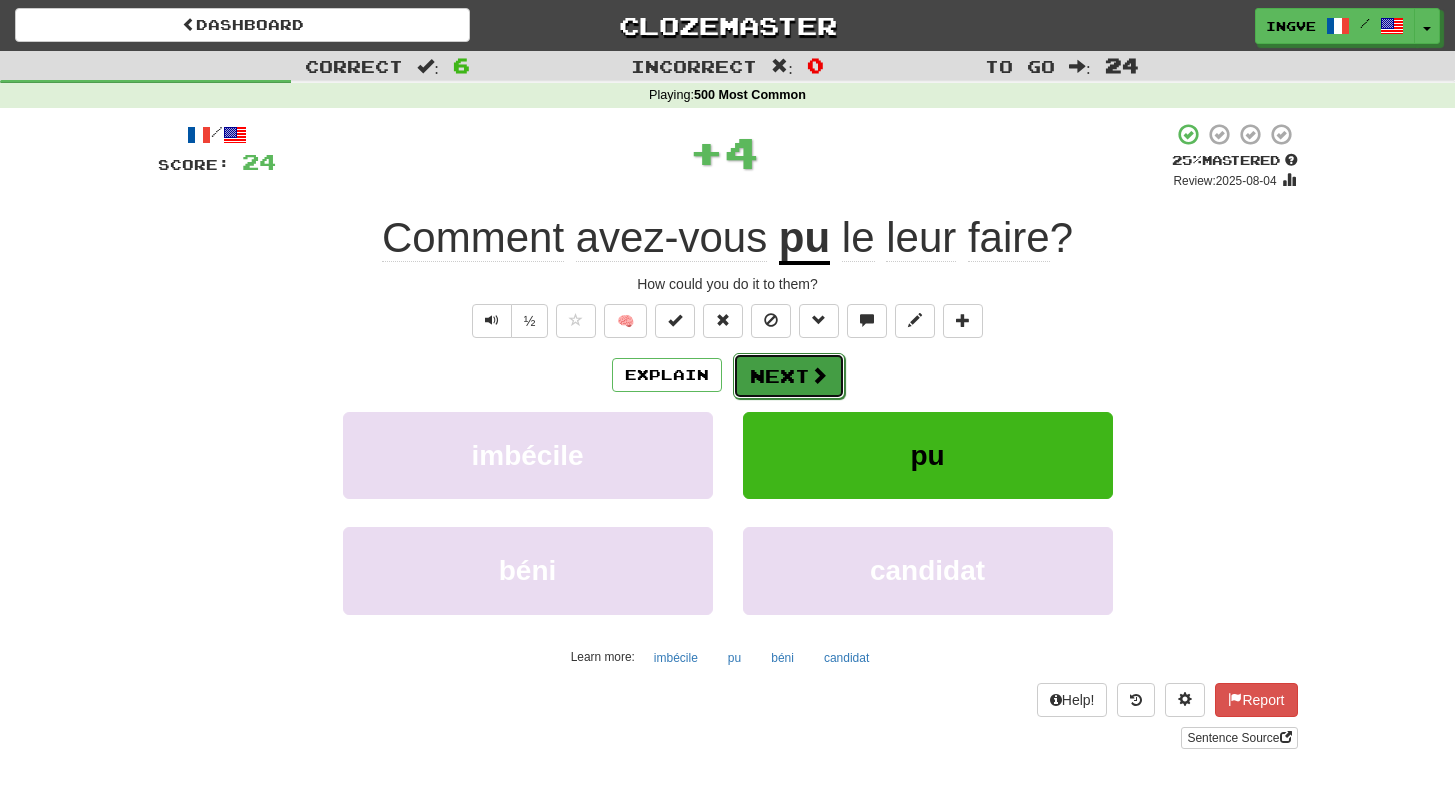 click on "Next" at bounding box center [789, 376] 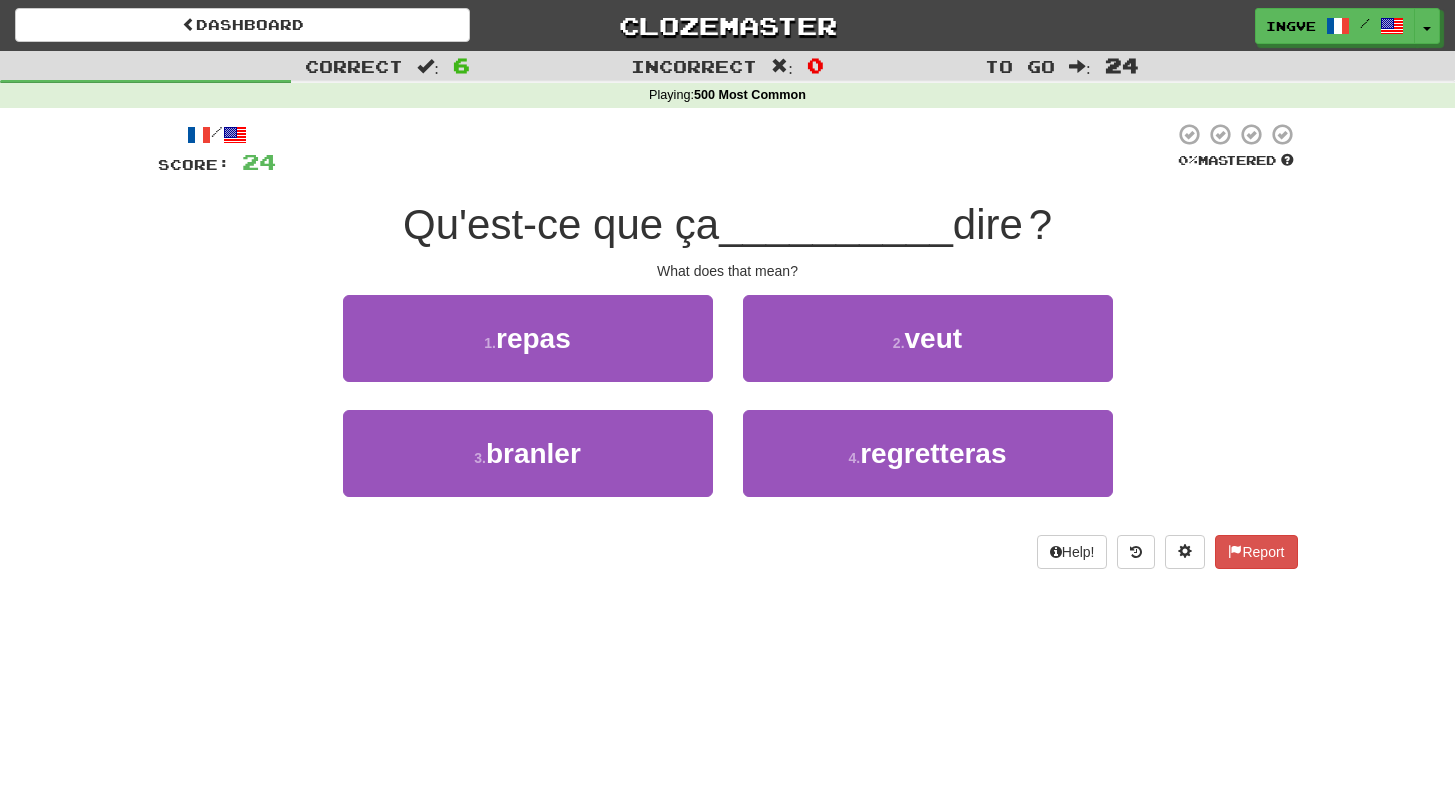 click on "2 .  veut" at bounding box center [928, 352] 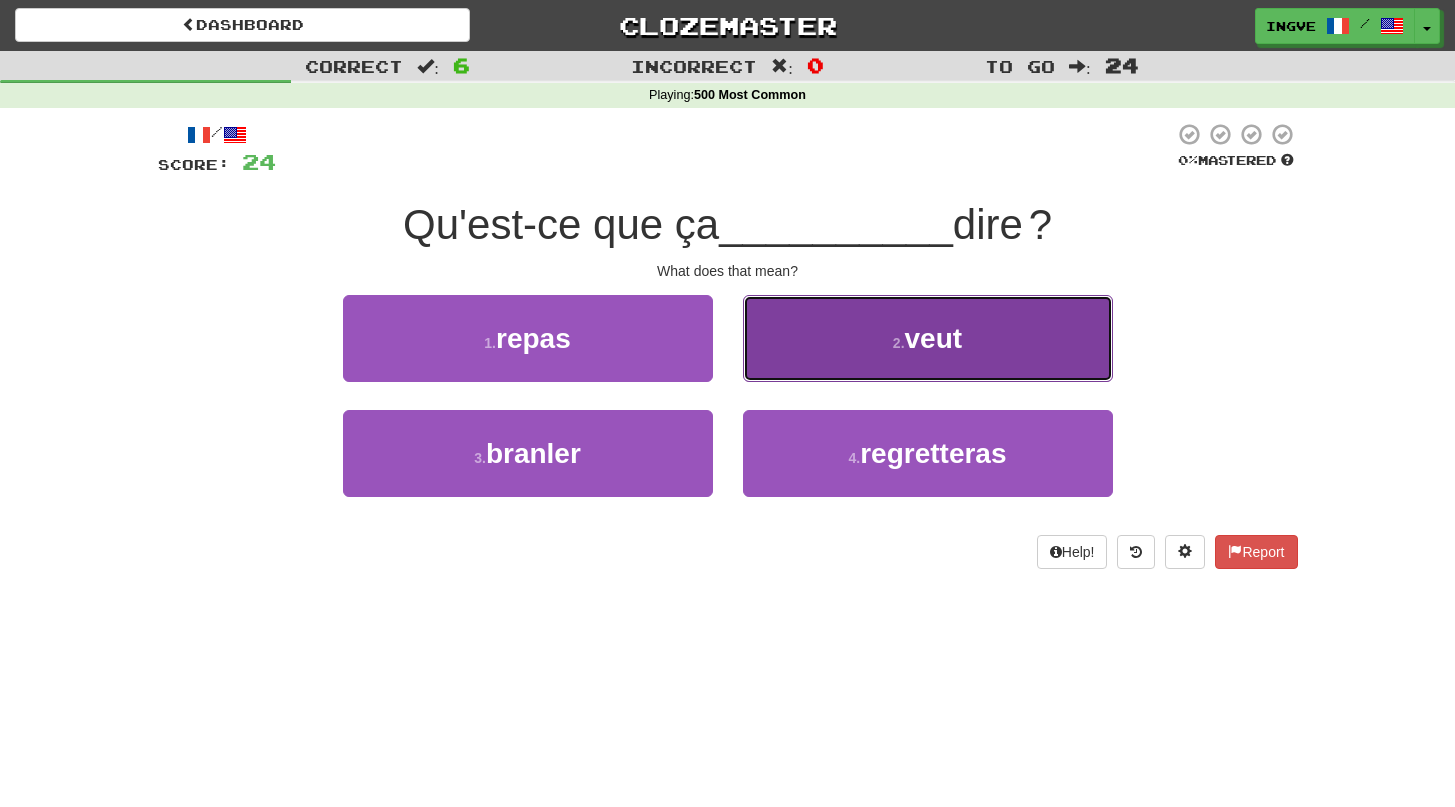 click on "2 .  veut" at bounding box center [928, 338] 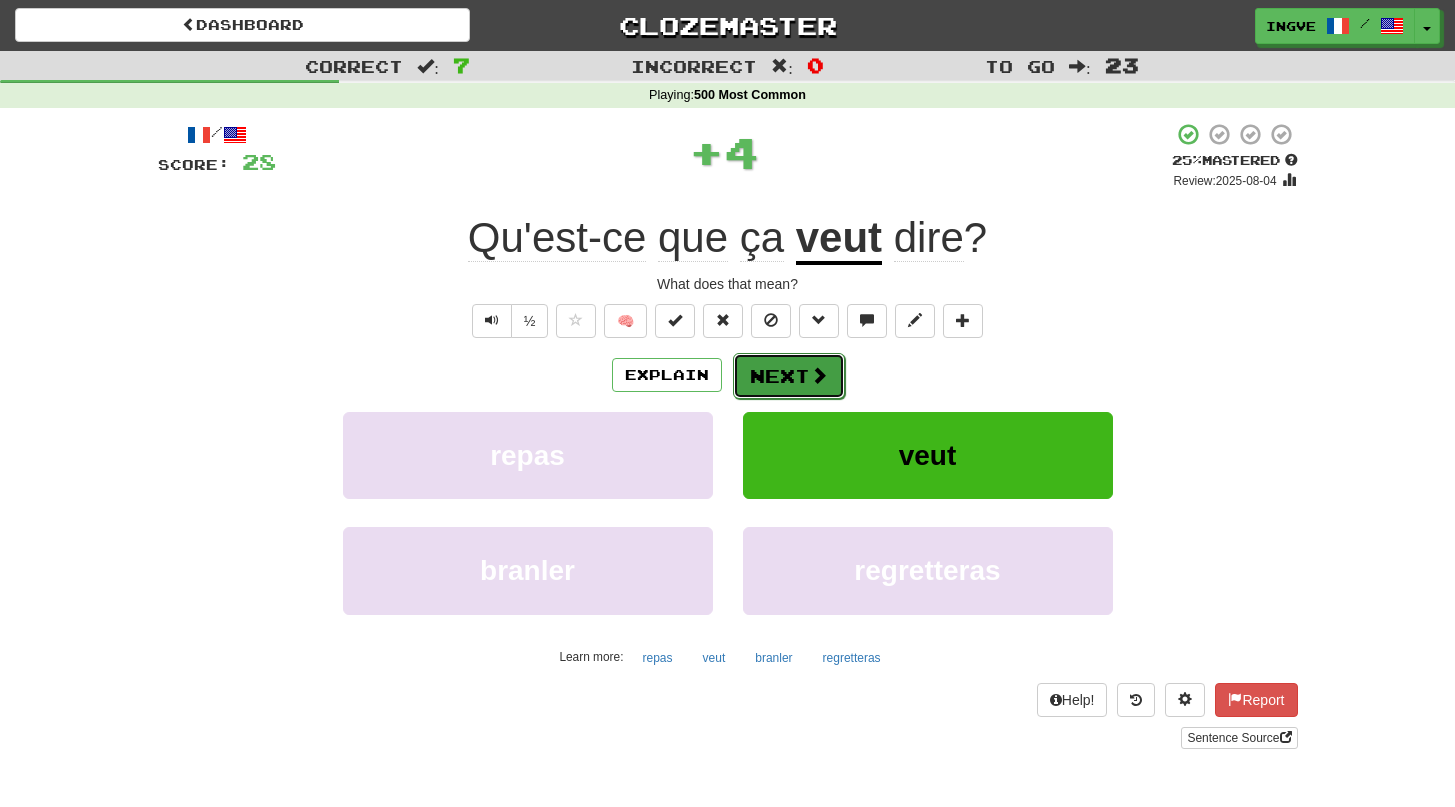 click on "Next" at bounding box center (789, 376) 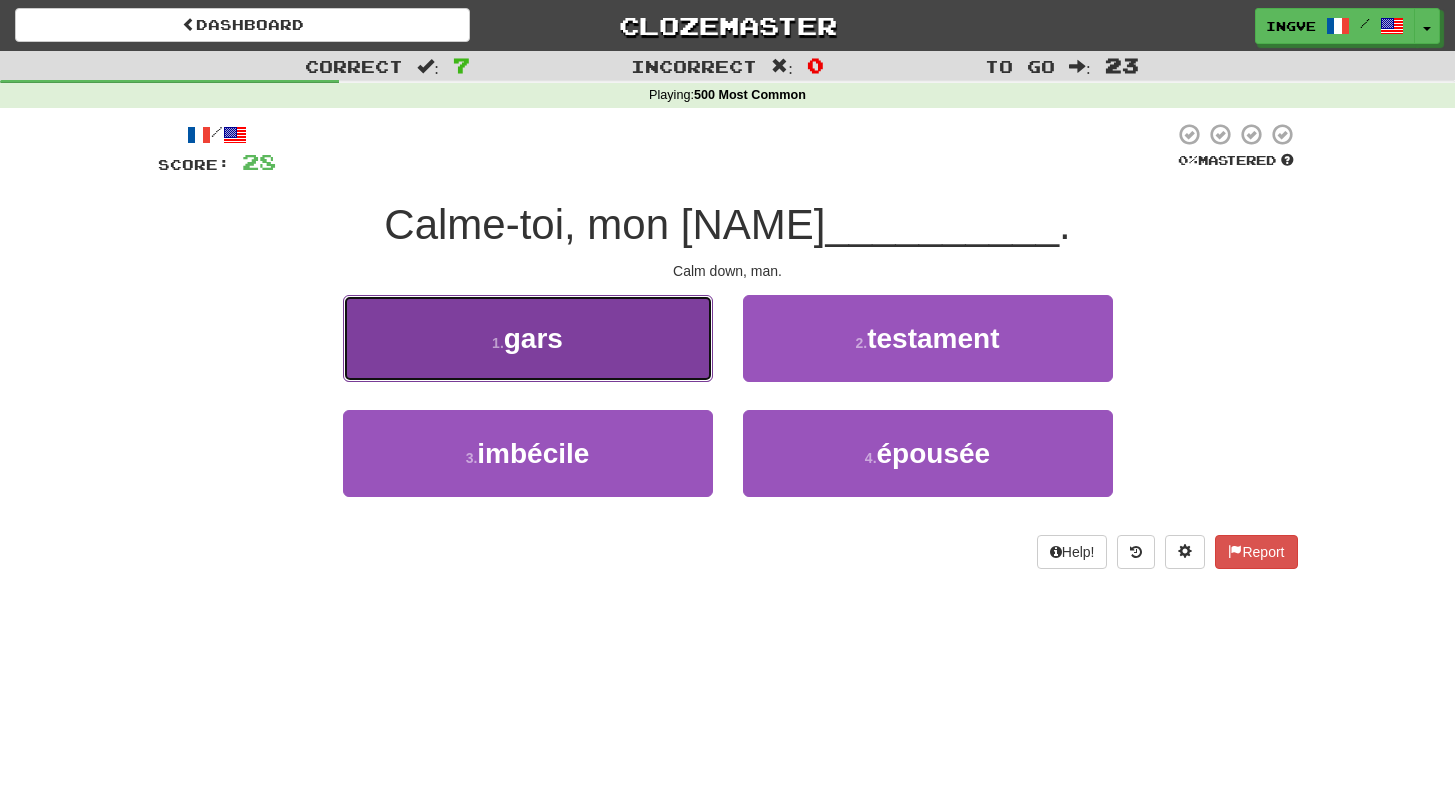 click on "1 .  gars" at bounding box center [528, 338] 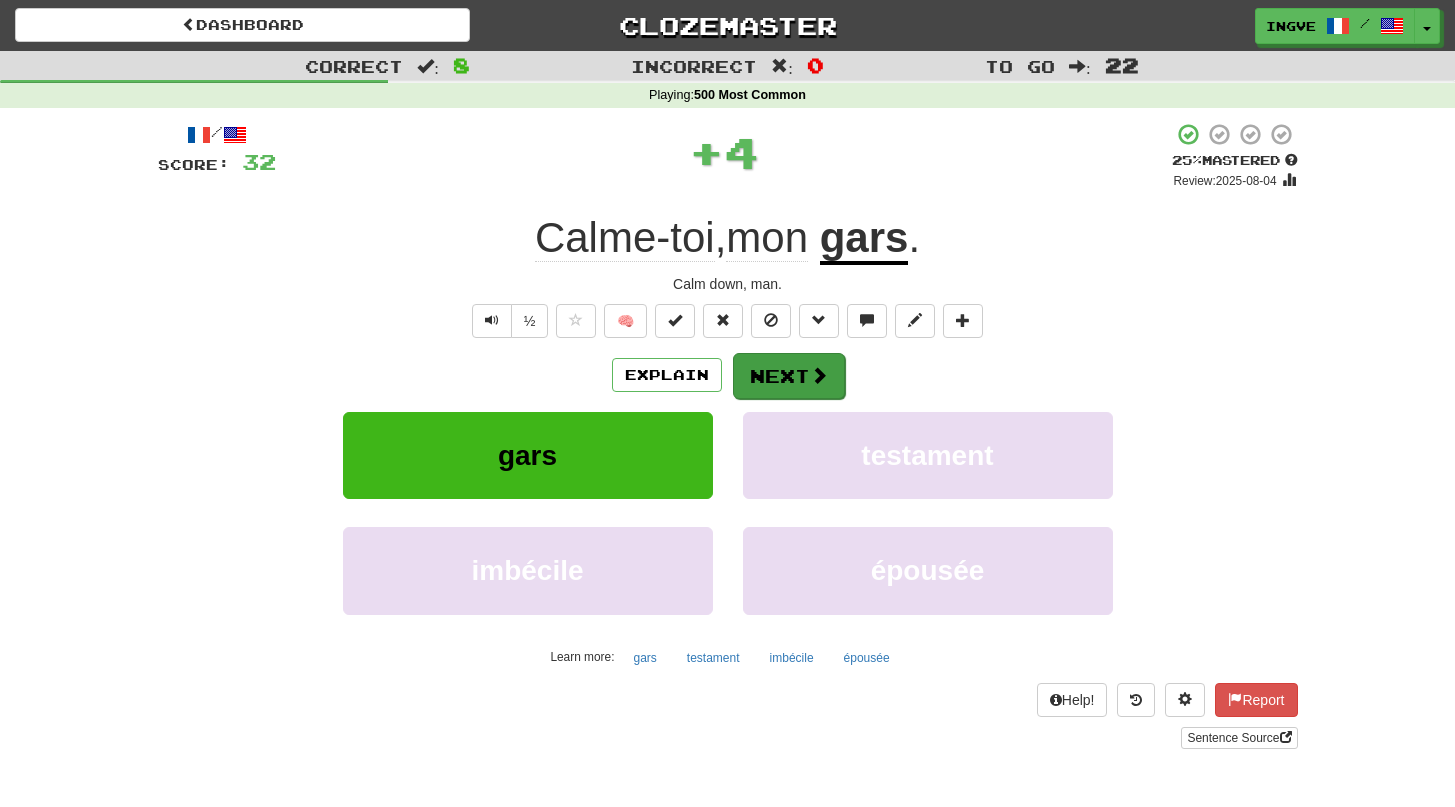 click on "Next" at bounding box center (789, 376) 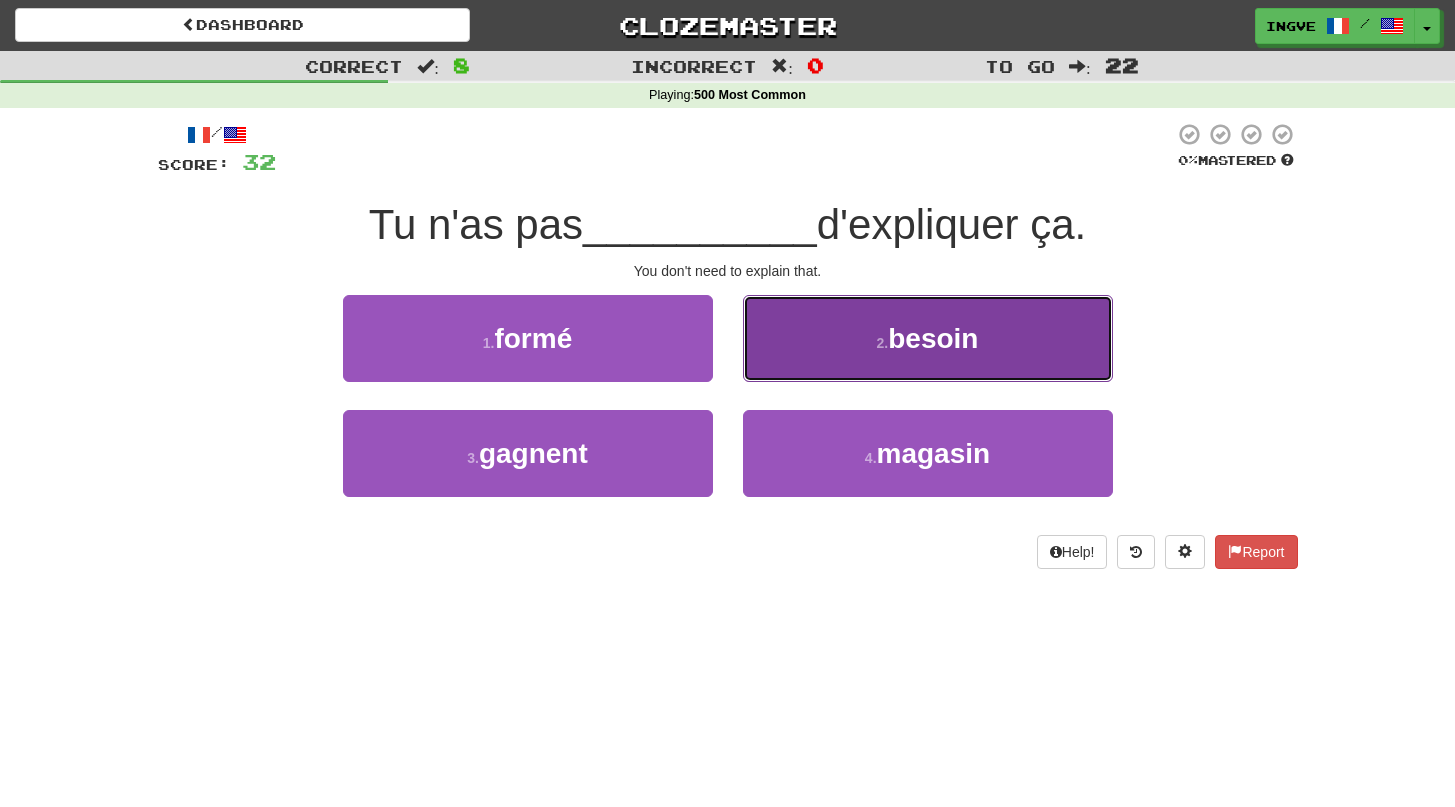 click on "2 .  besoin" at bounding box center (928, 338) 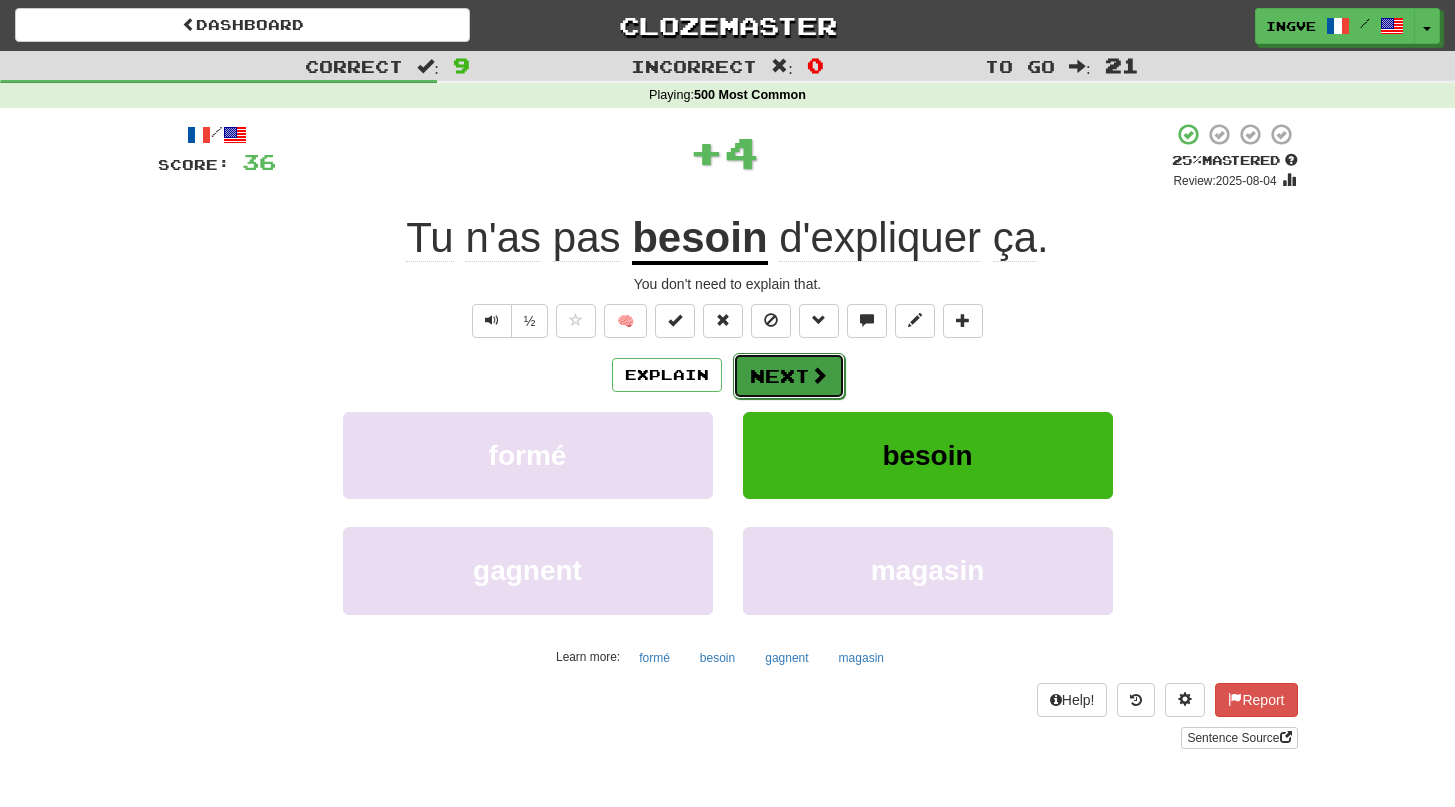 click on "Next" at bounding box center (789, 376) 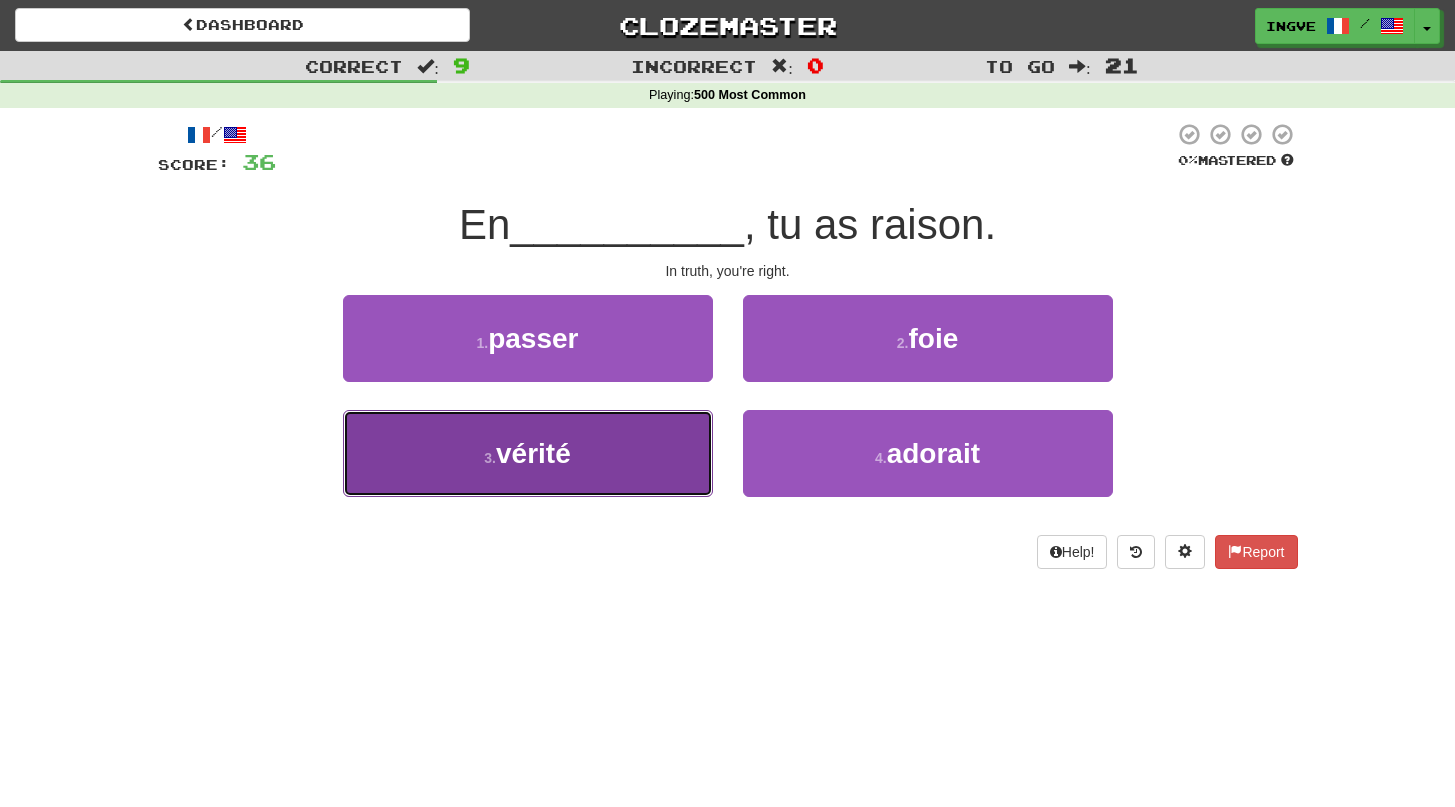 click on "3 .  vérité" at bounding box center [528, 453] 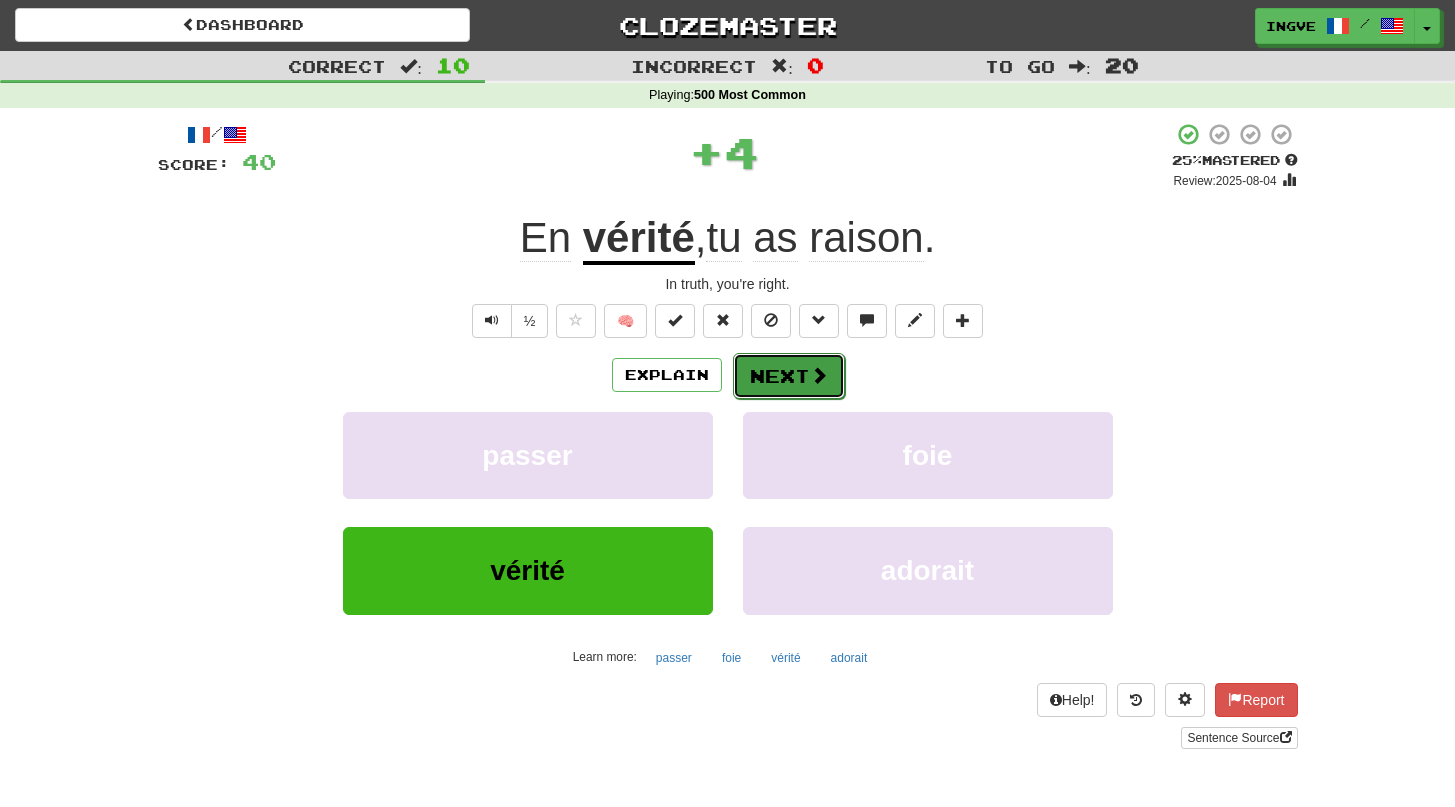 click on "Next" at bounding box center [789, 376] 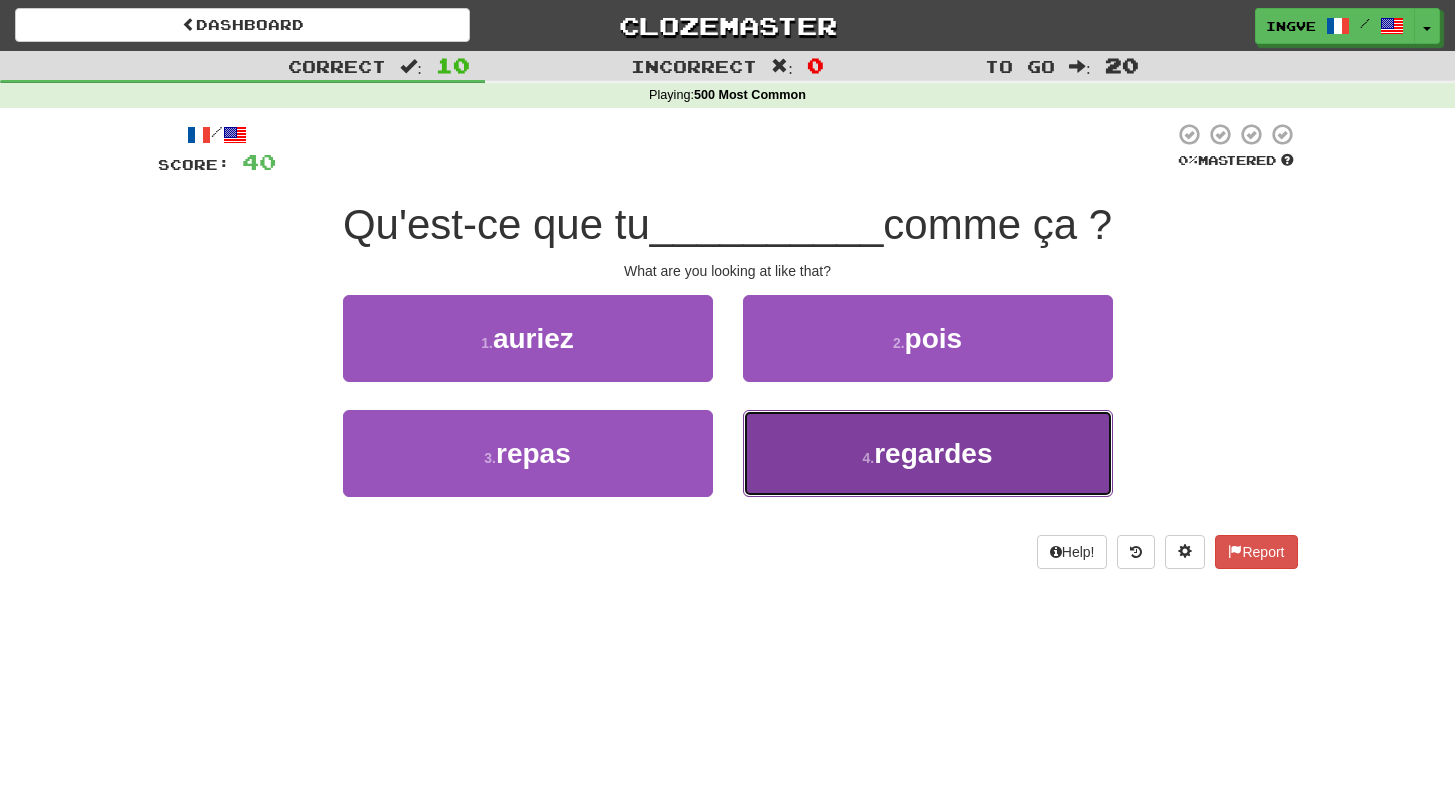click on "4 .  regardes" at bounding box center (928, 453) 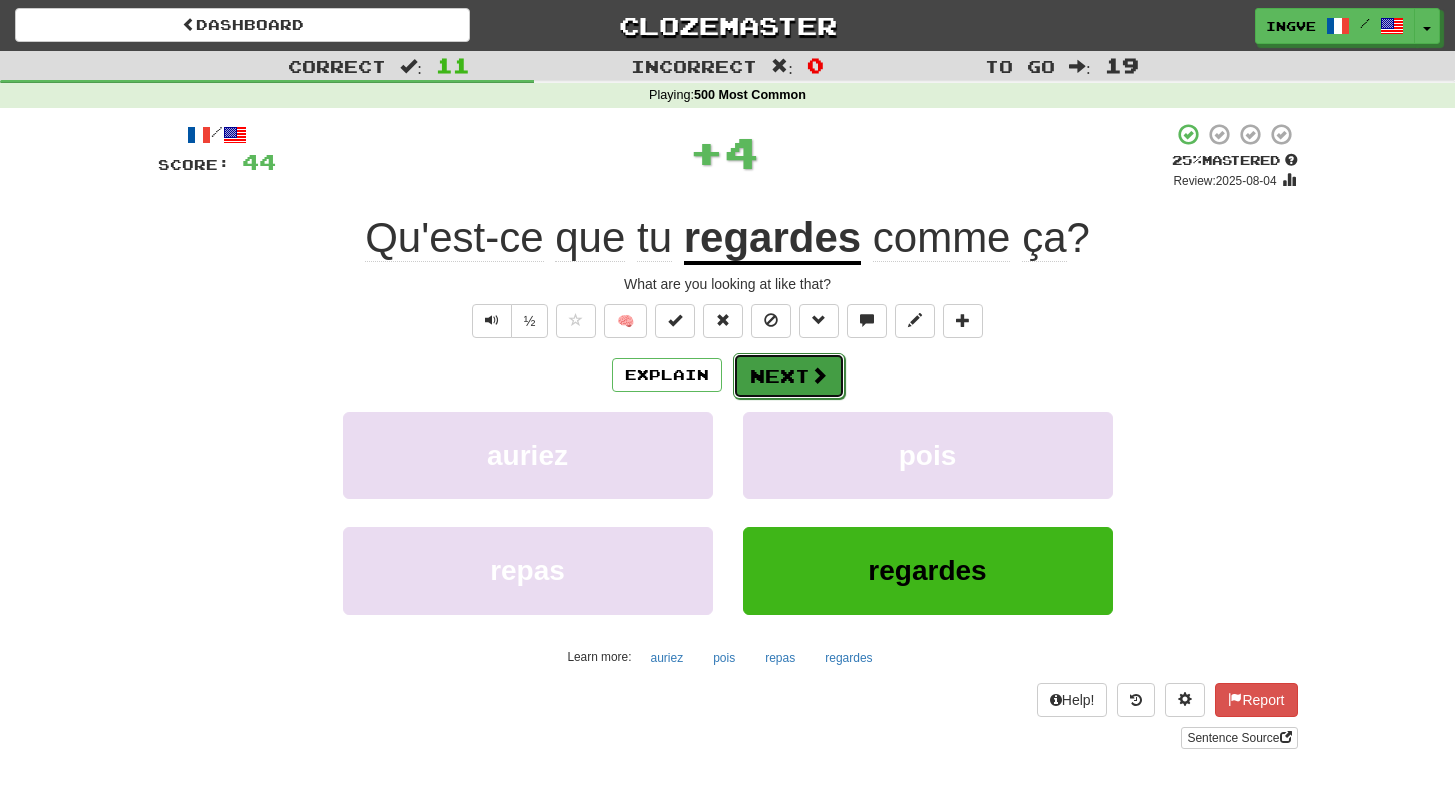 click on "Next" at bounding box center (789, 376) 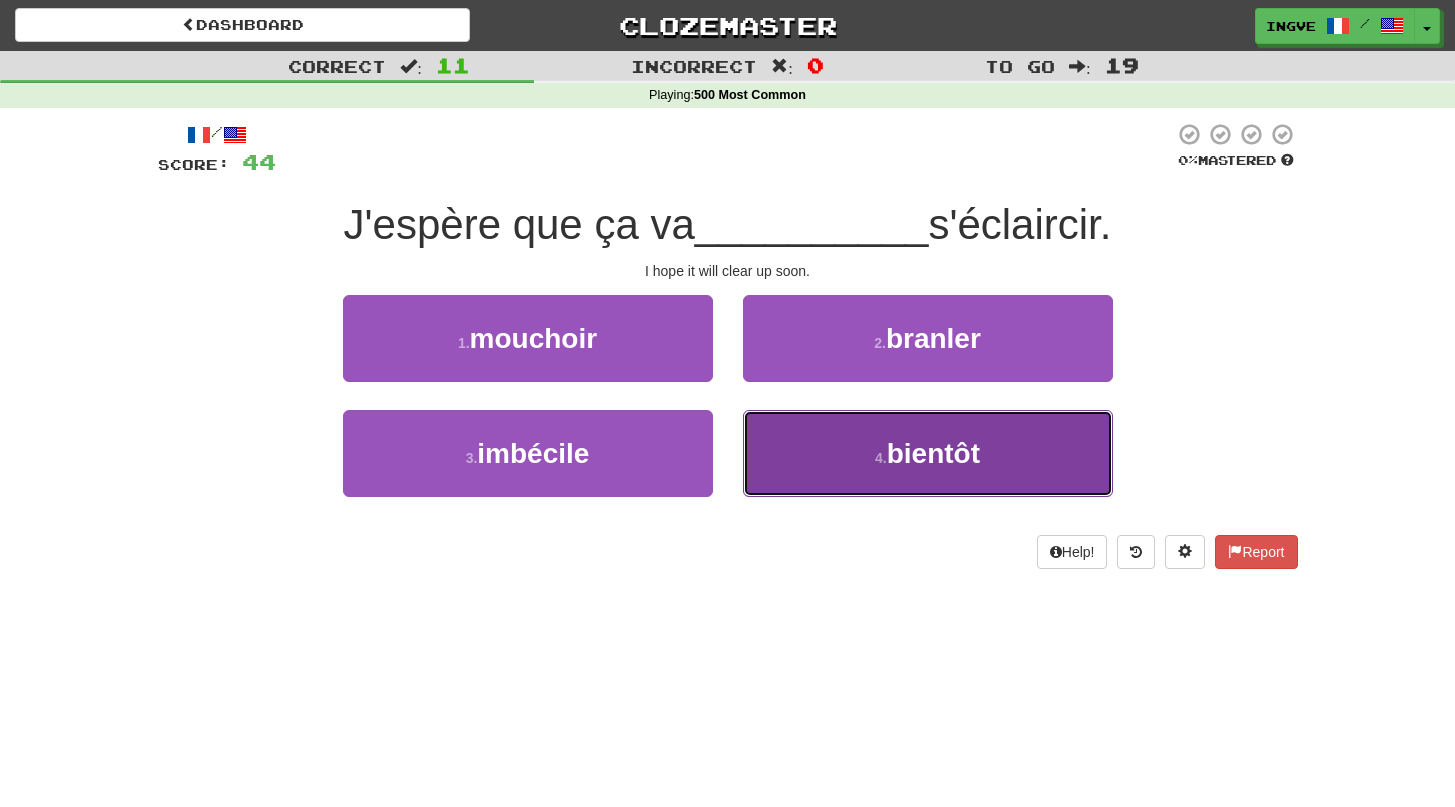 click on "4 .  bientôt" at bounding box center (928, 453) 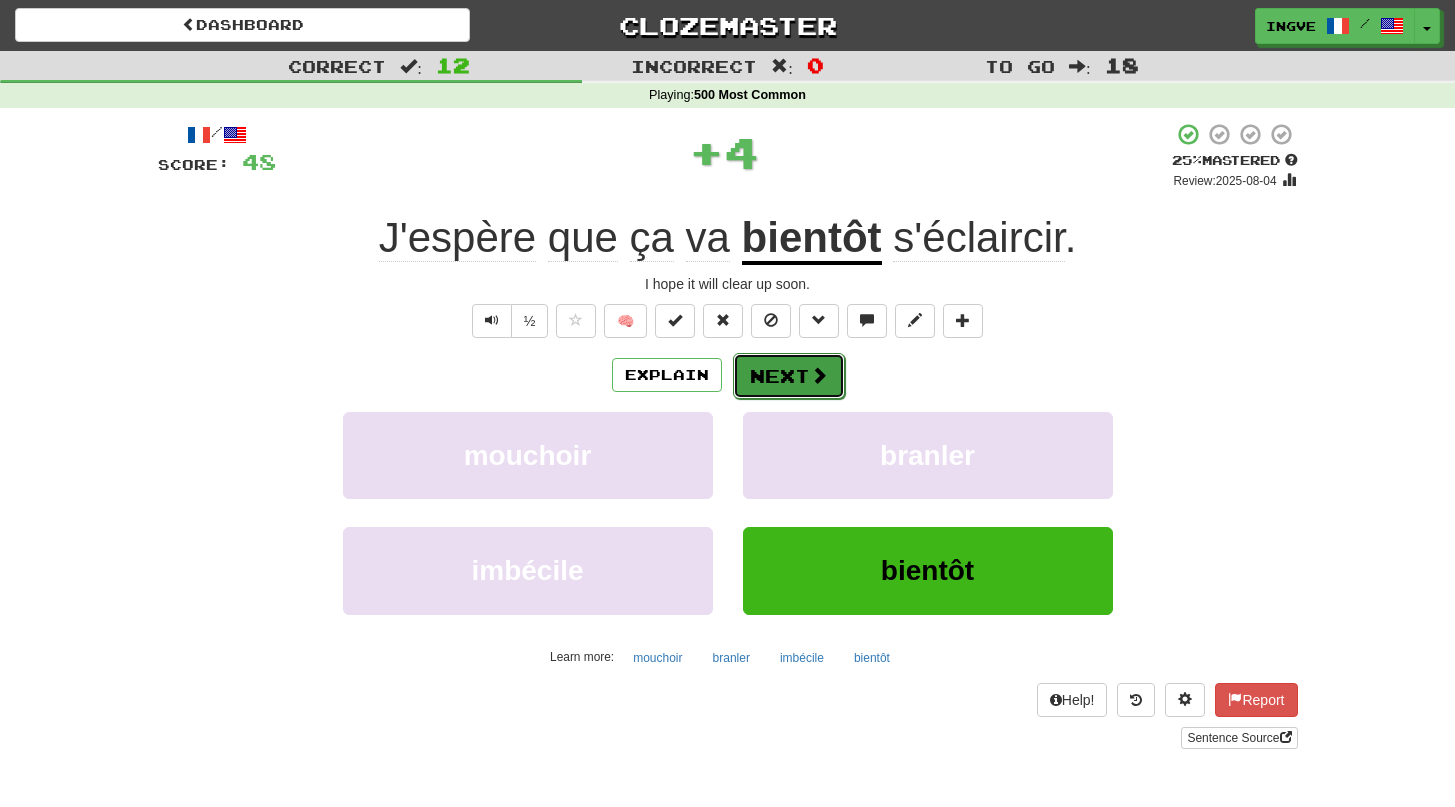 click on "Next" at bounding box center (789, 376) 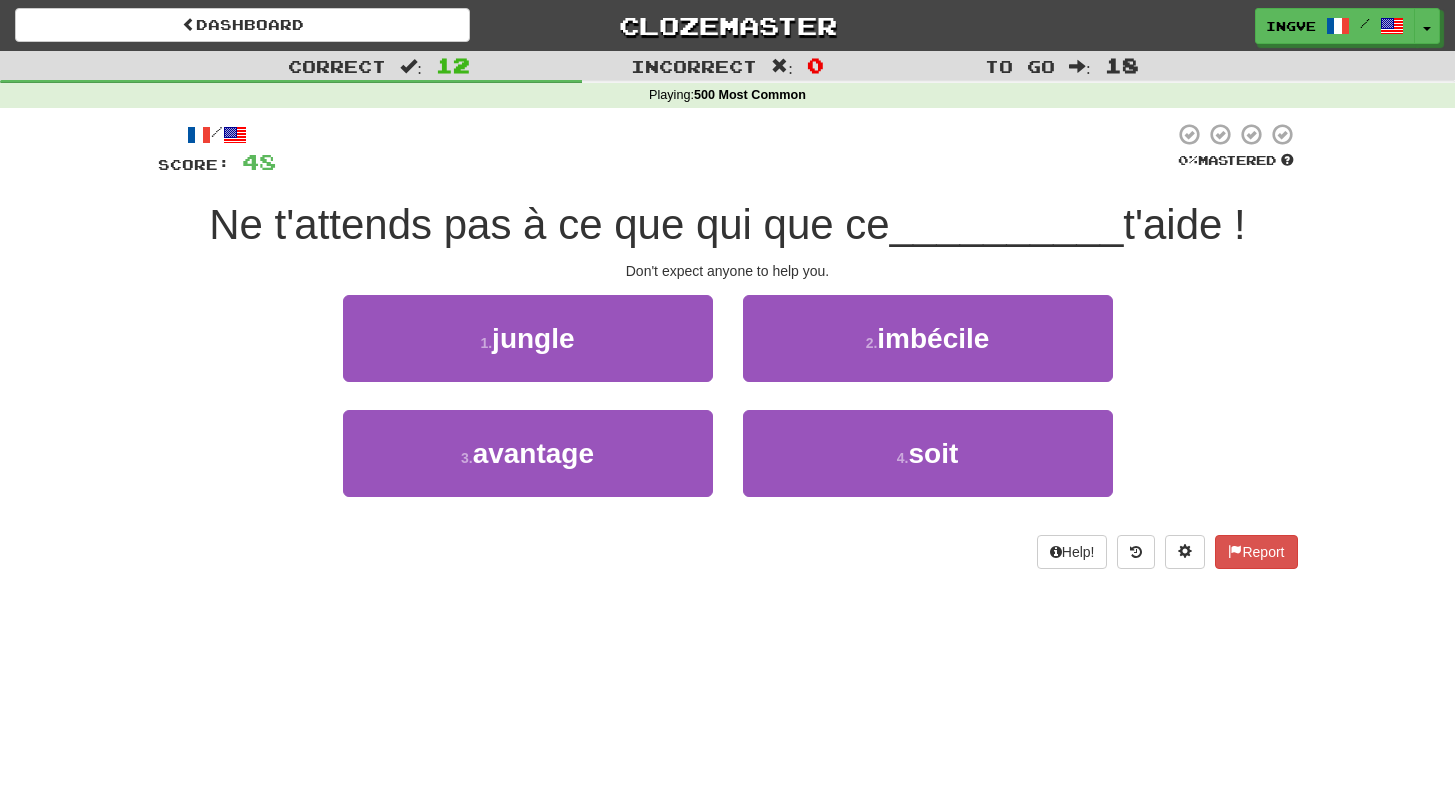 click on "Ne t'attends pas à ce que qui que ce" at bounding box center [549, 224] 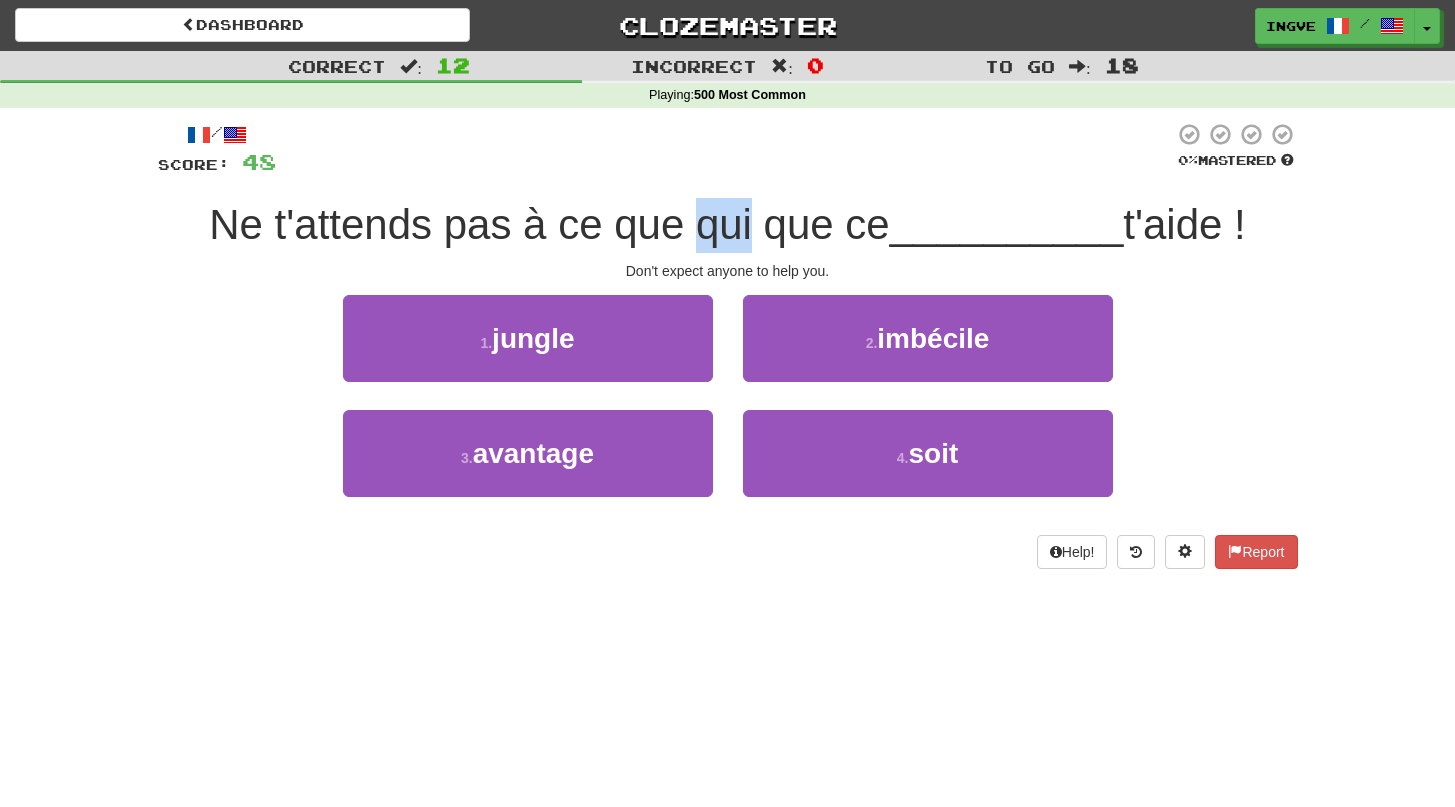 click on "Ne t'attends pas à ce que qui que ce" at bounding box center [549, 224] 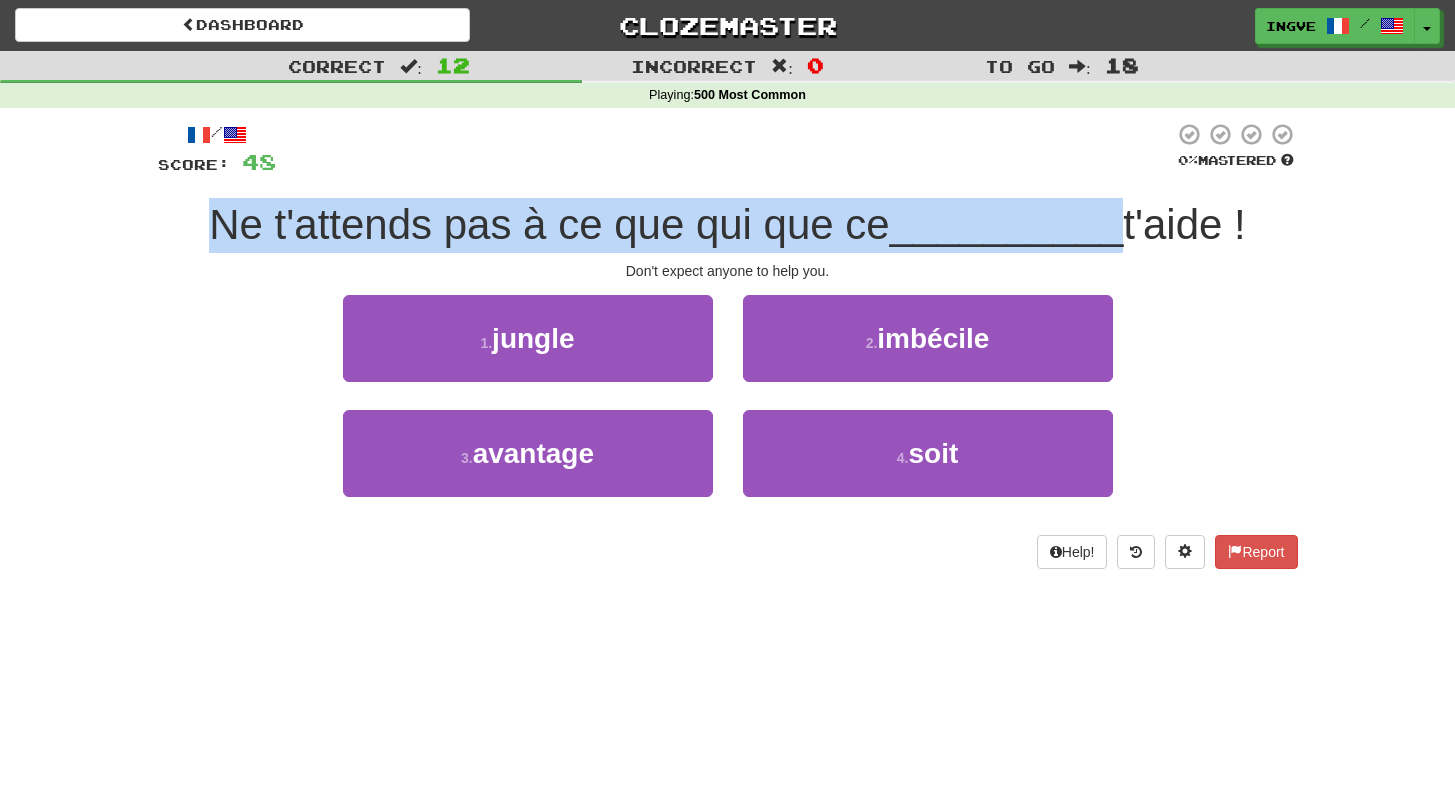click on "Ne t'attends pas à ce que qui que ce" at bounding box center [549, 224] 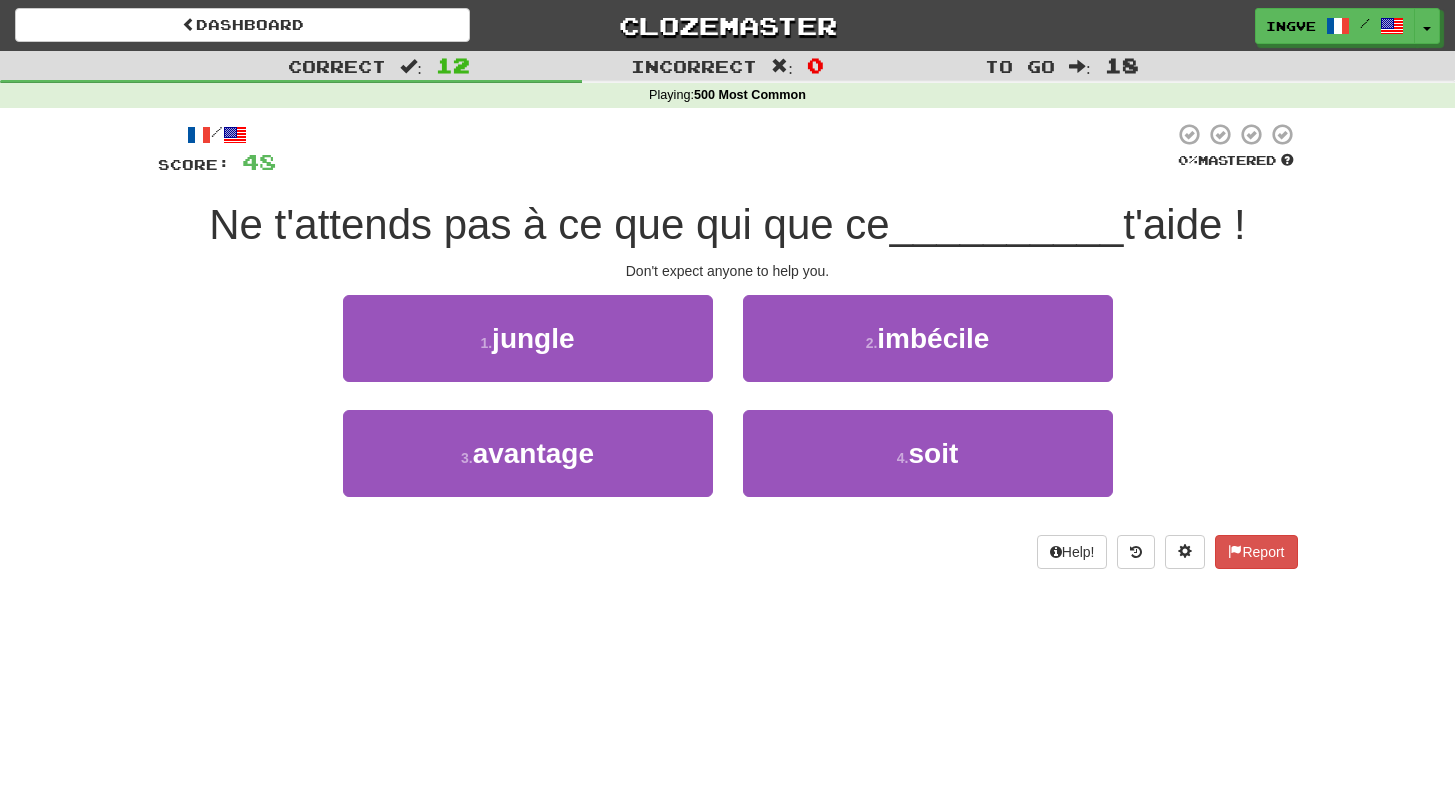 click on "Ne t'attends pas à ce que qui que ce" at bounding box center (549, 224) 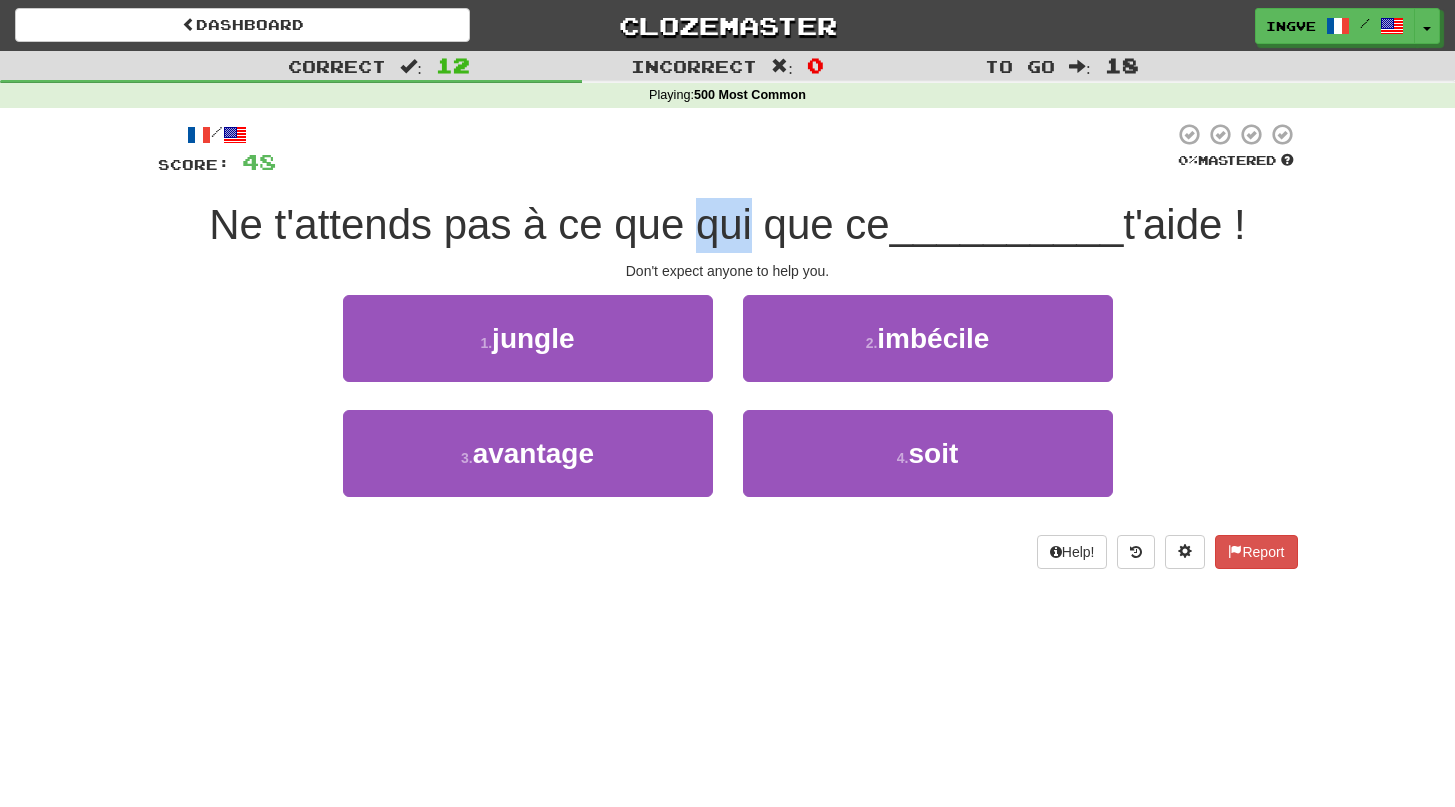 click on "Ne t'attends pas à ce que qui que ce" at bounding box center [549, 224] 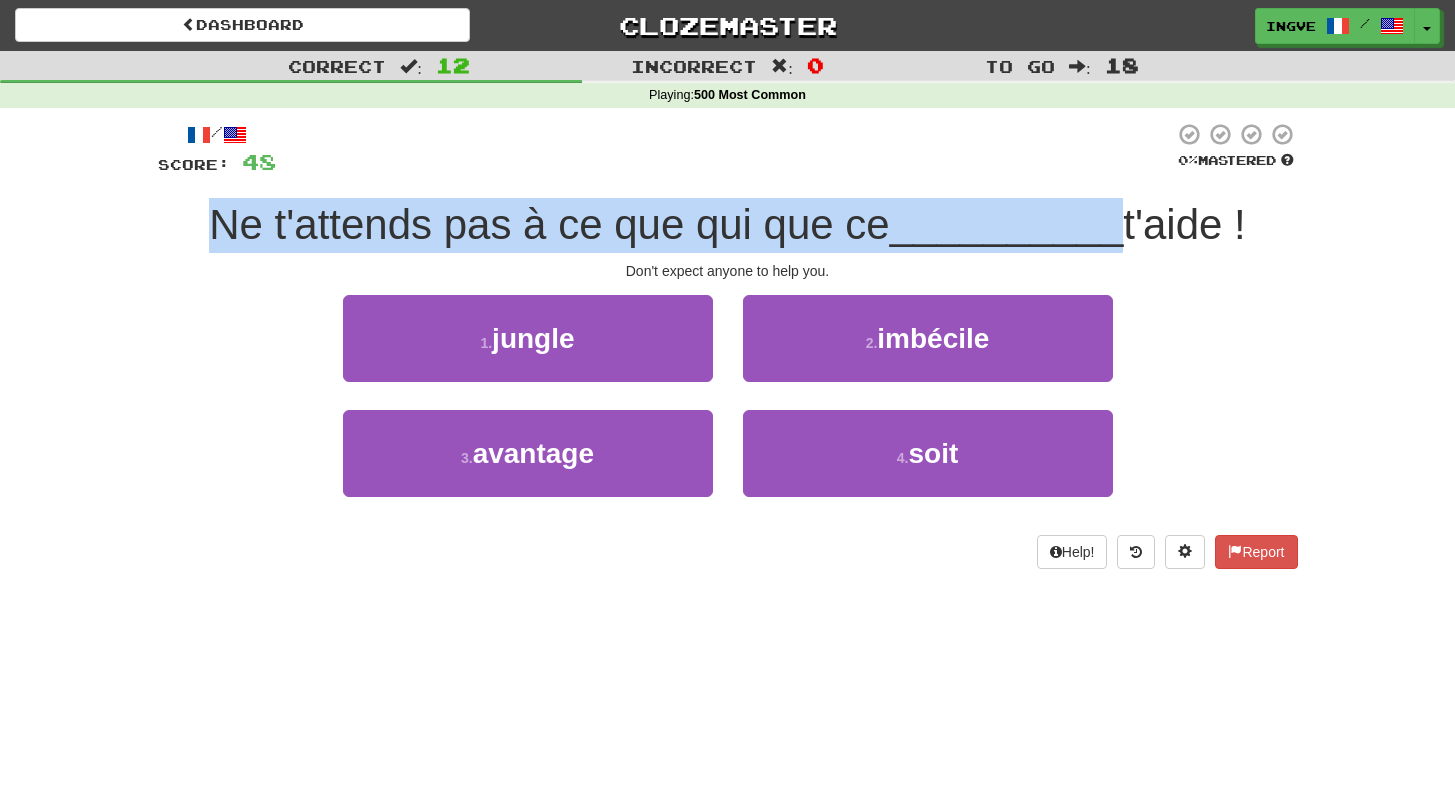 click on "Ne t'attends pas à ce que qui que ce" at bounding box center (549, 224) 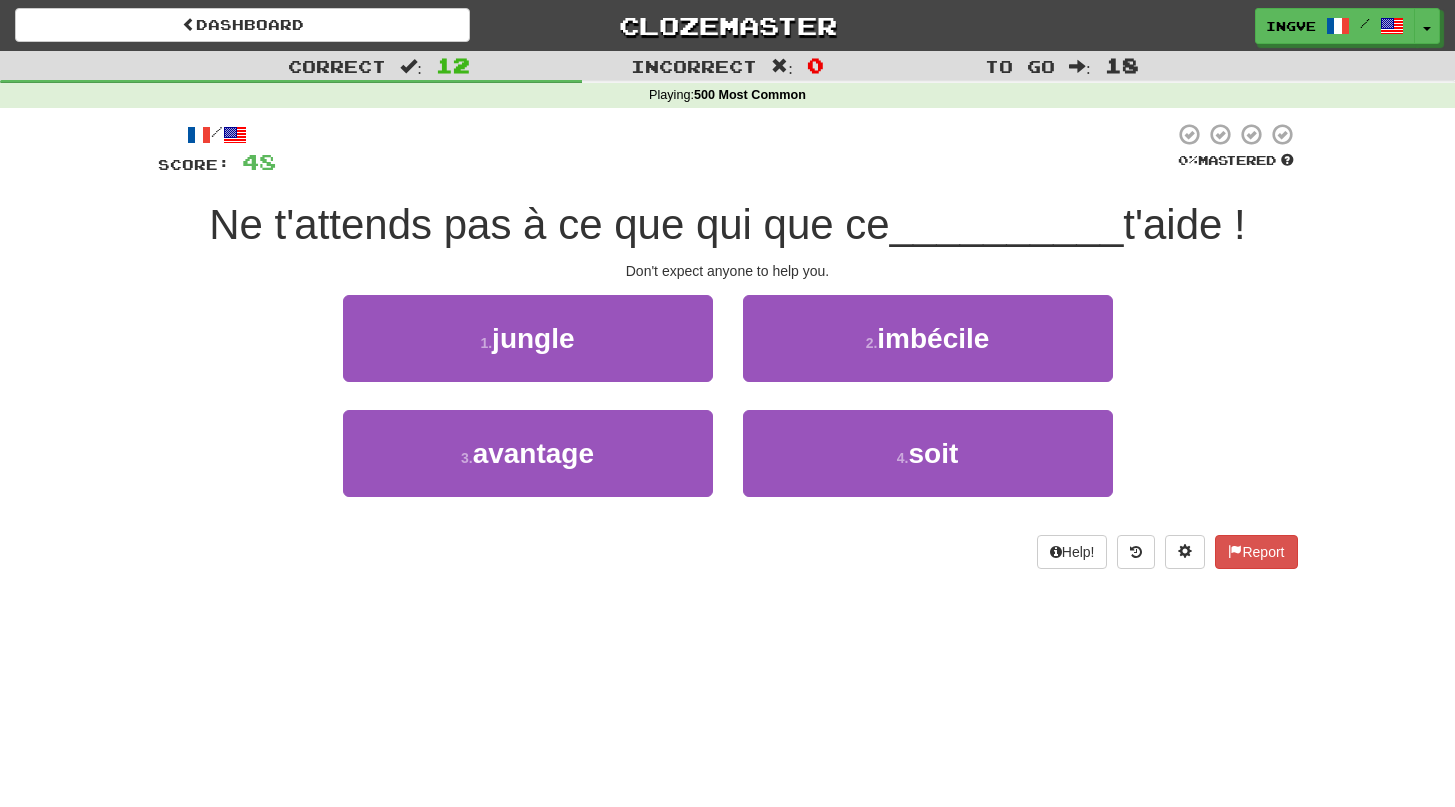 click on "Ne t'attends pas à ce que qui que ce" at bounding box center [549, 224] 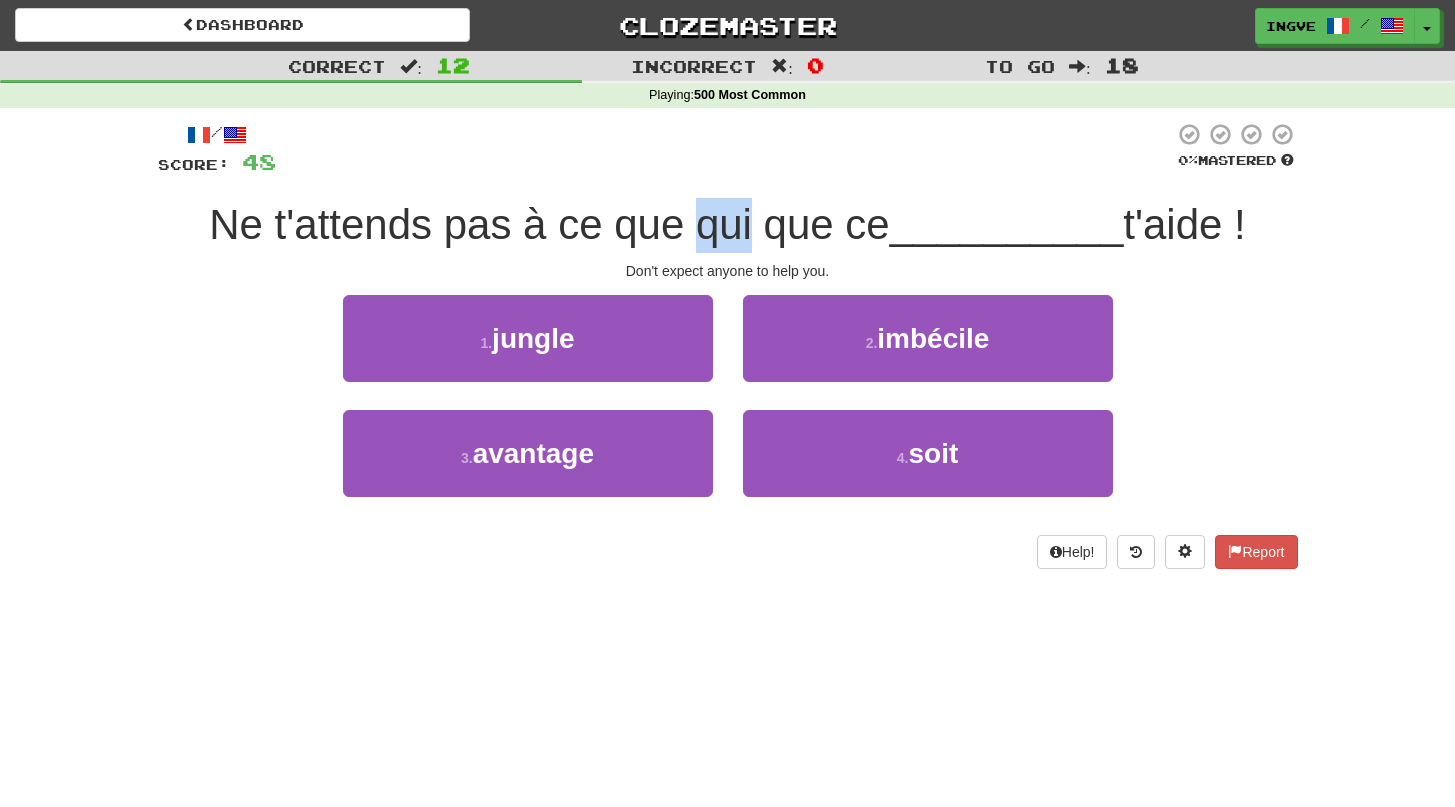 click on "Ne t'attends pas à ce que qui que ce" at bounding box center [549, 224] 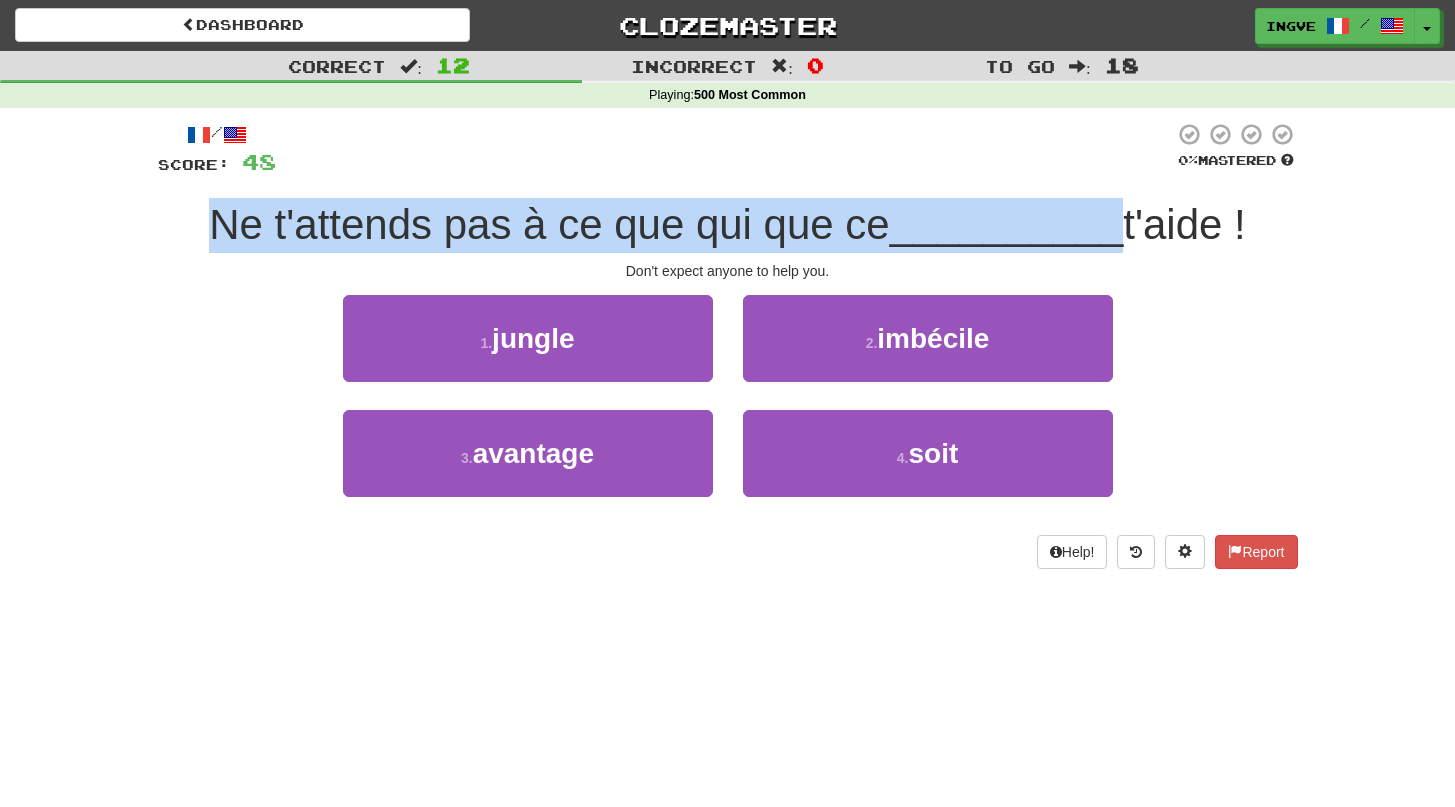 click on "Ne t'attends pas à ce que qui que ce" at bounding box center (549, 224) 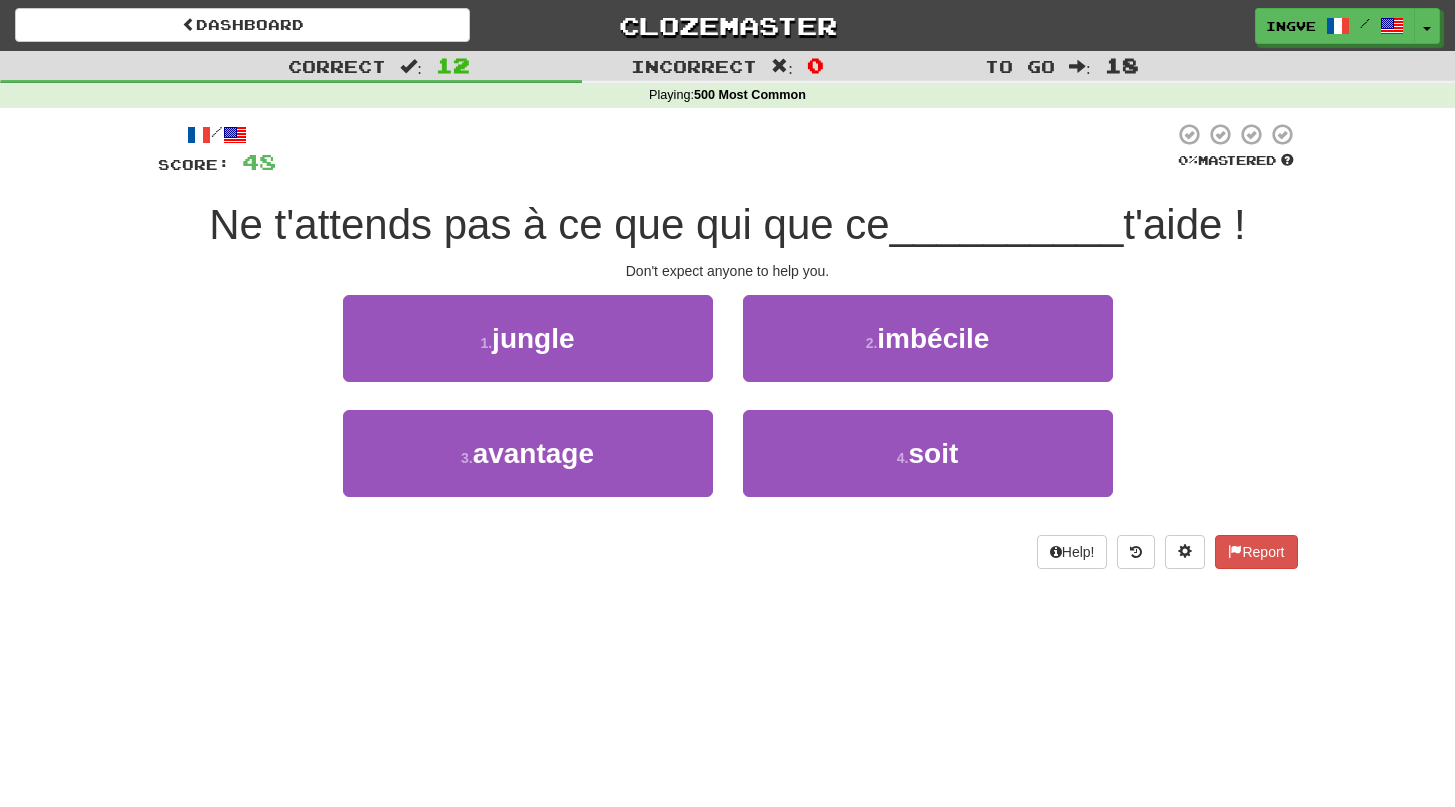 click on "Ne t'attends pas à ce que qui que ce" at bounding box center (549, 224) 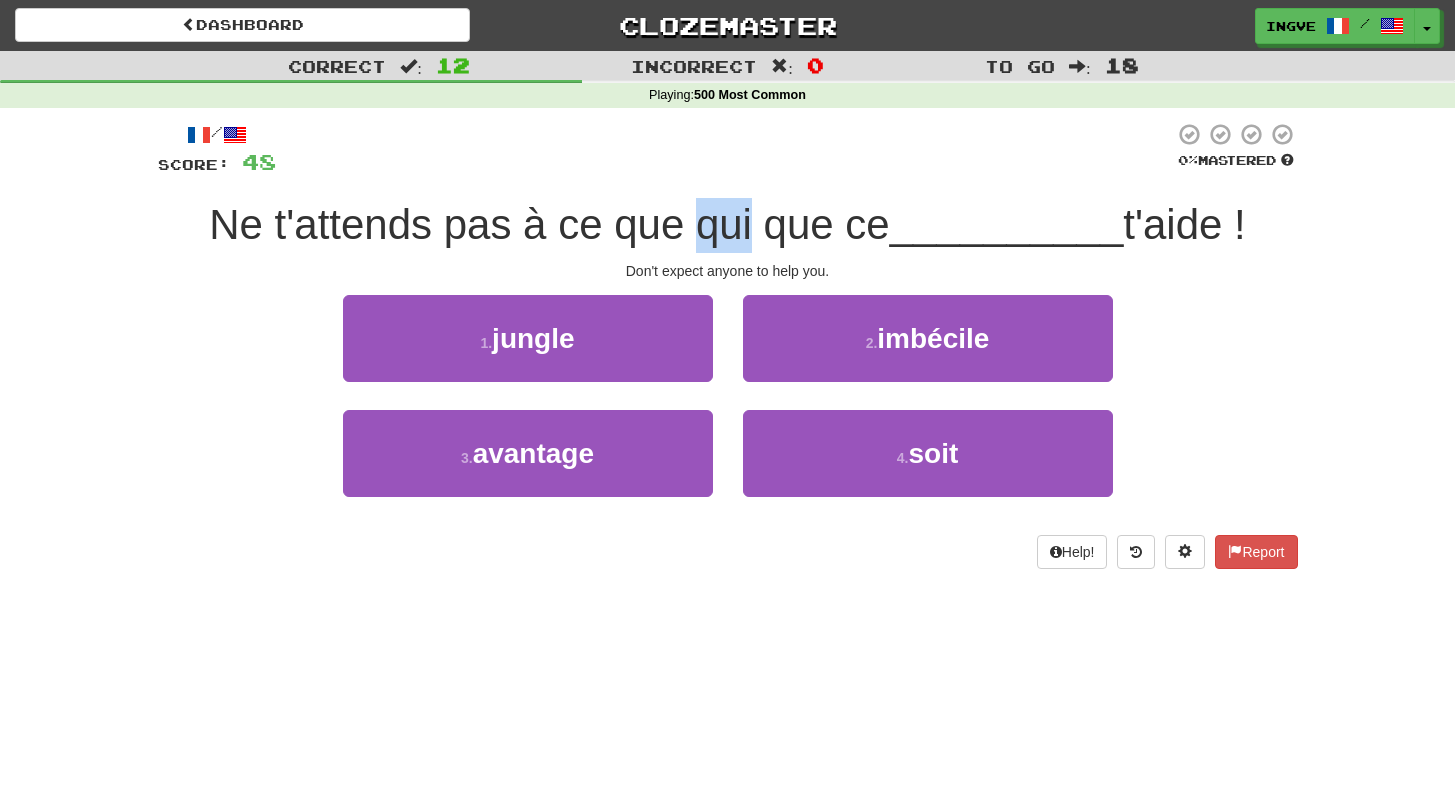 click on "Ne t'attends pas à ce que qui que ce" at bounding box center [549, 224] 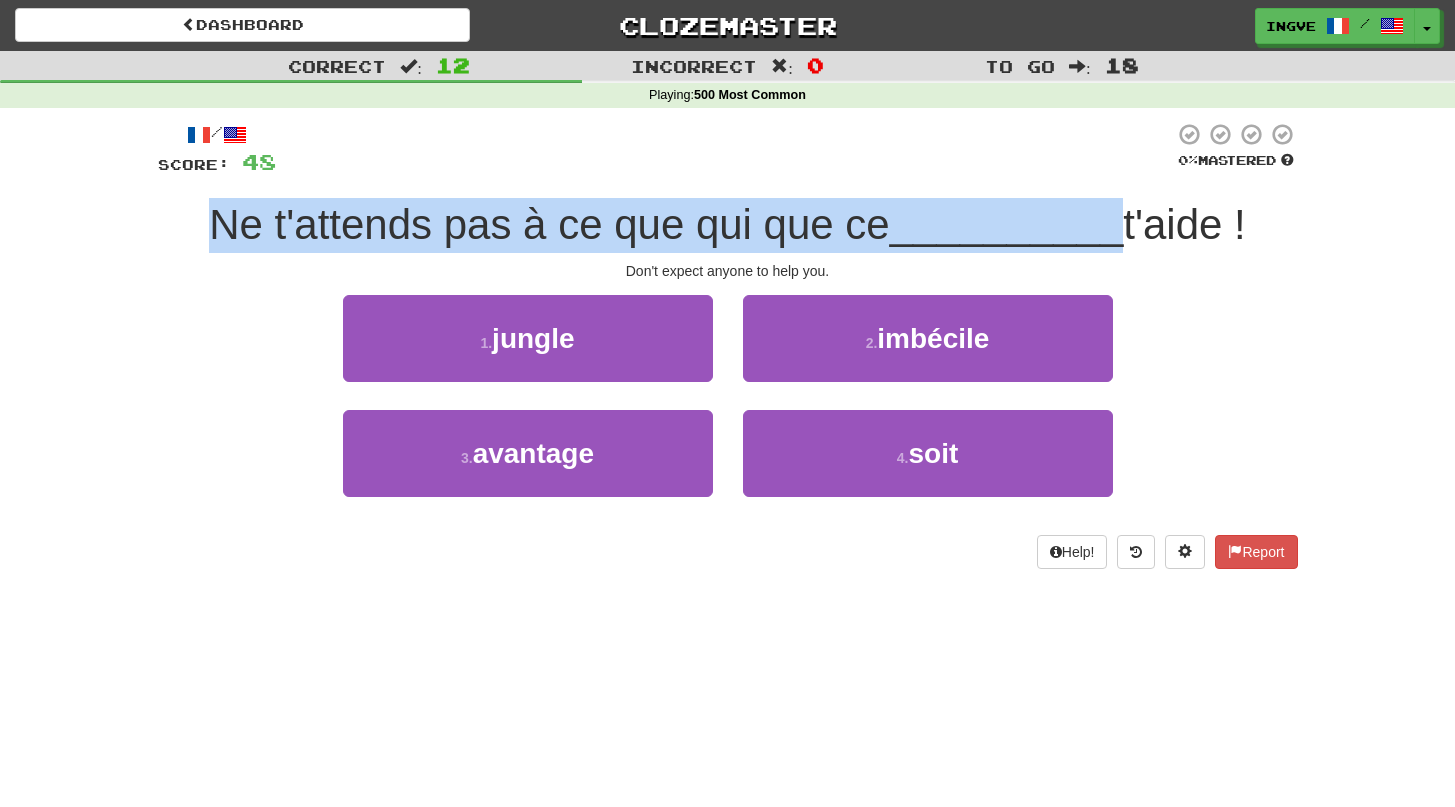 click on "Ne t'attends pas à ce que qui que ce" at bounding box center [549, 224] 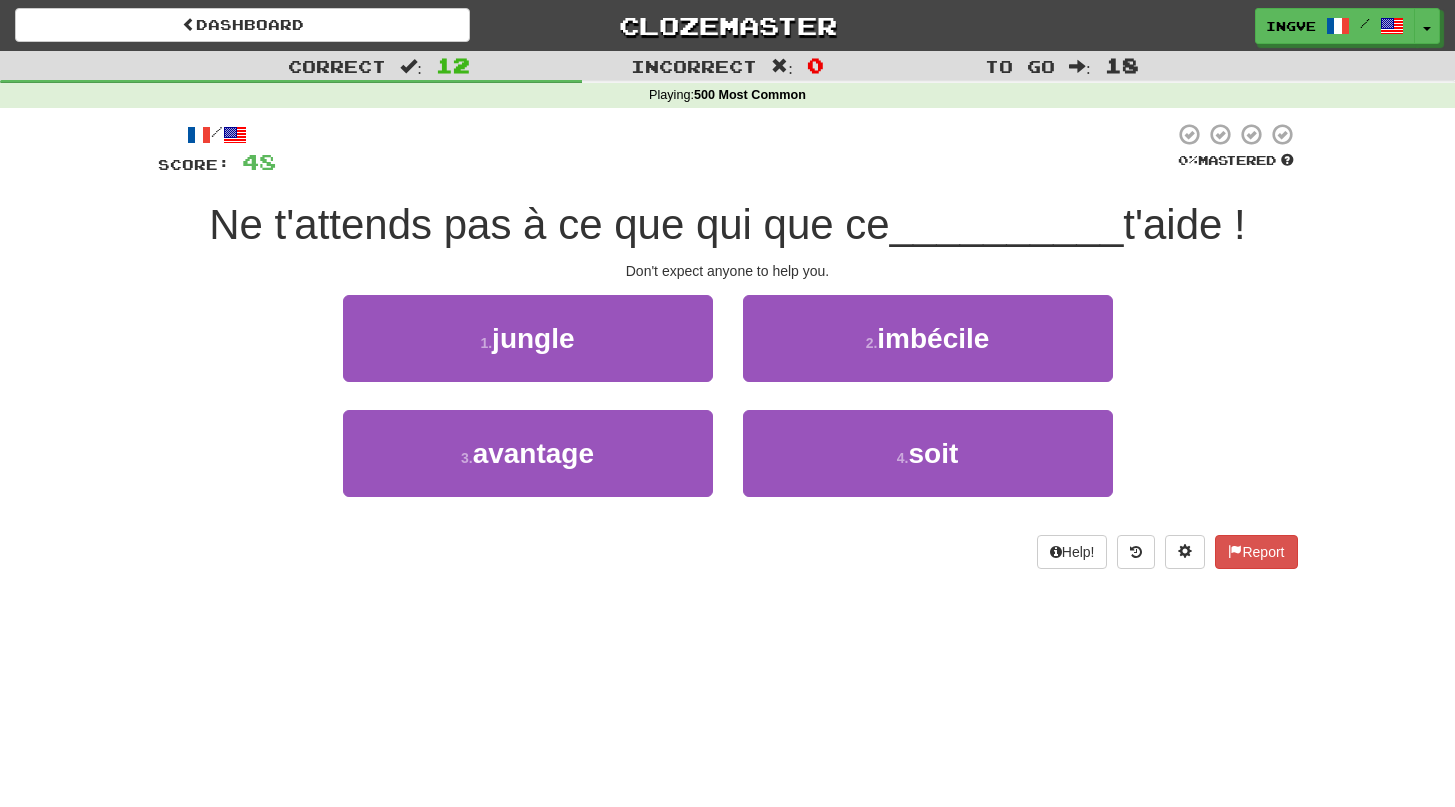 click on "Ne t'attends pas à ce que qui que ce" at bounding box center [549, 224] 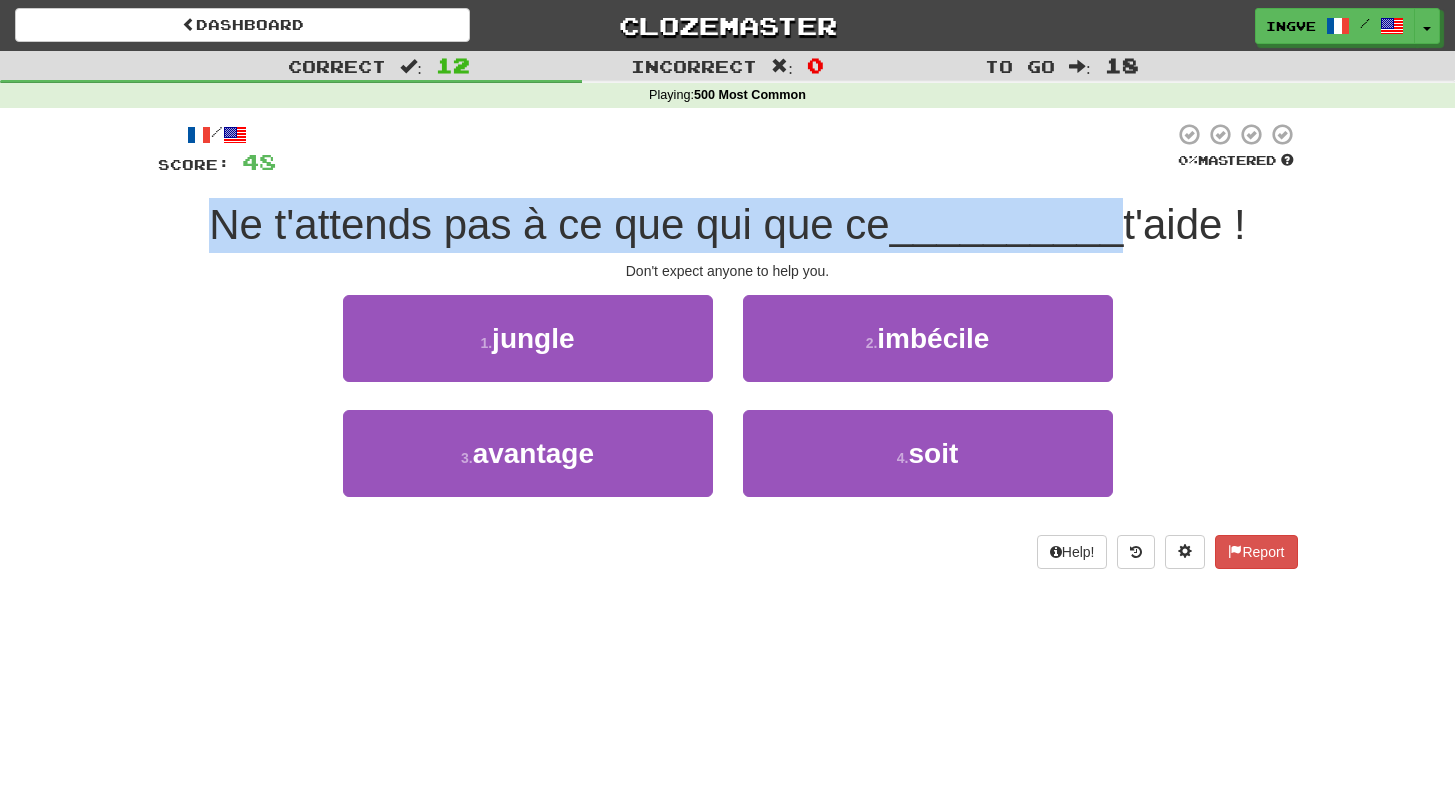 click on "Ne t'attends pas à ce que qui que ce" at bounding box center (549, 224) 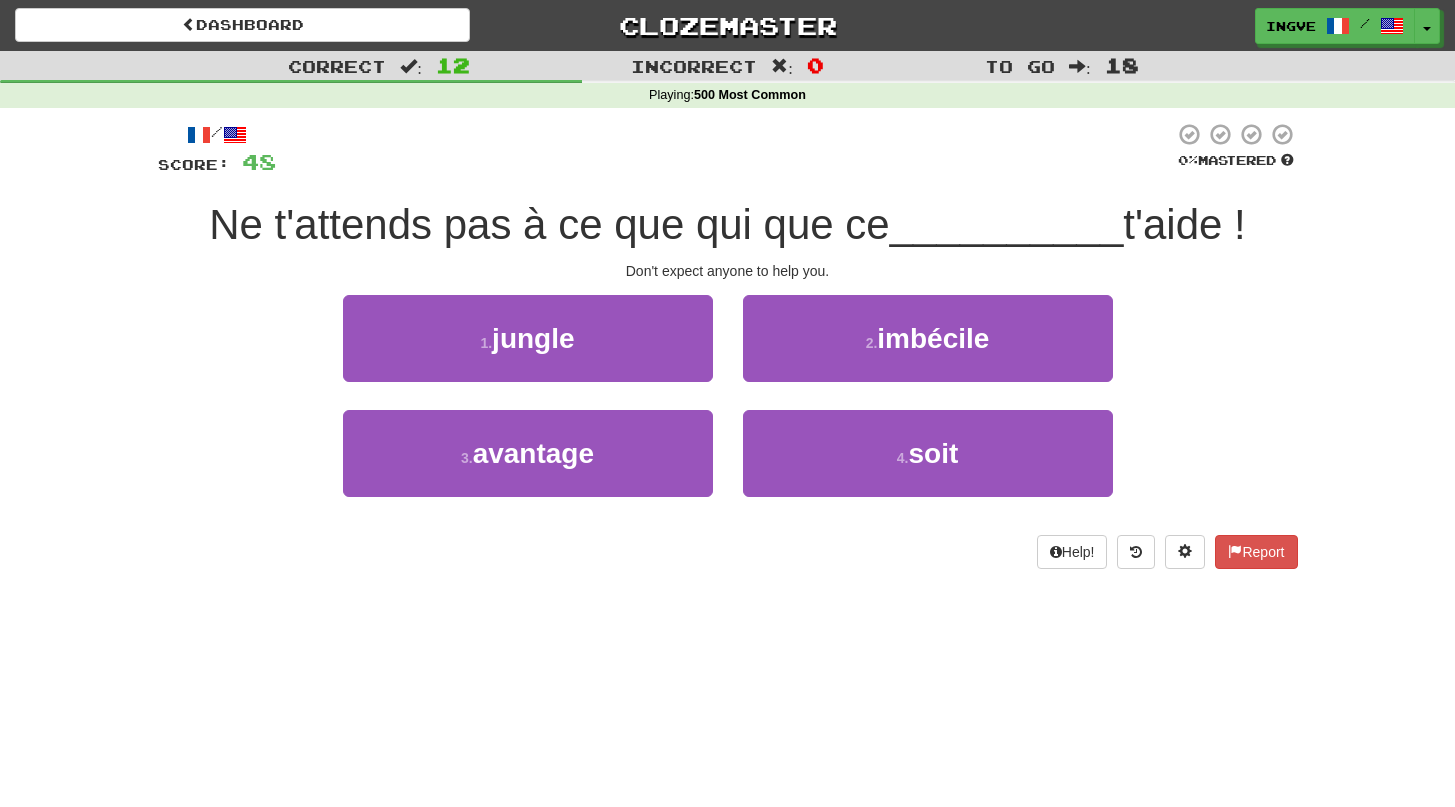 click on "Ne t'attends pas à ce que qui que ce" at bounding box center [549, 224] 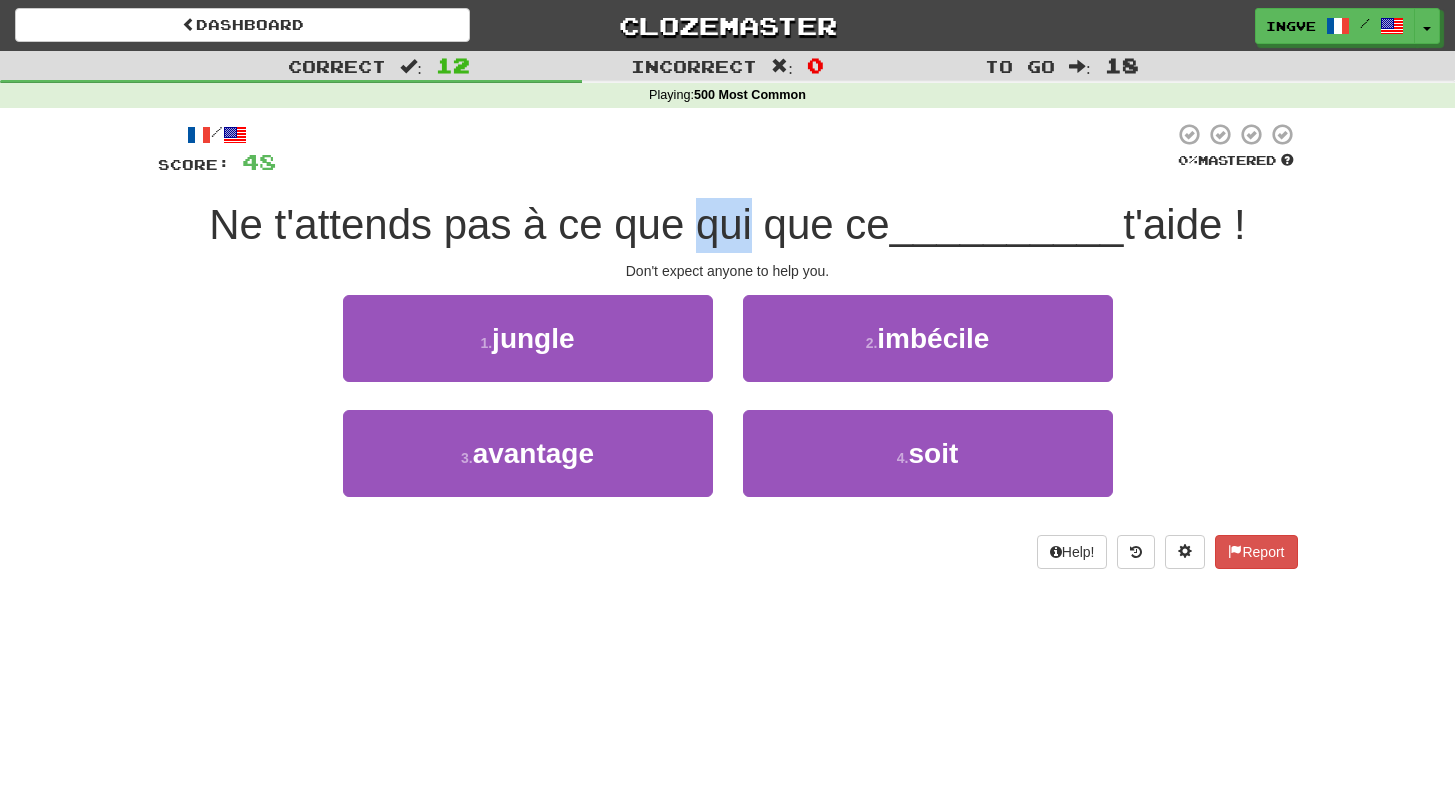 click on "Ne t'attends pas à ce que qui que ce" at bounding box center [549, 224] 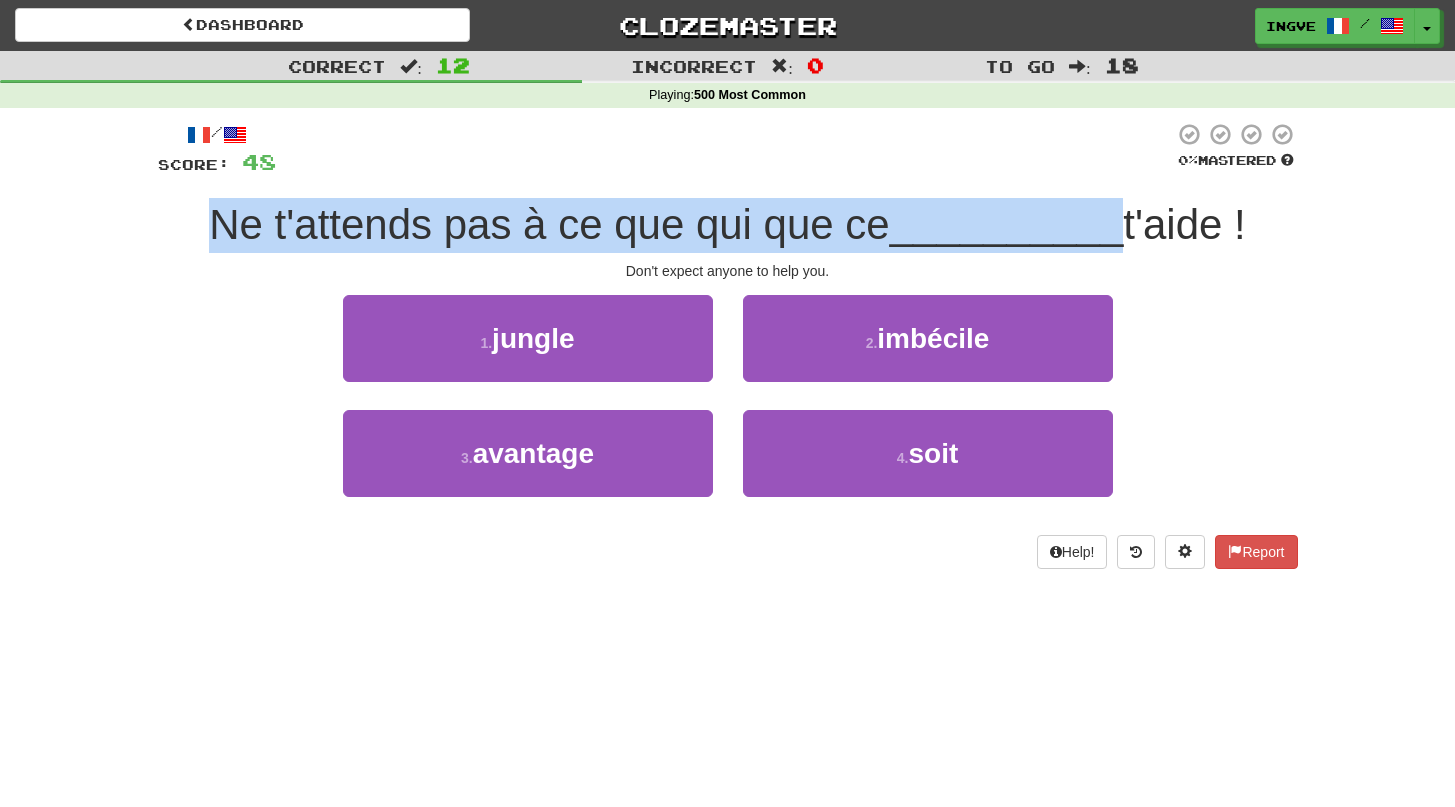 click on "Ne t'attends pas à ce que qui que ce" at bounding box center (549, 224) 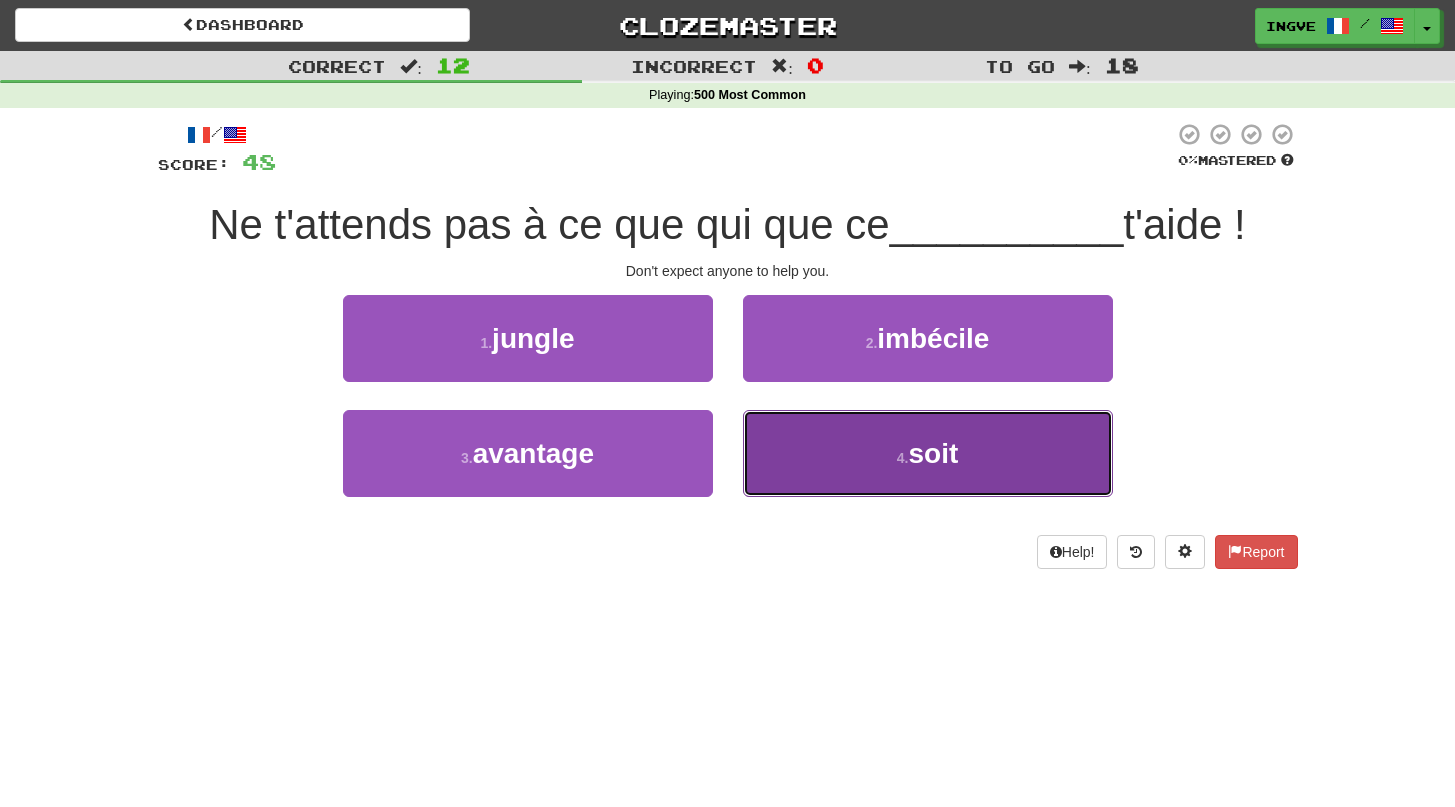 click on "4 .  soit" at bounding box center (928, 453) 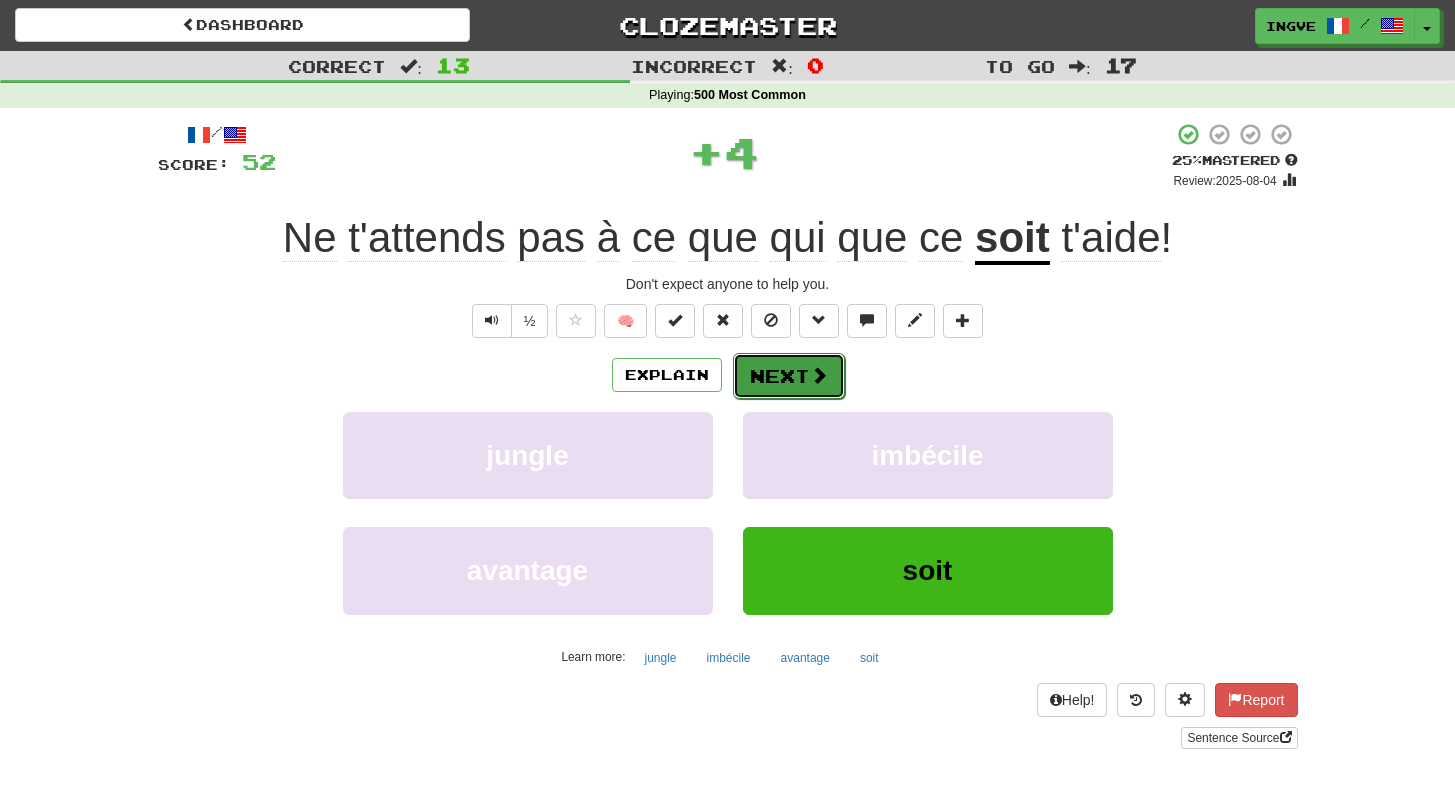 click on "Next" at bounding box center (789, 376) 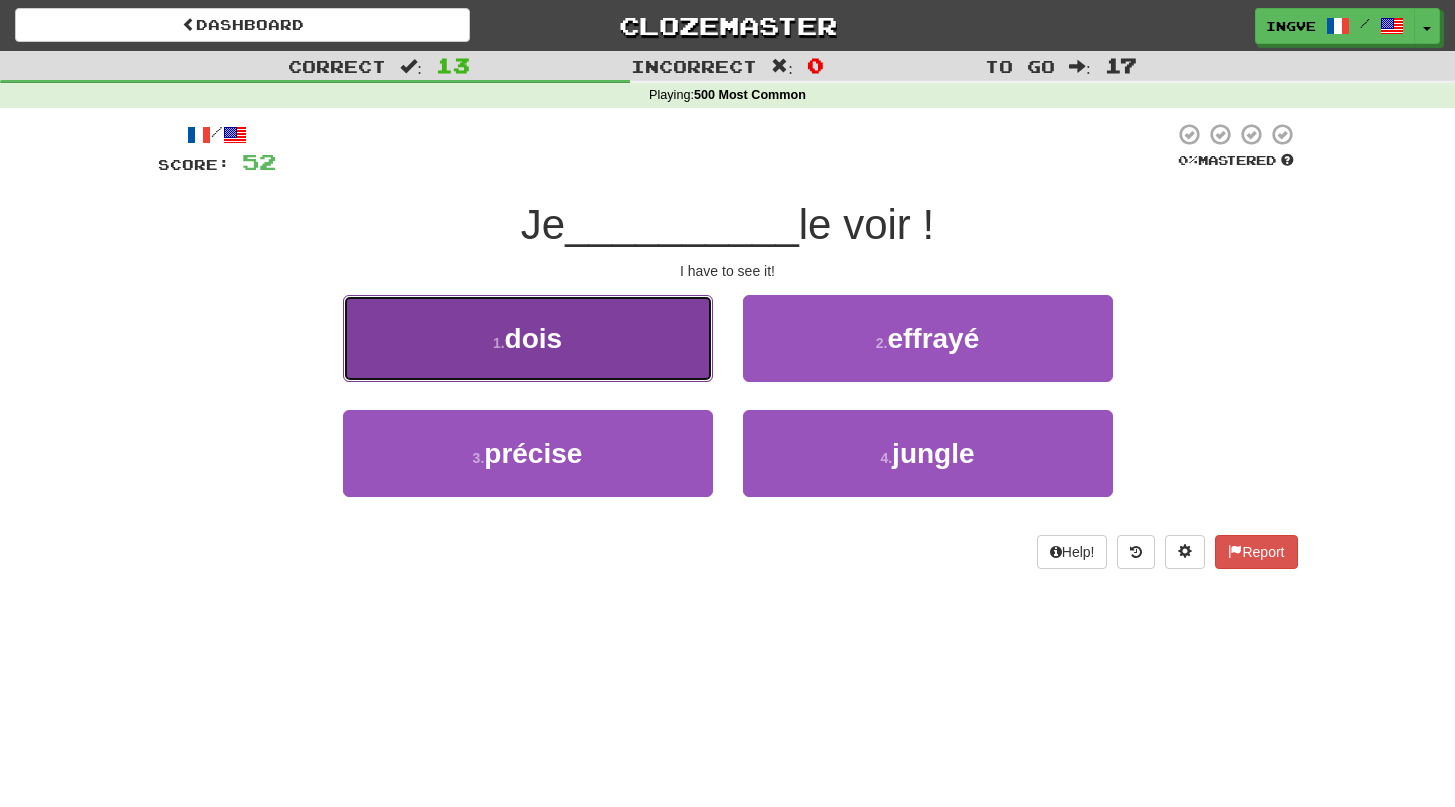 click on "1 .  dois" at bounding box center (528, 338) 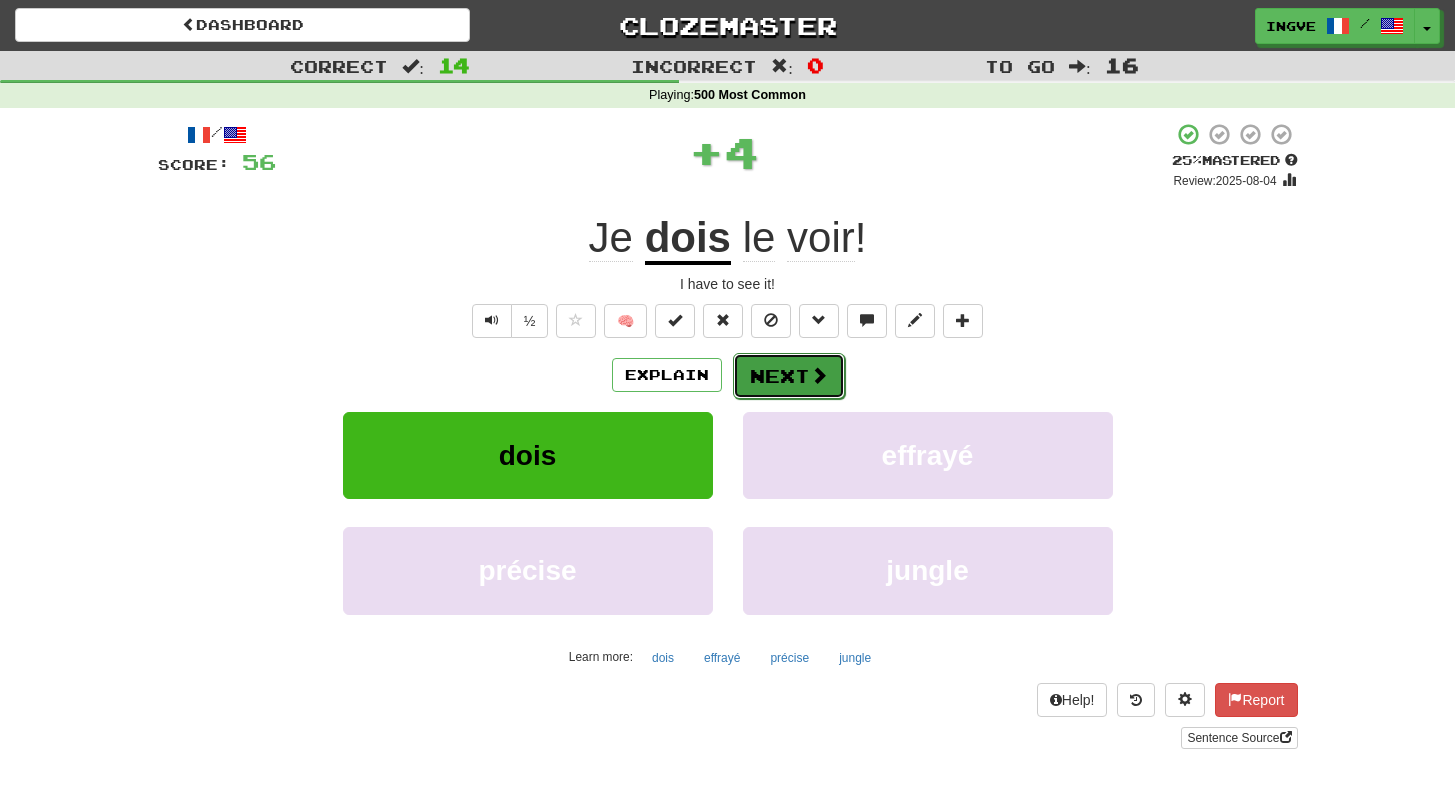 click on "Next" at bounding box center [789, 376] 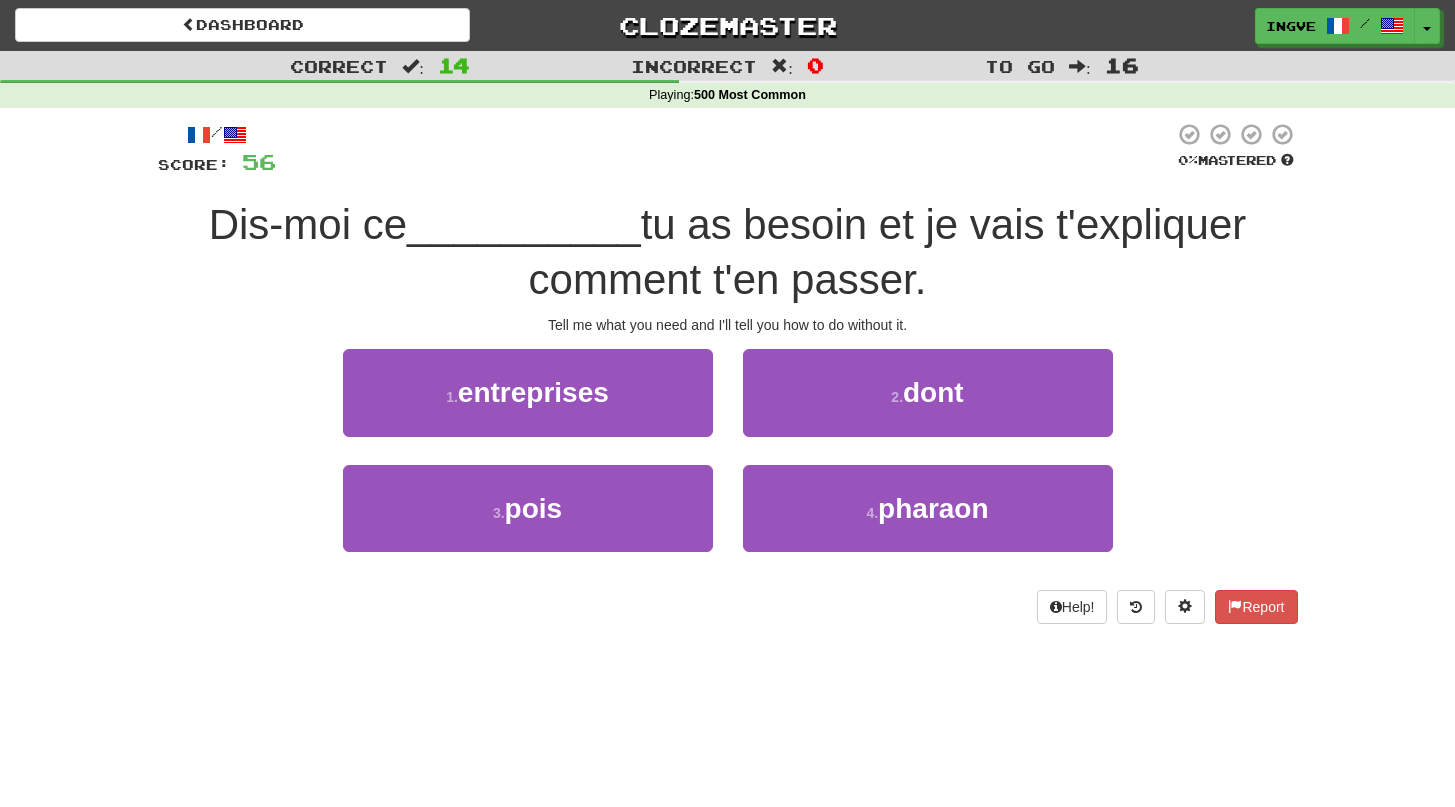 click on "Tell me what you need and I'll tell you how to do without it." at bounding box center [728, 325] 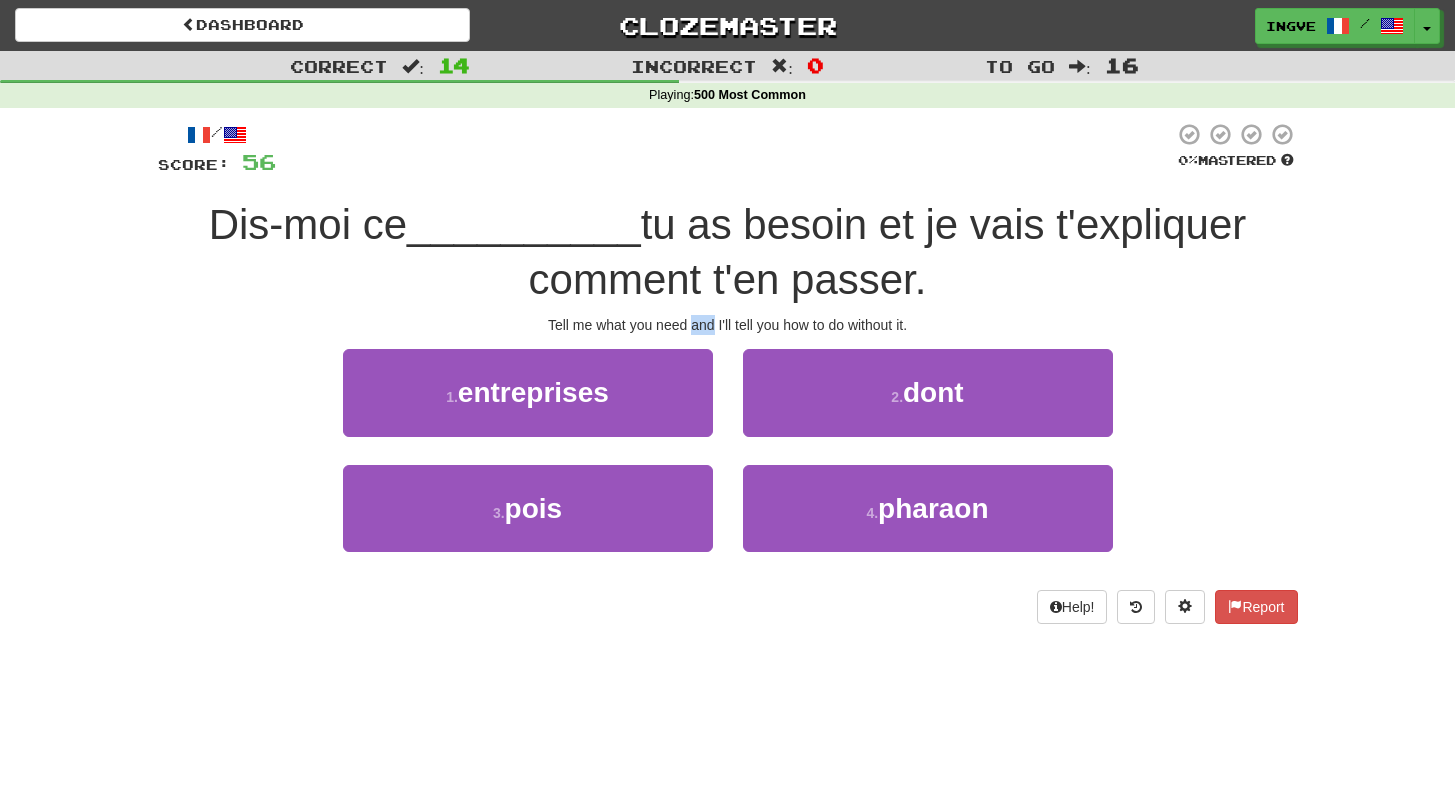 click on "Tell me what you need and I'll tell you how to do without it." at bounding box center [728, 325] 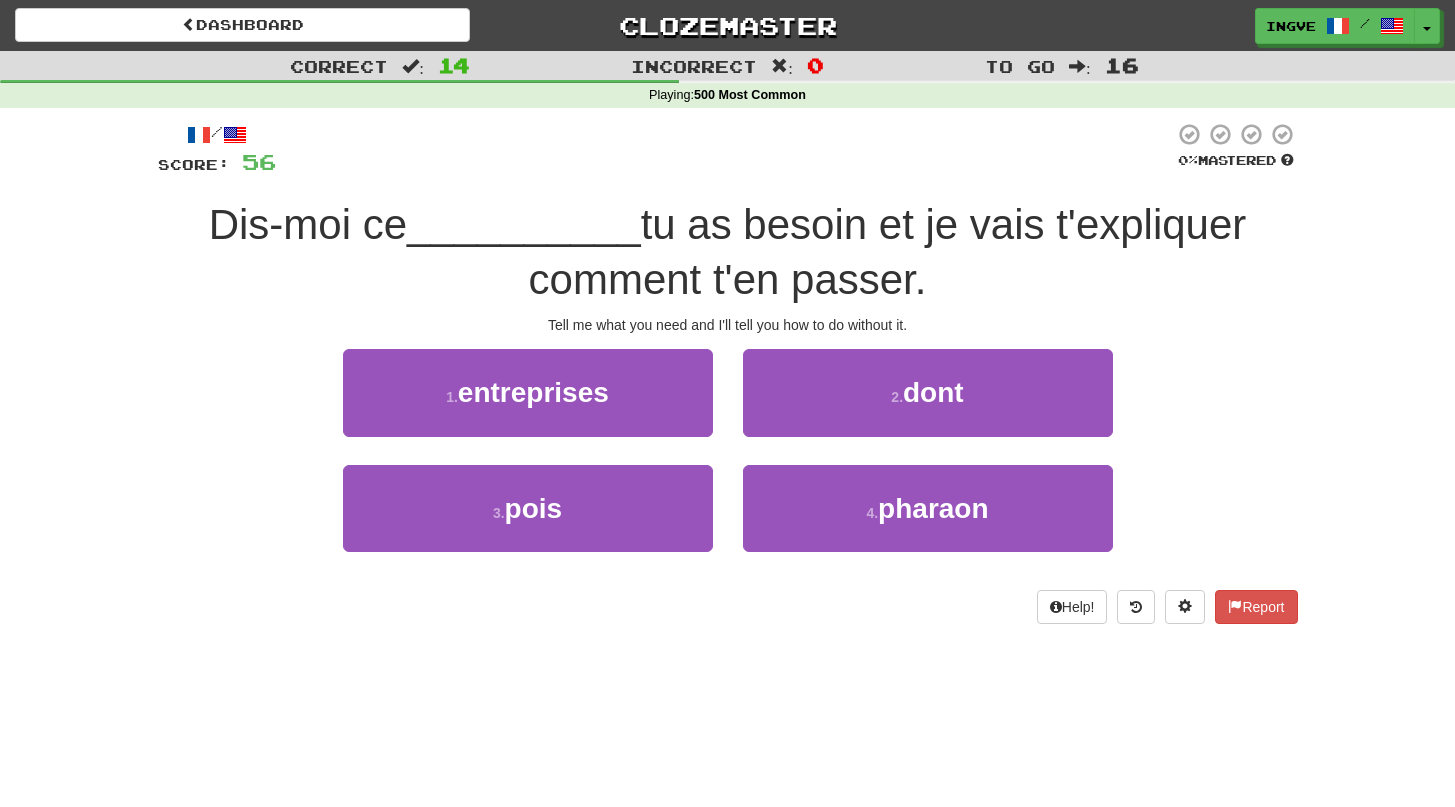 click on "Tell me what you need and I'll tell you how to do without it." at bounding box center [728, 325] 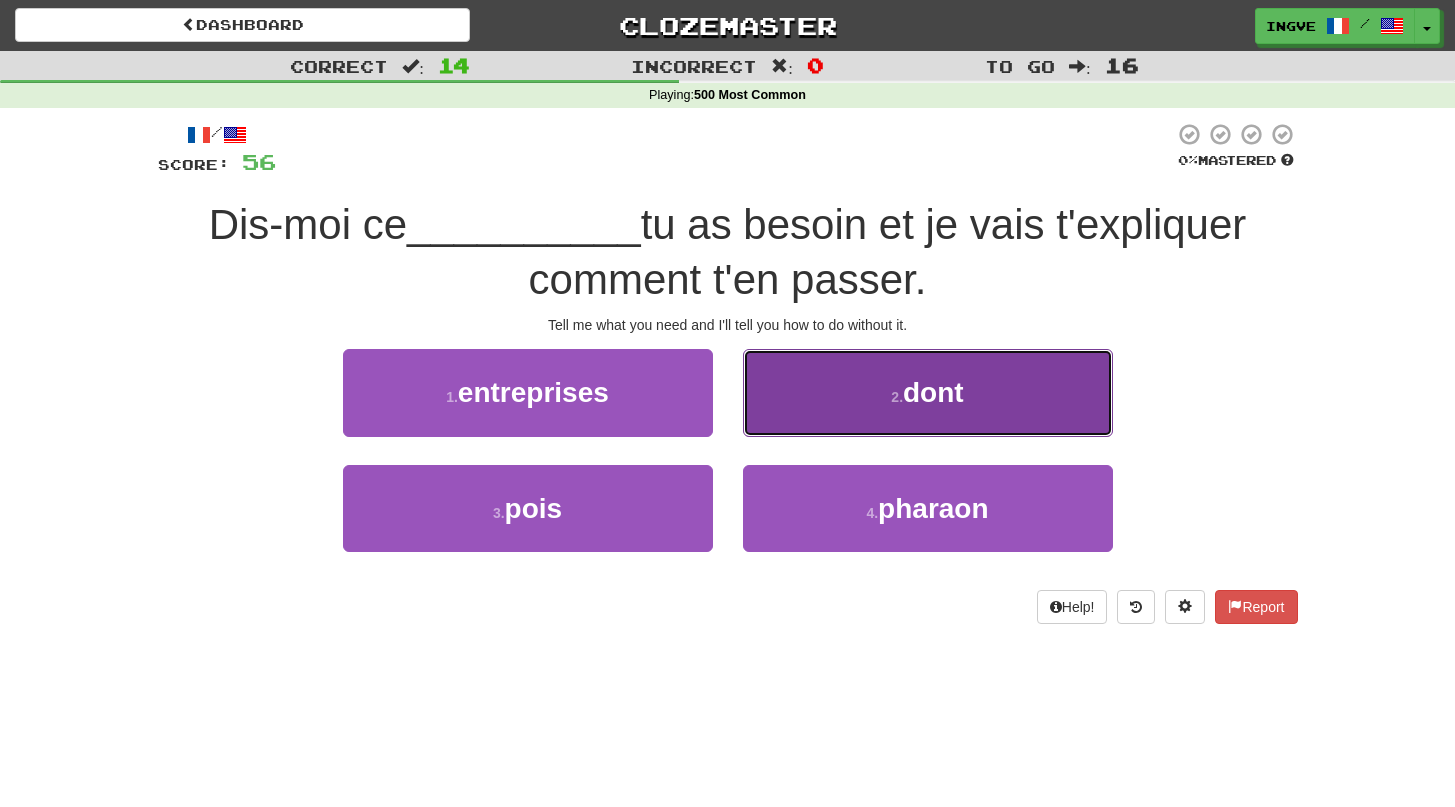 click on "2 .  dont" at bounding box center [928, 392] 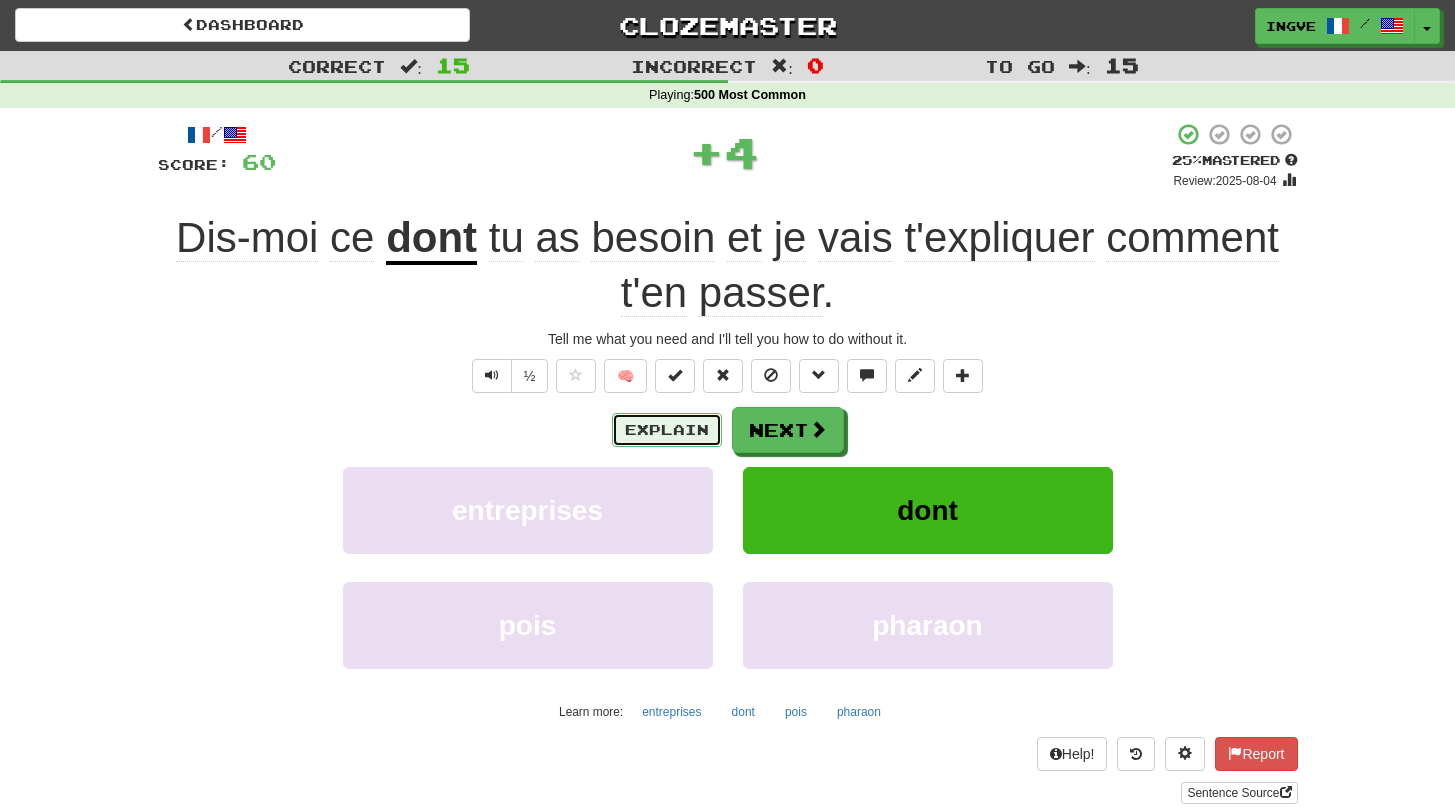 click on "Explain" at bounding box center (667, 430) 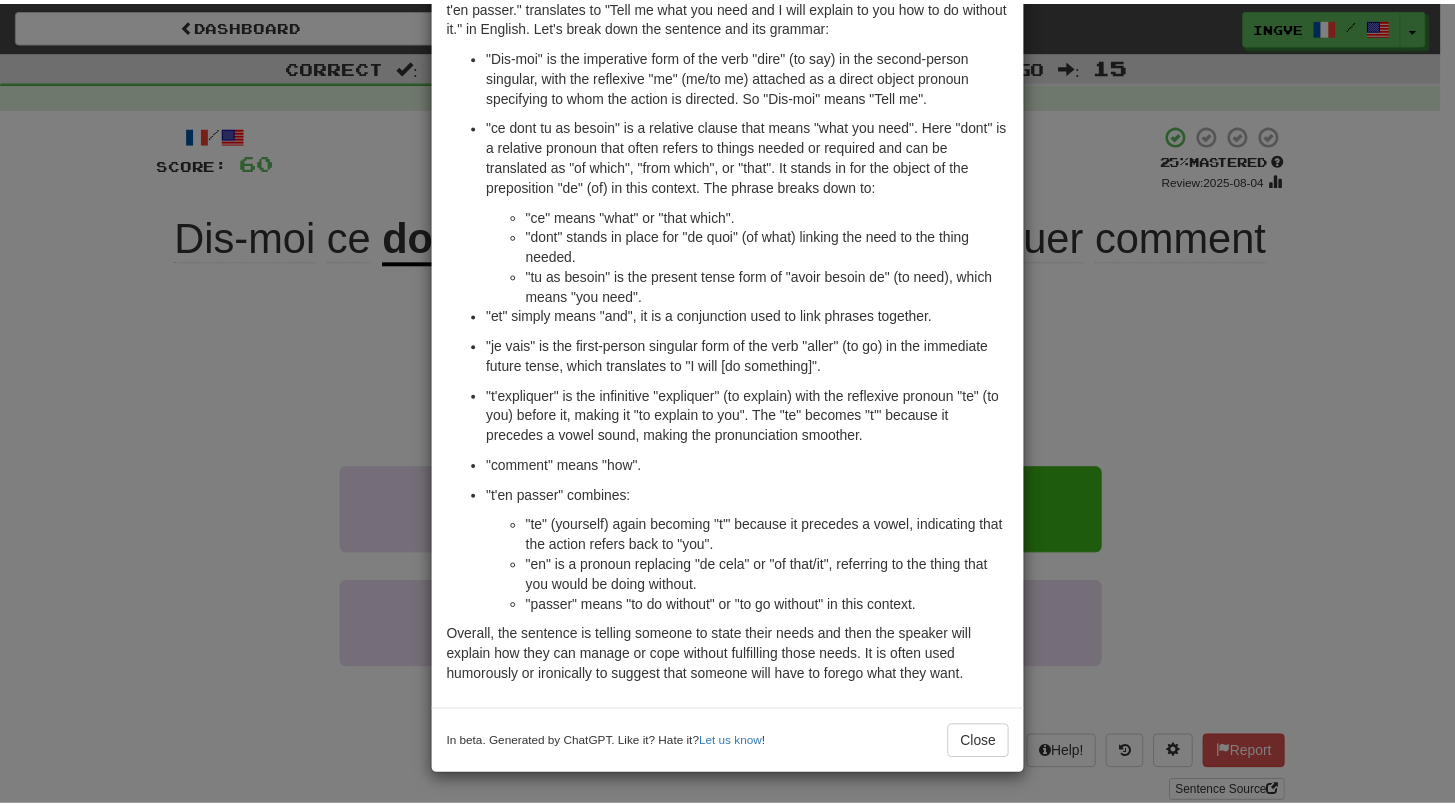 scroll, scrollTop: 0, scrollLeft: 0, axis: both 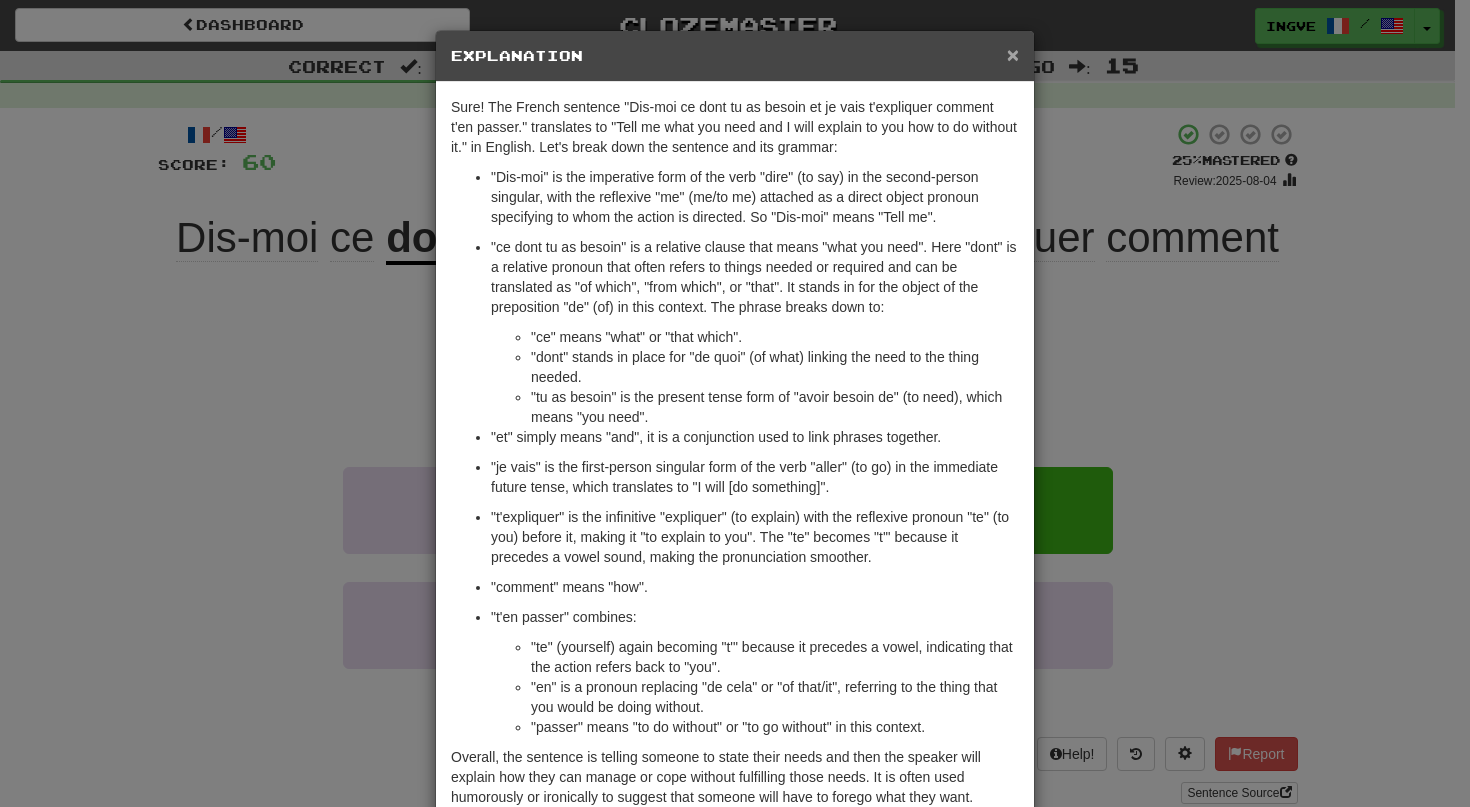 click on "×" at bounding box center (1013, 54) 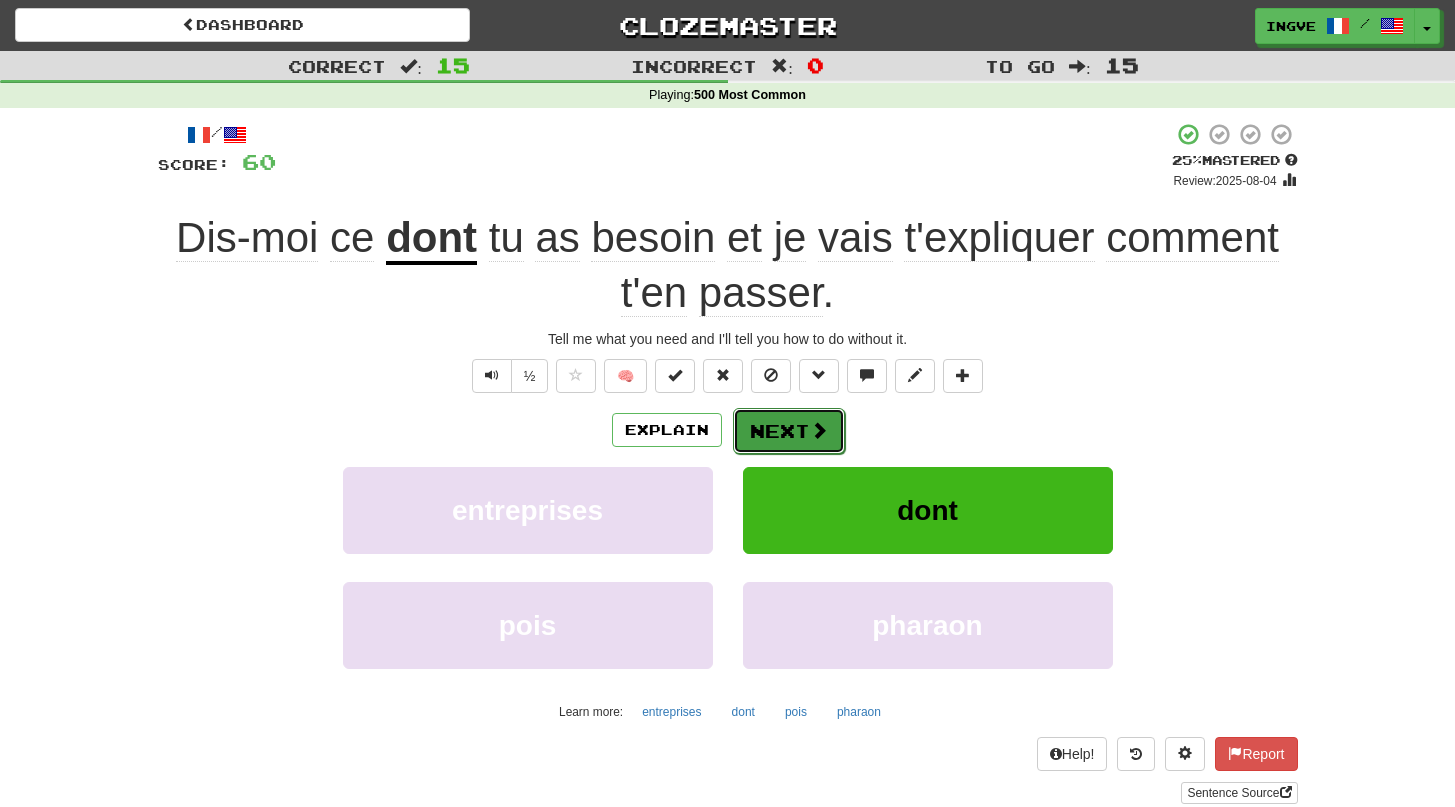 click at bounding box center (819, 430) 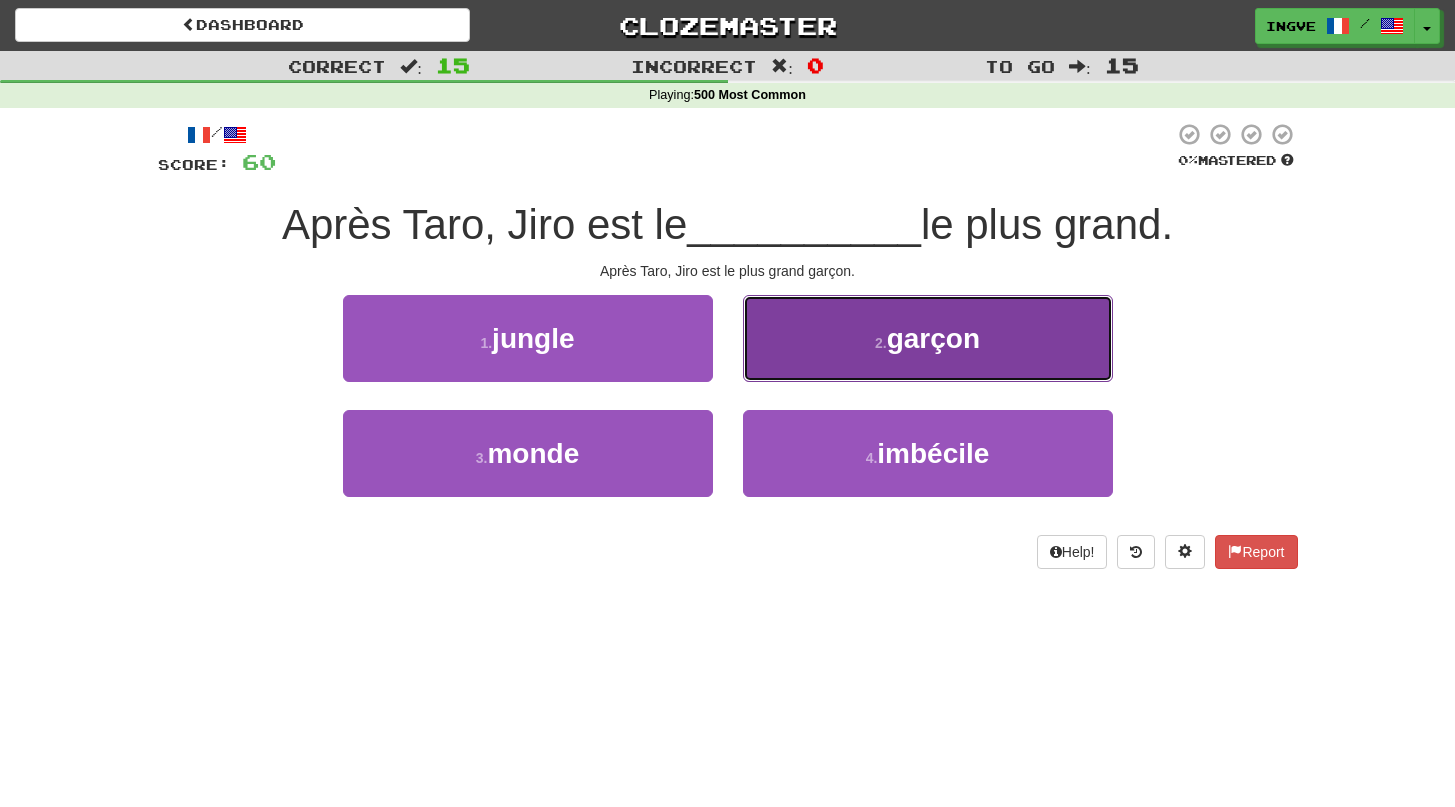 click on "2 .  garçon" at bounding box center [928, 338] 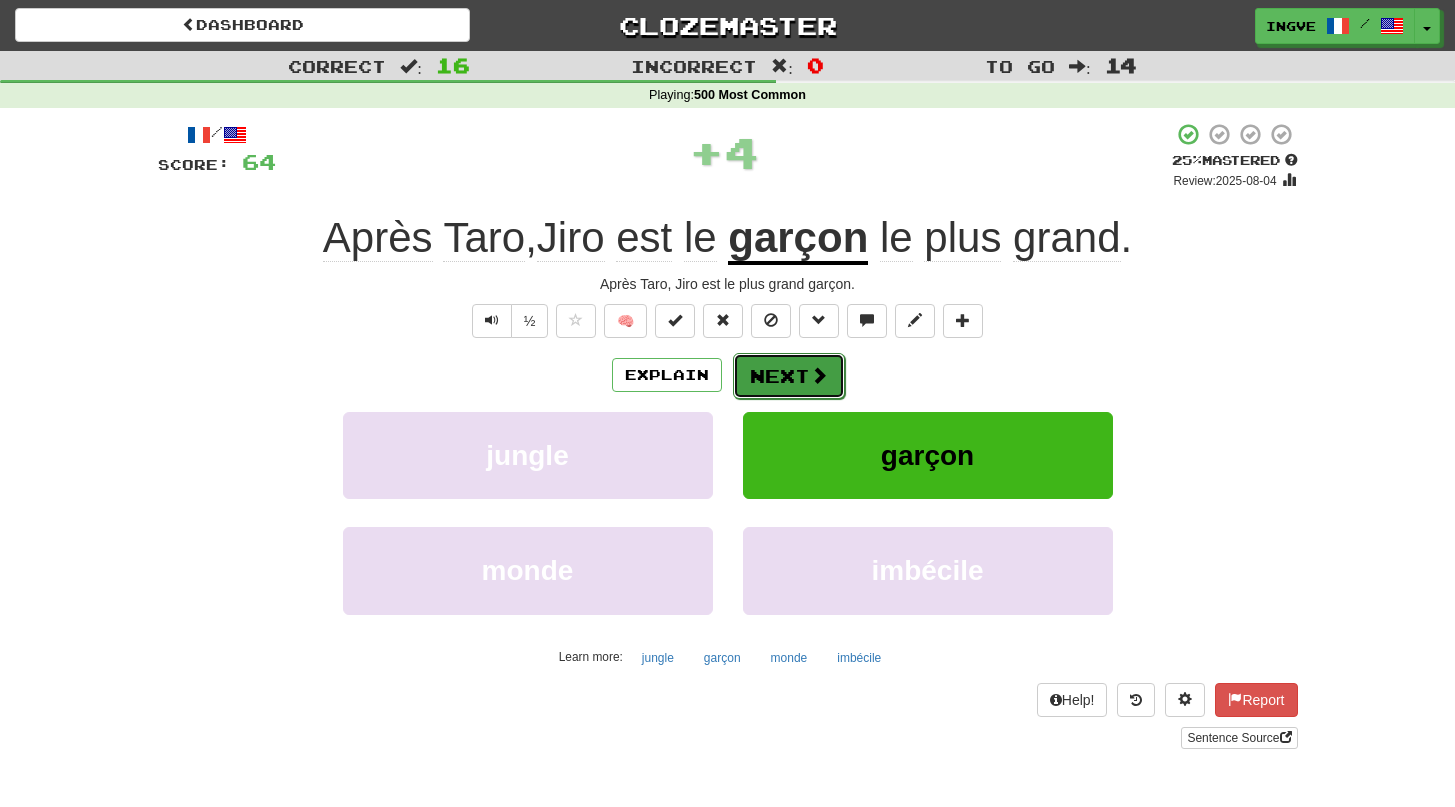 click on "Next" at bounding box center [789, 376] 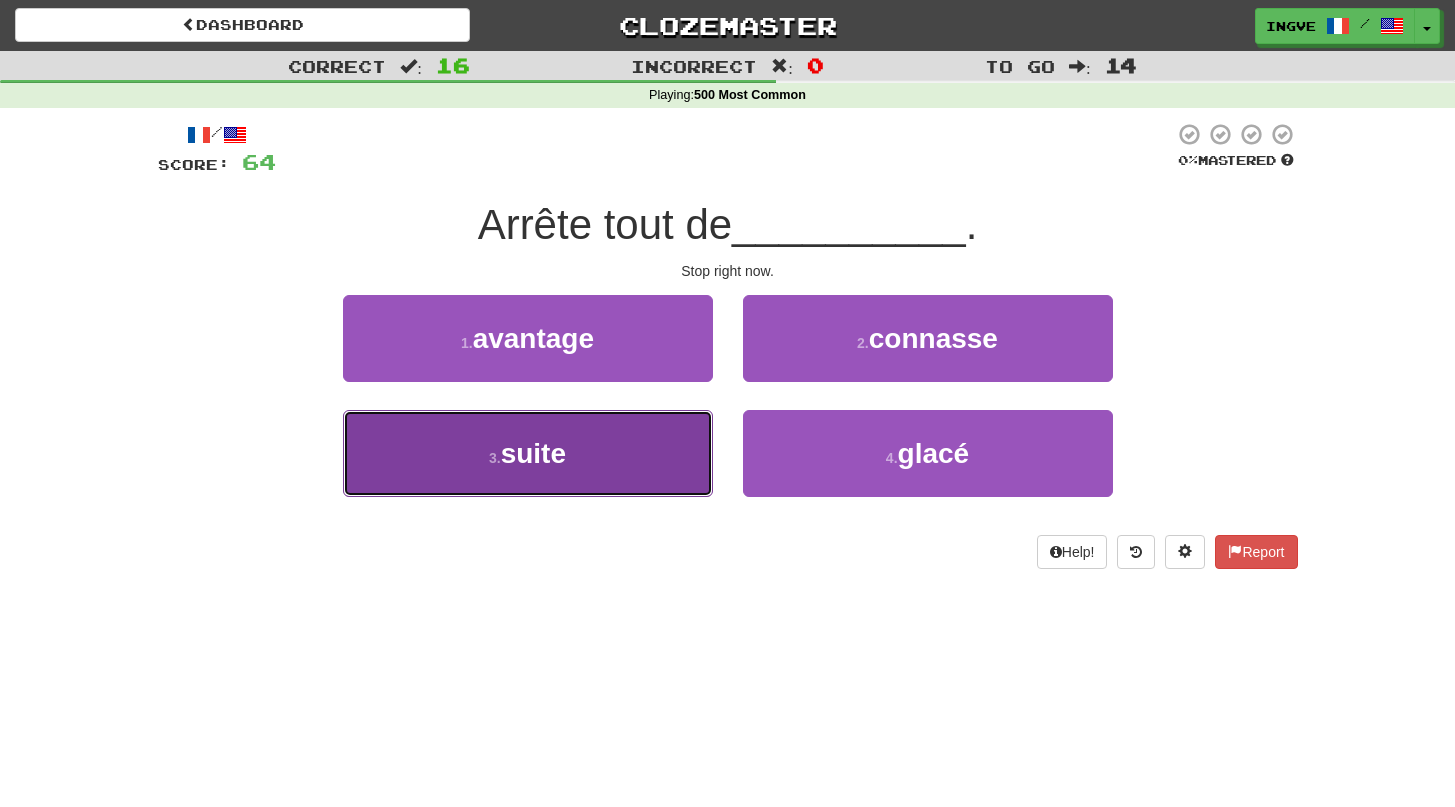 click on "3 .  suite" at bounding box center [528, 453] 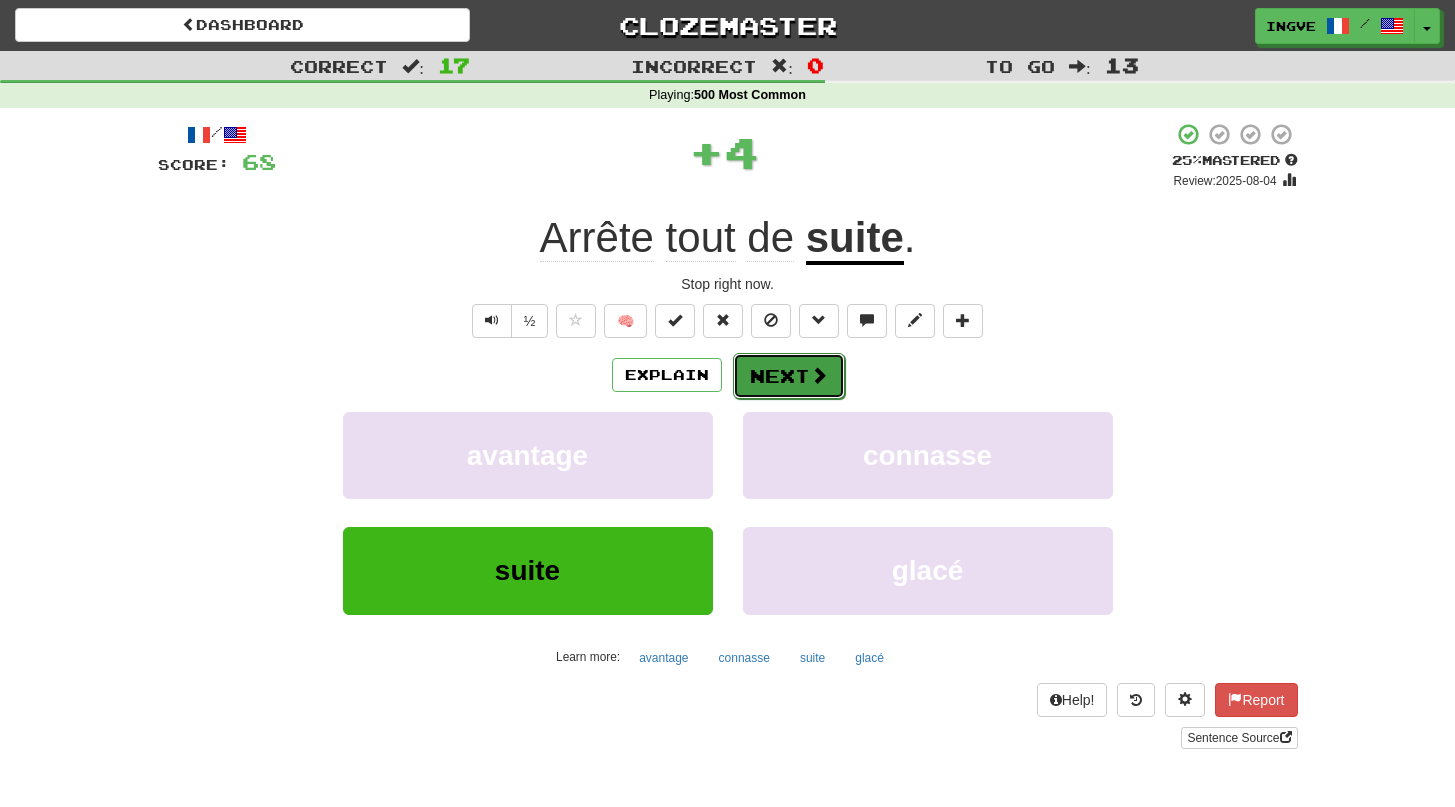 click on "Next" at bounding box center [789, 376] 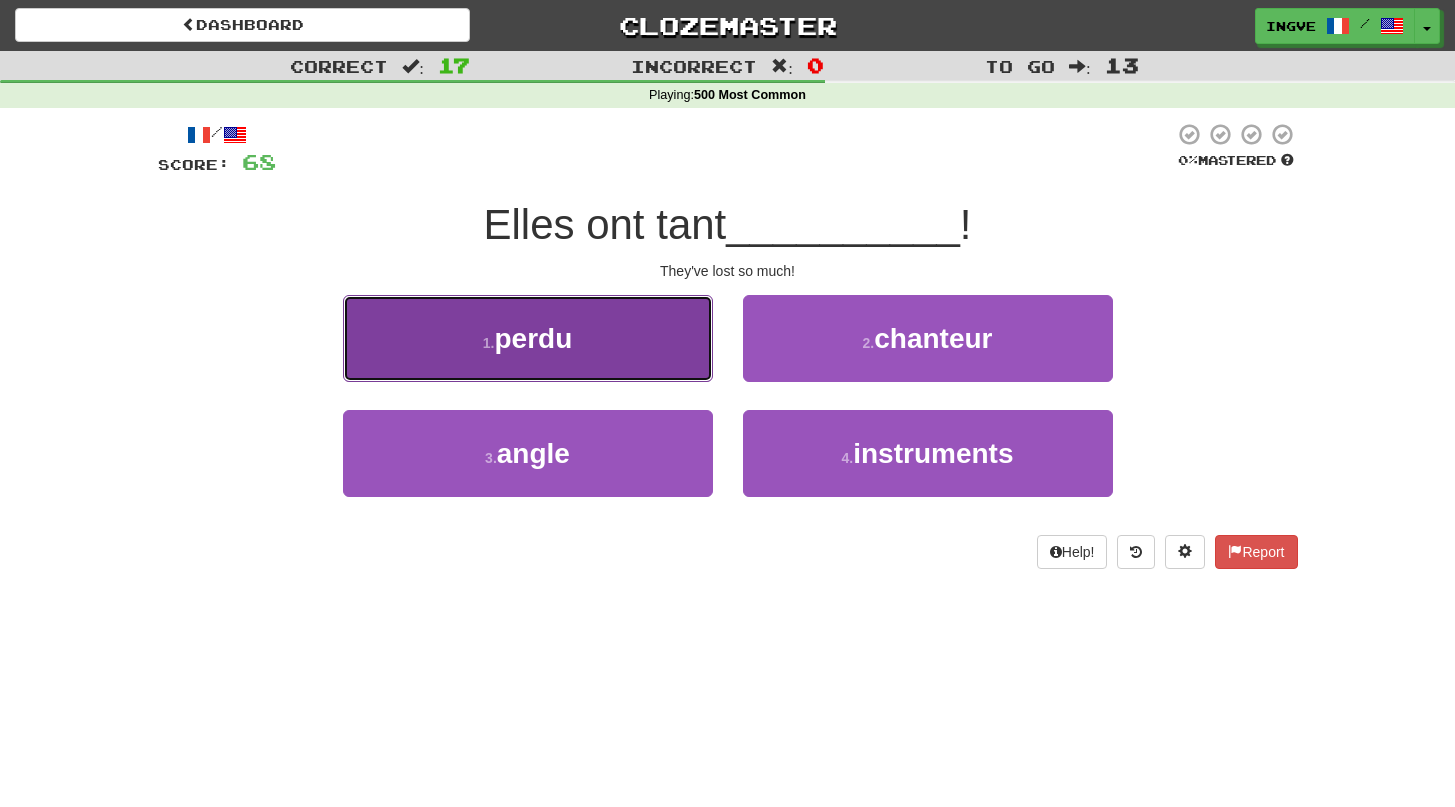 click on "1 .  perdu" at bounding box center [528, 338] 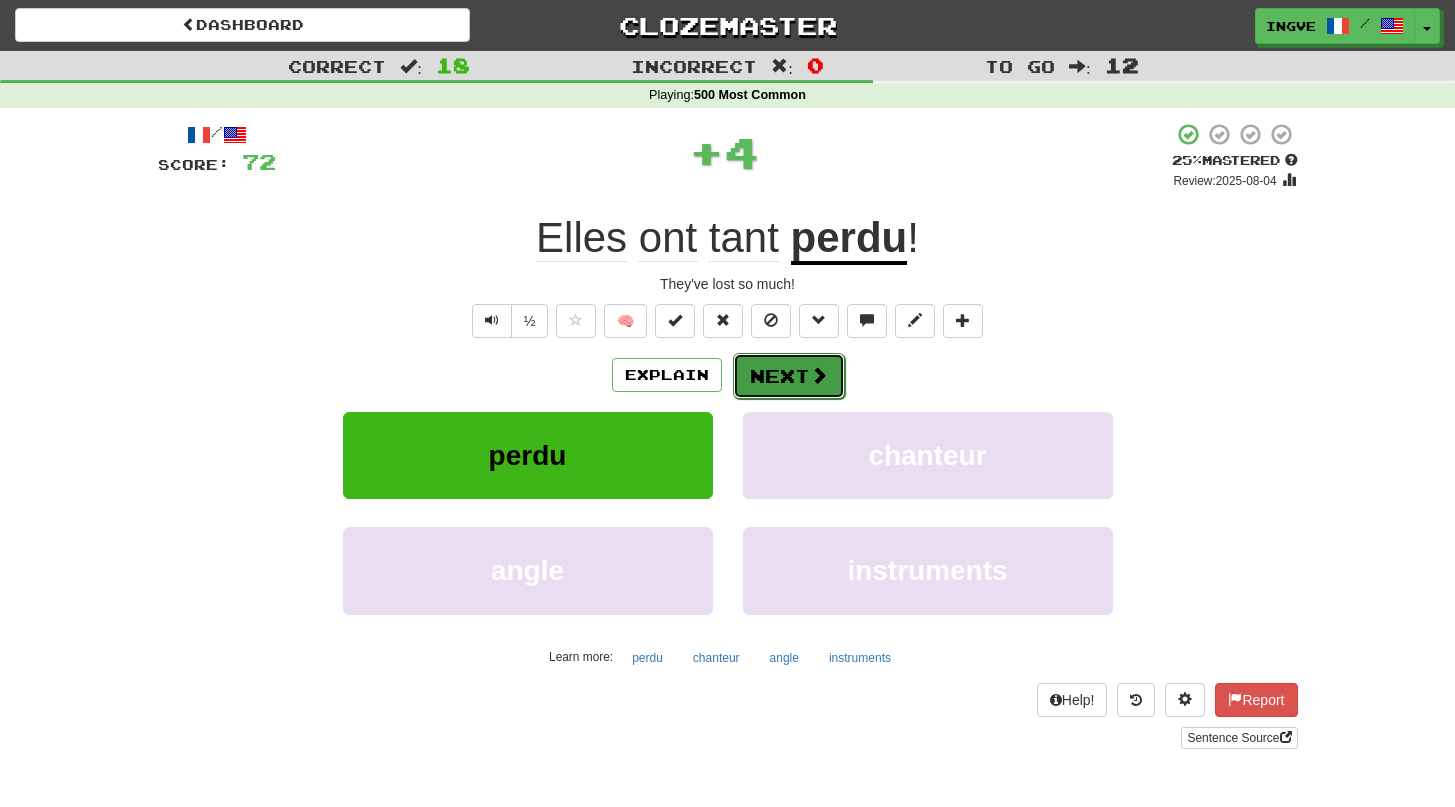 click on "Next" at bounding box center [789, 376] 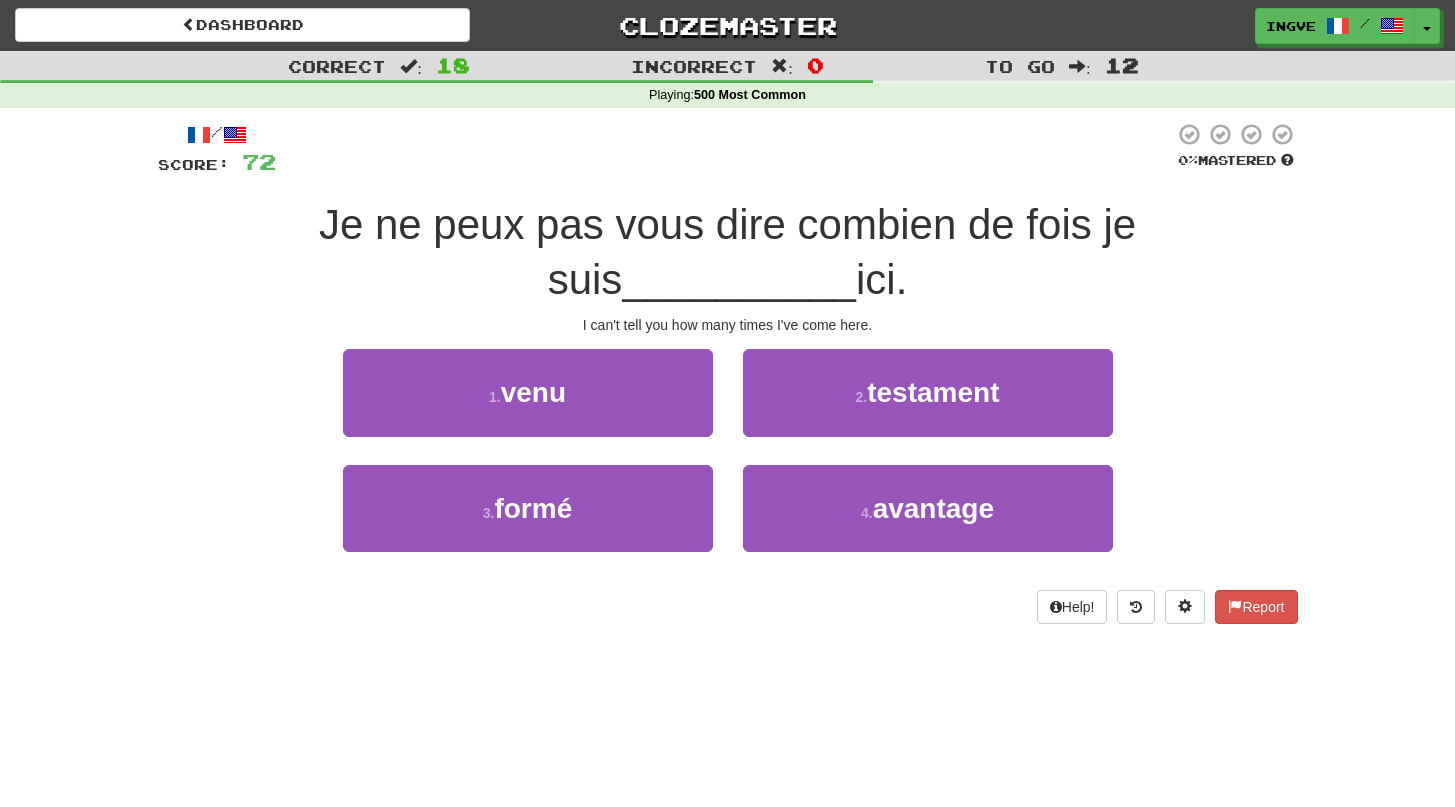 click on "Je ne peux pas vous dire combien de fois je suis" at bounding box center [727, 252] 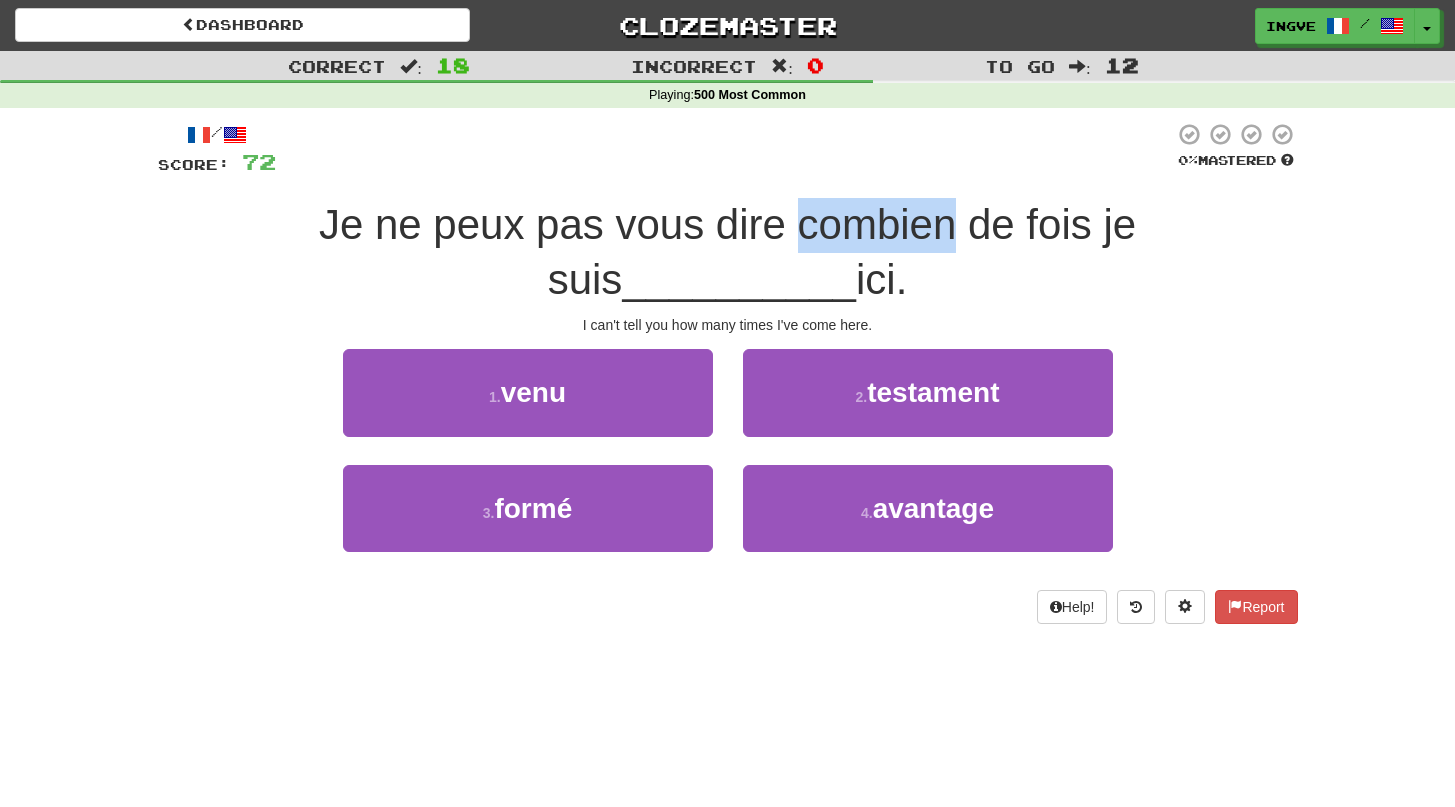 click on "Je ne peux pas vous dire combien de fois je suis" at bounding box center (727, 252) 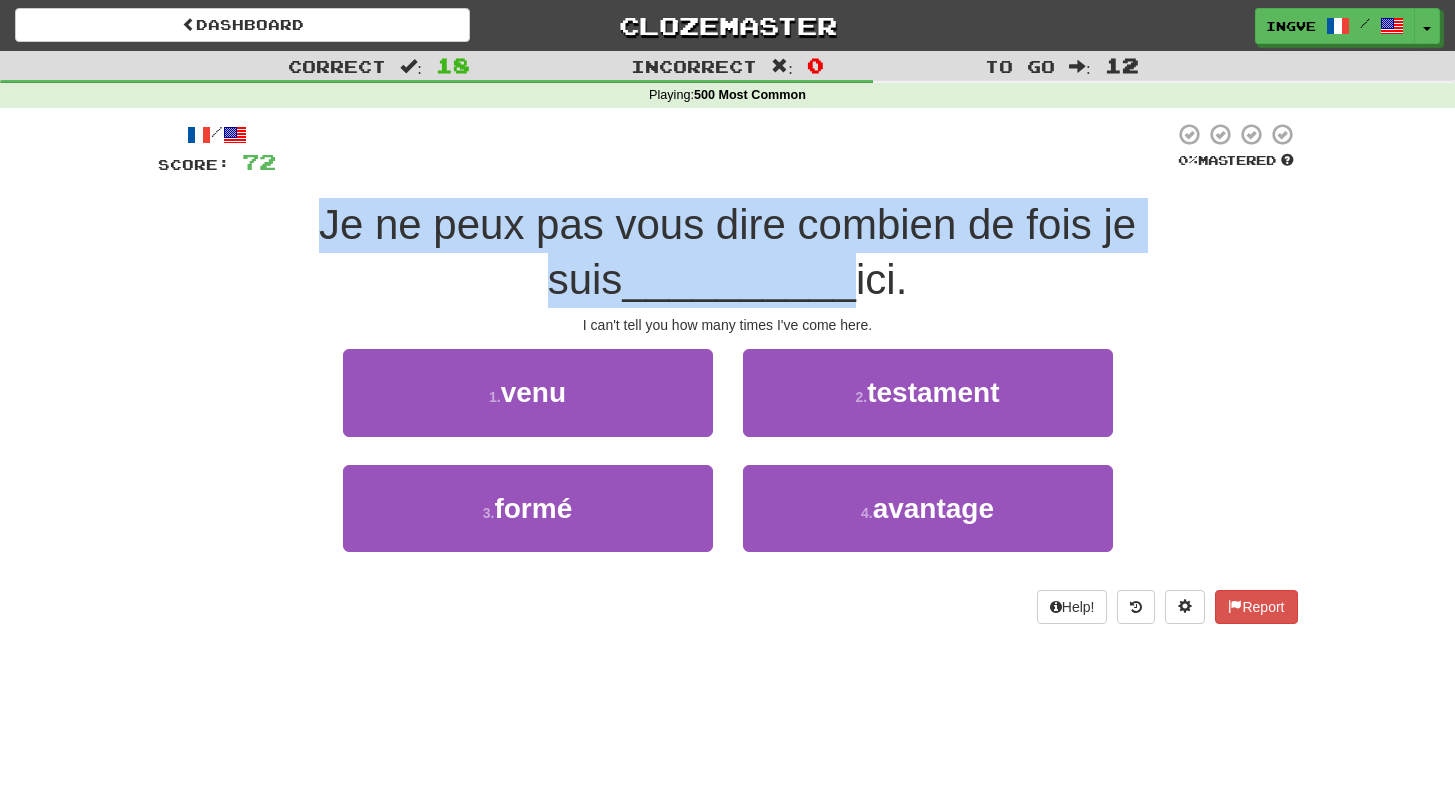 click on "Je ne peux pas vous dire combien de fois je suis" at bounding box center (727, 252) 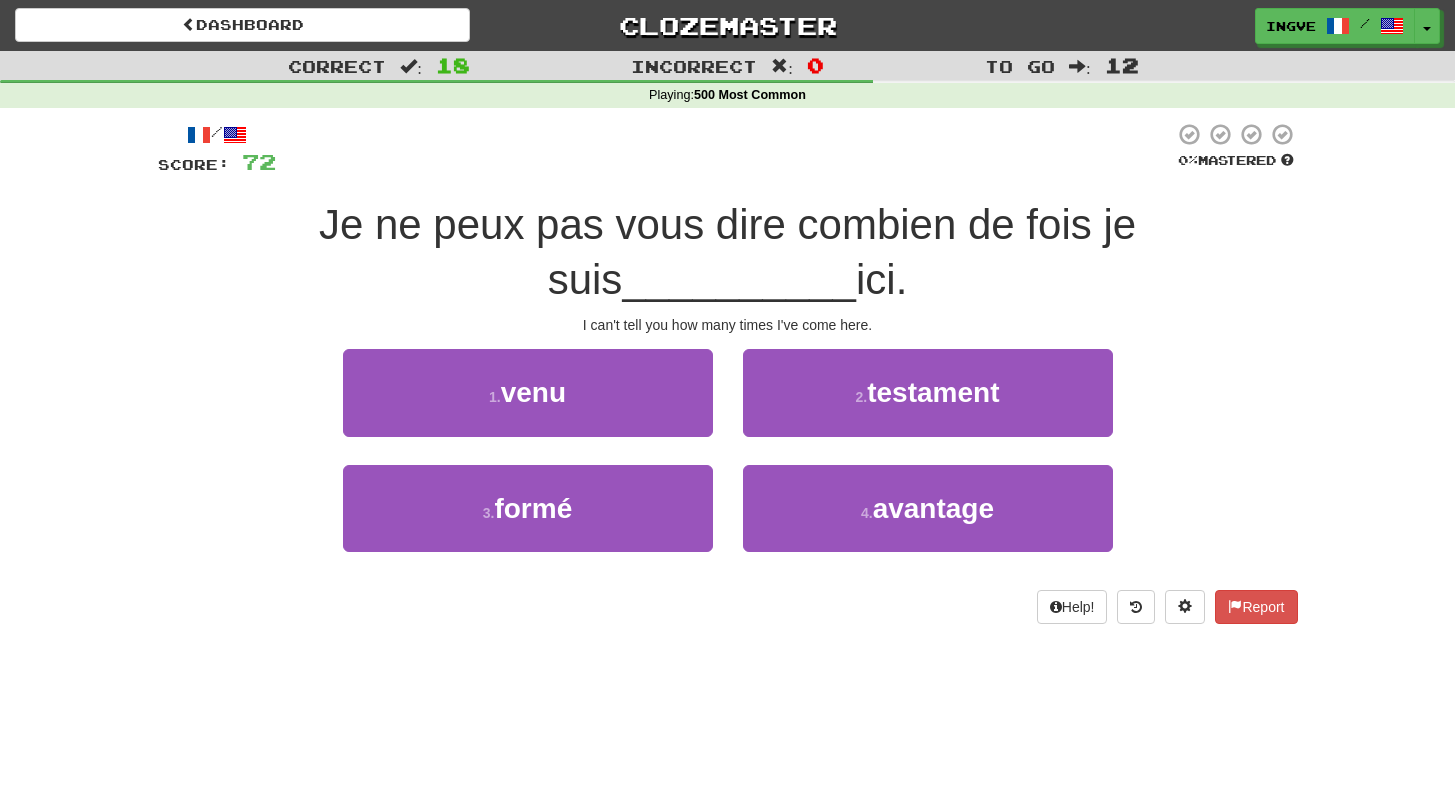 click on "Je ne peux pas vous dire combien de fois je suis" at bounding box center [727, 252] 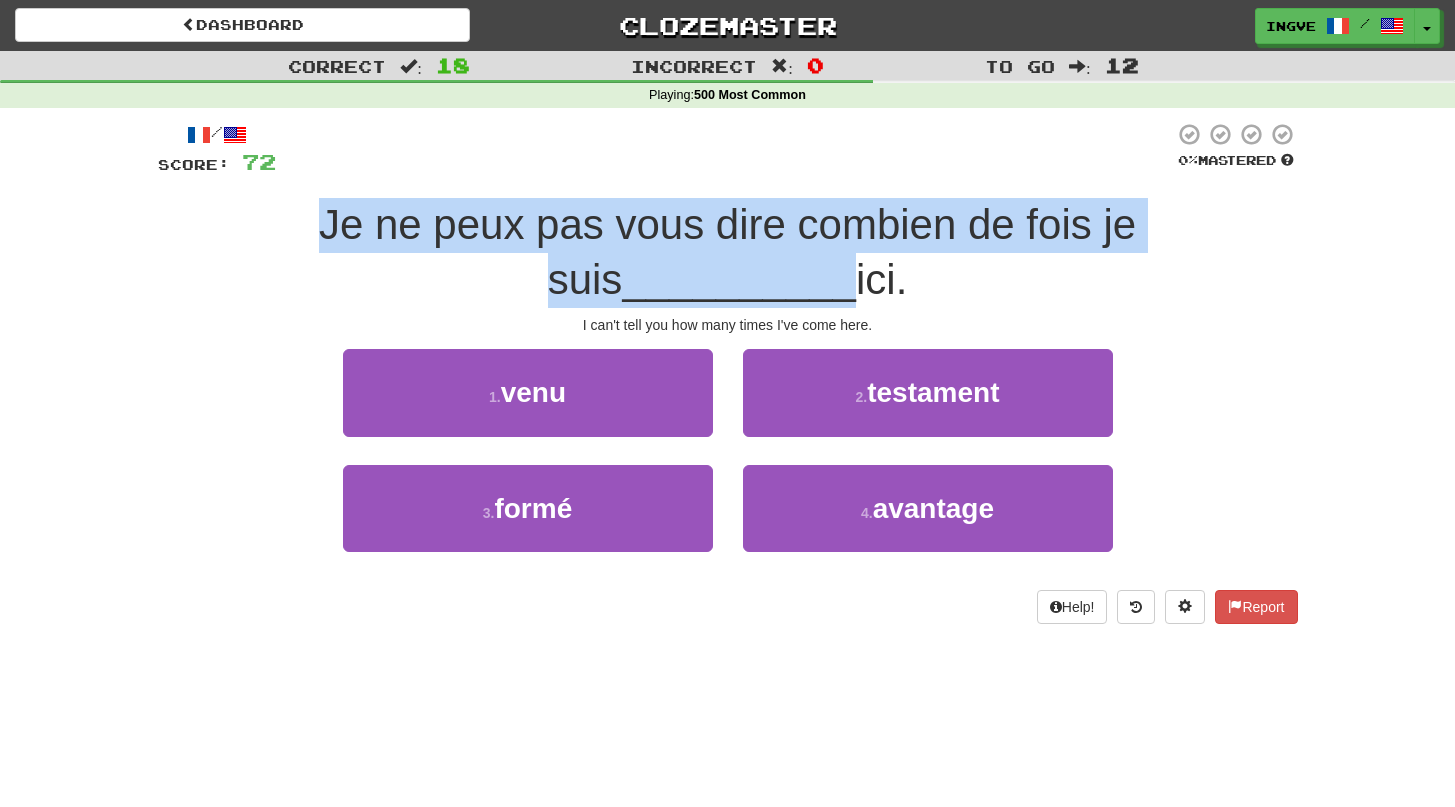 click on "Je ne peux pas vous dire combien de fois je suis" at bounding box center [727, 252] 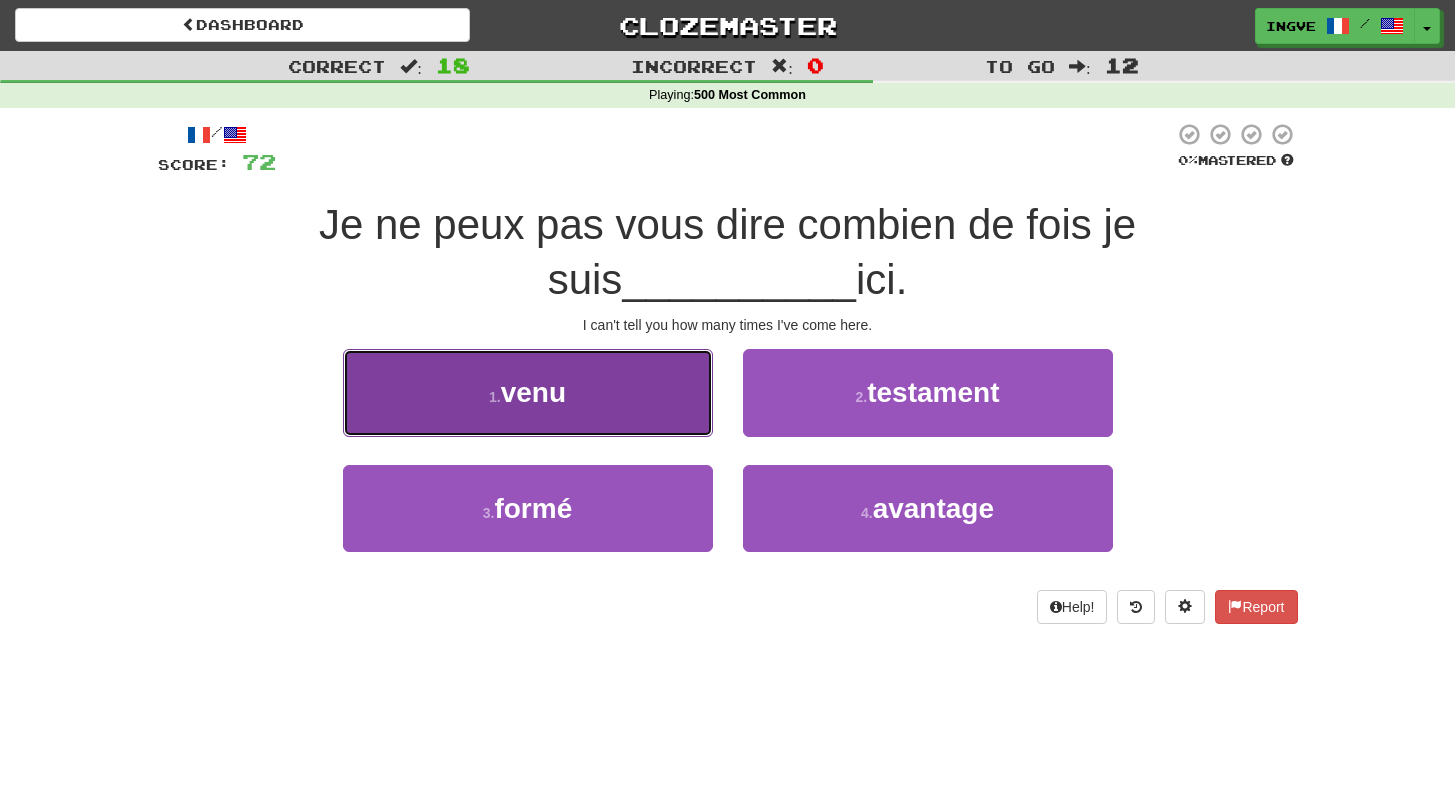 click on "1 .  venu" at bounding box center [528, 392] 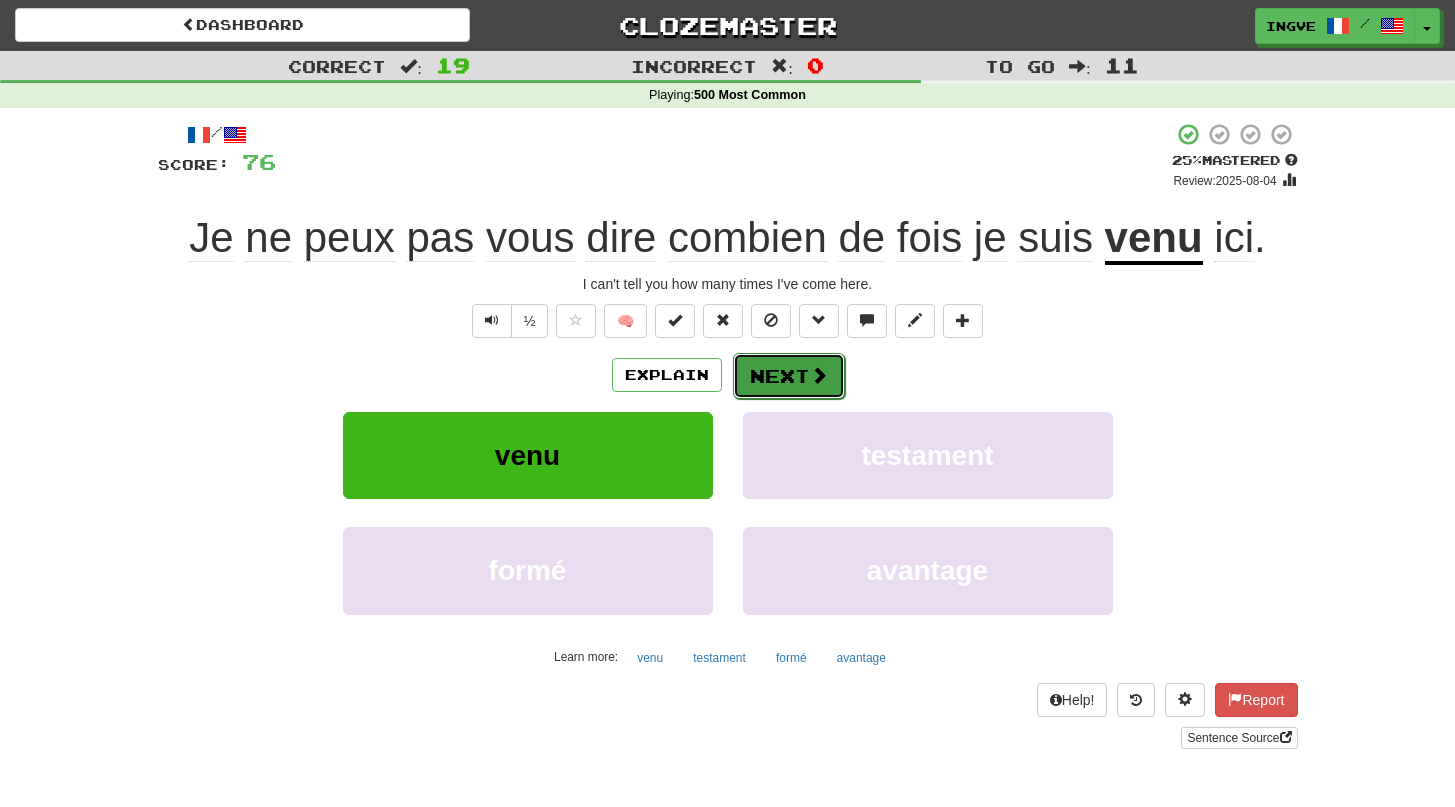 click on "Next" at bounding box center [789, 376] 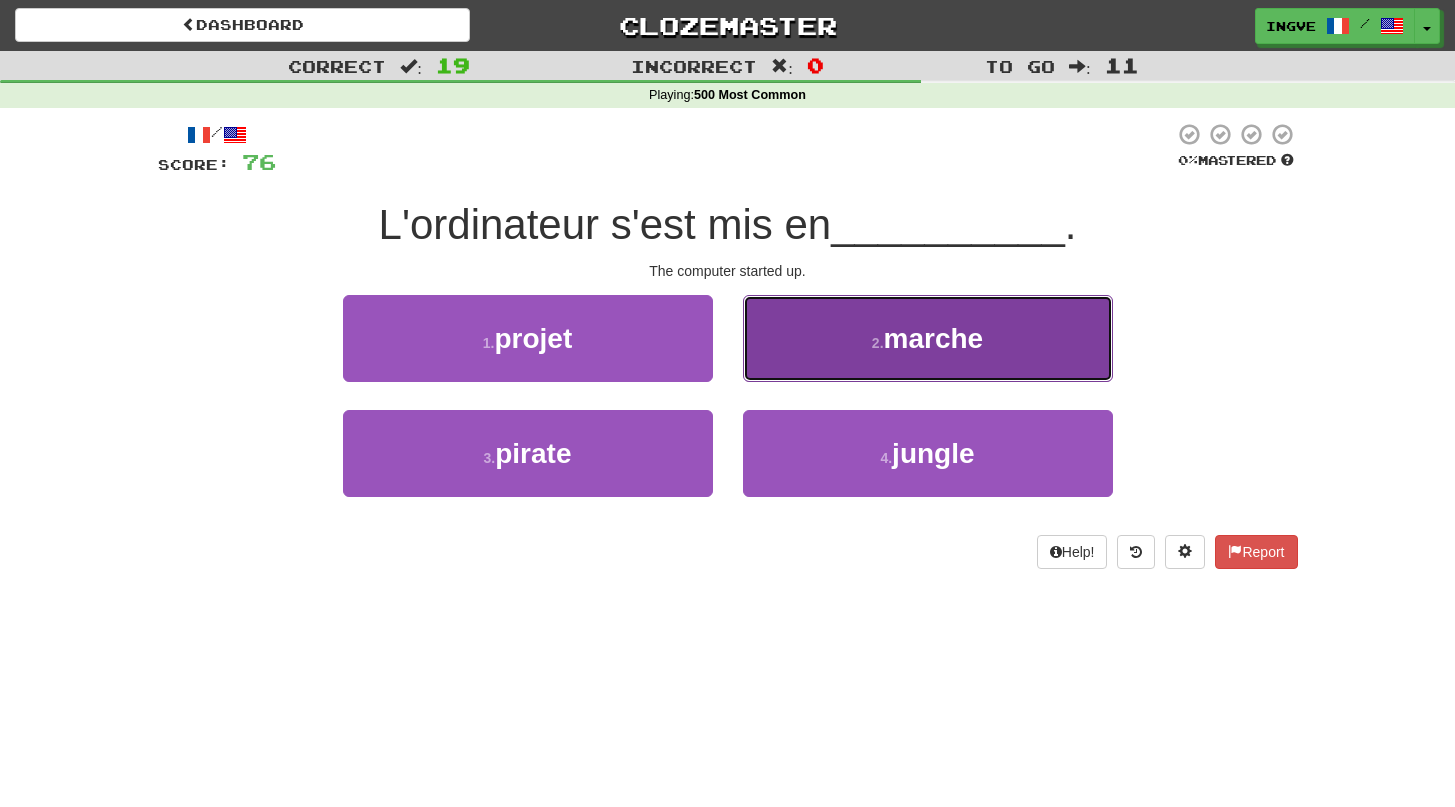 click on "2 .  marche" at bounding box center [928, 338] 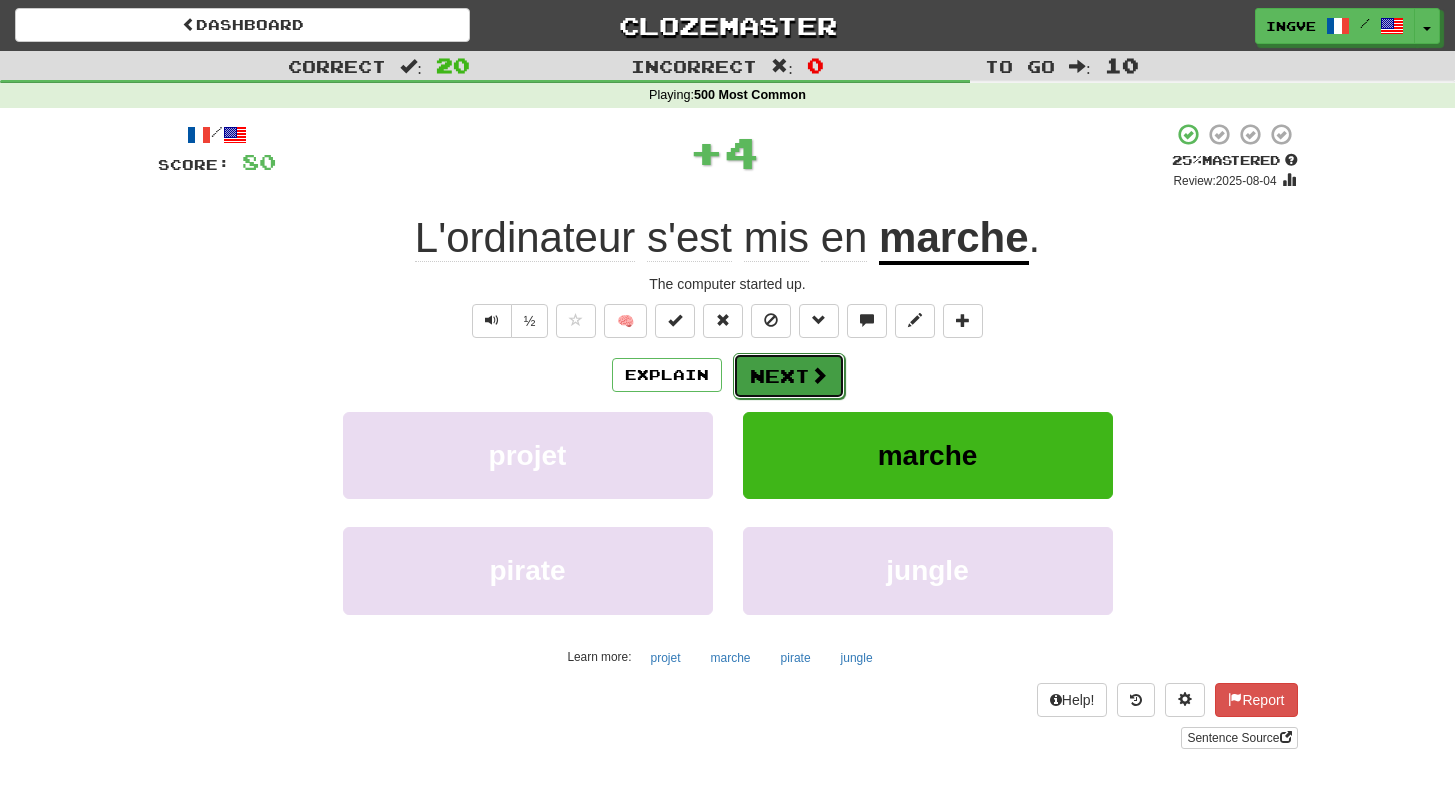 click on "Next" at bounding box center [789, 376] 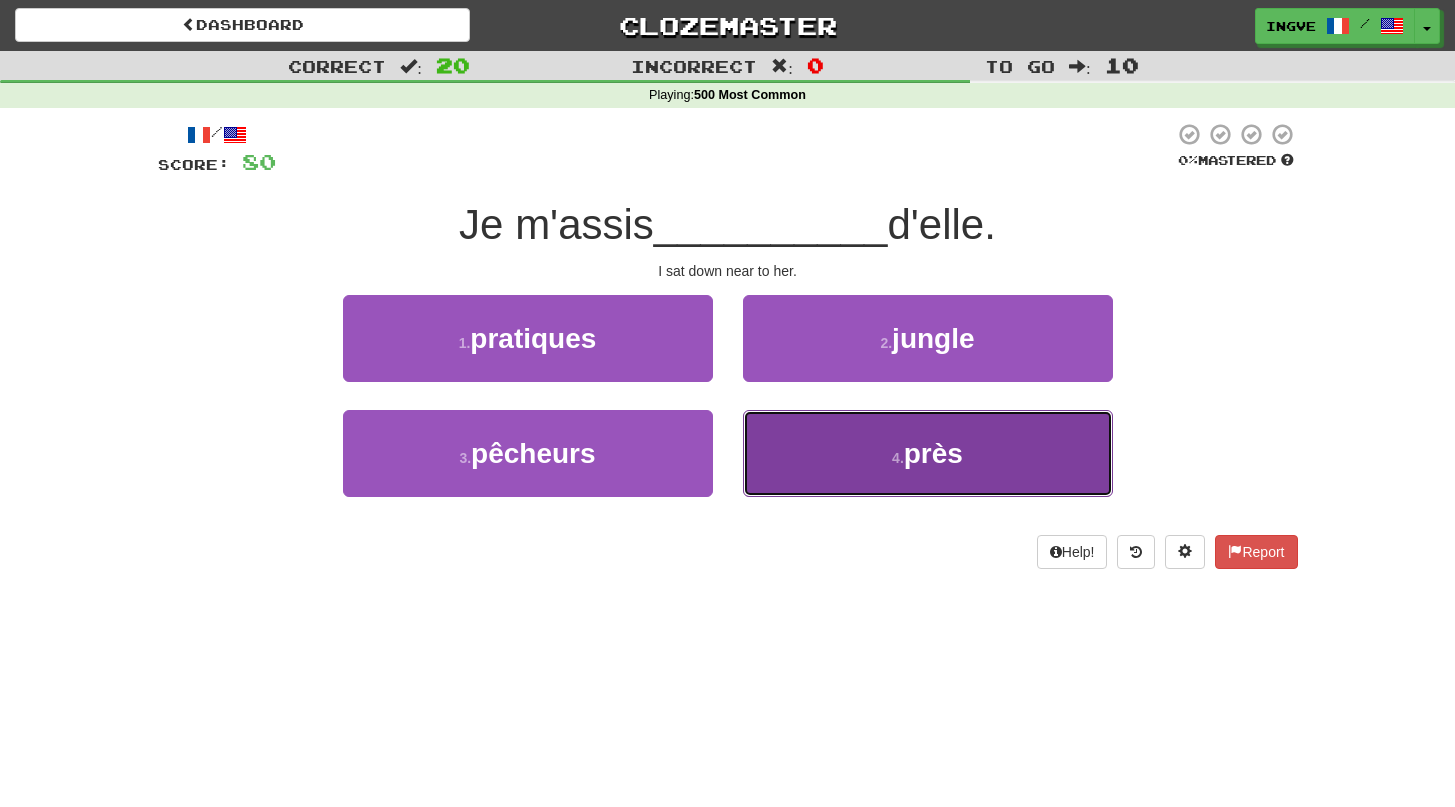click on "4 .  près" at bounding box center [928, 453] 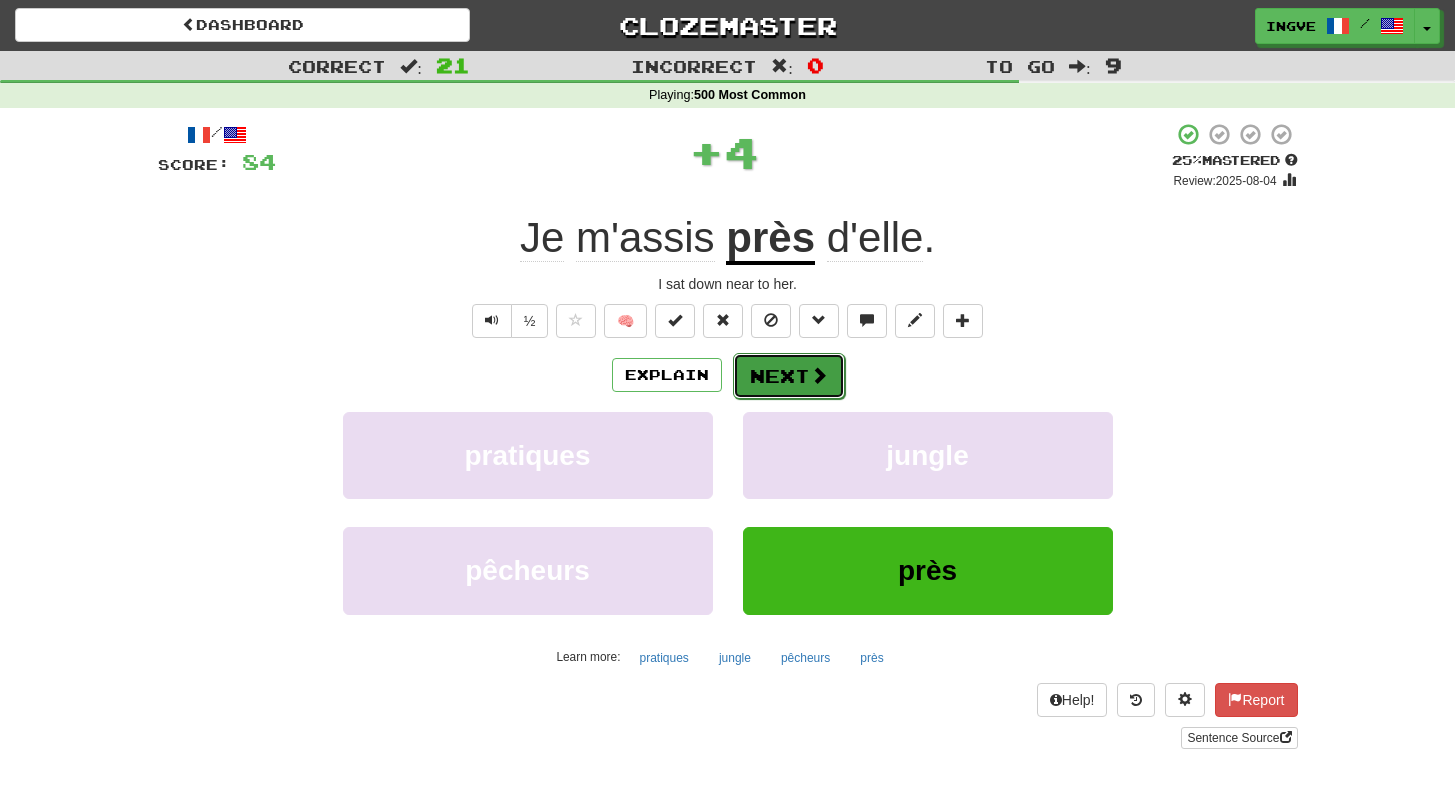 click on "Next" at bounding box center [789, 376] 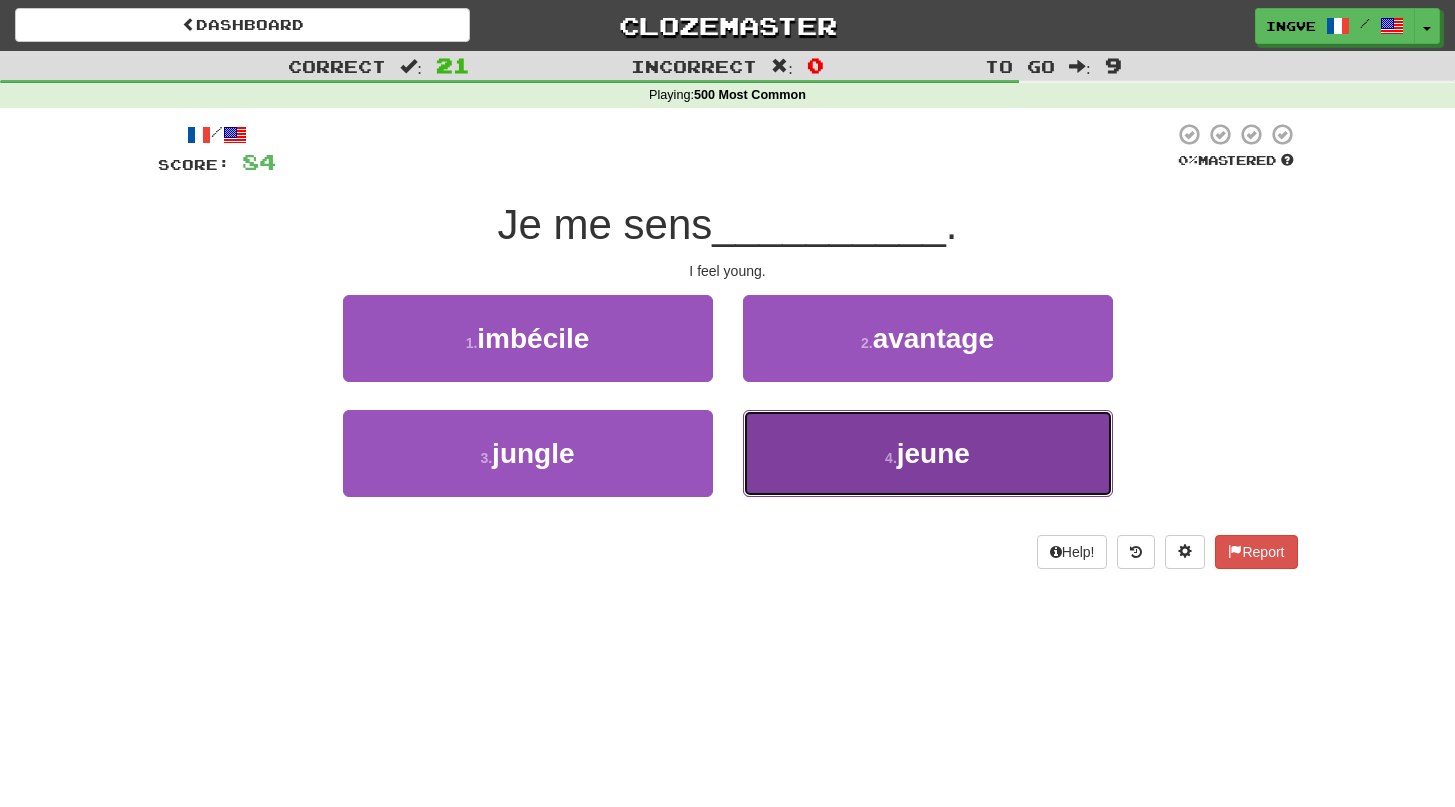 click on "4 .  jeune" at bounding box center [928, 453] 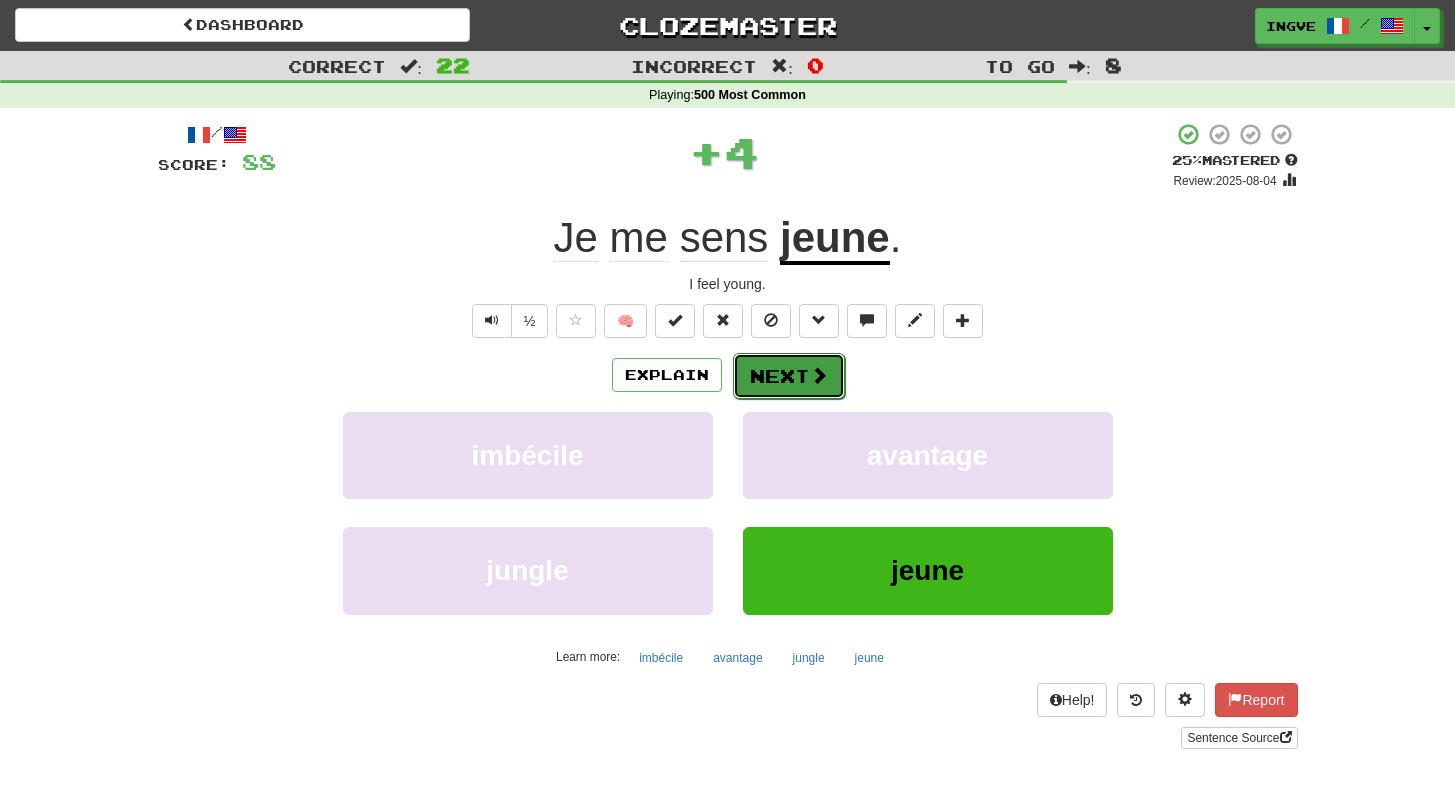 click on "Next" at bounding box center [789, 376] 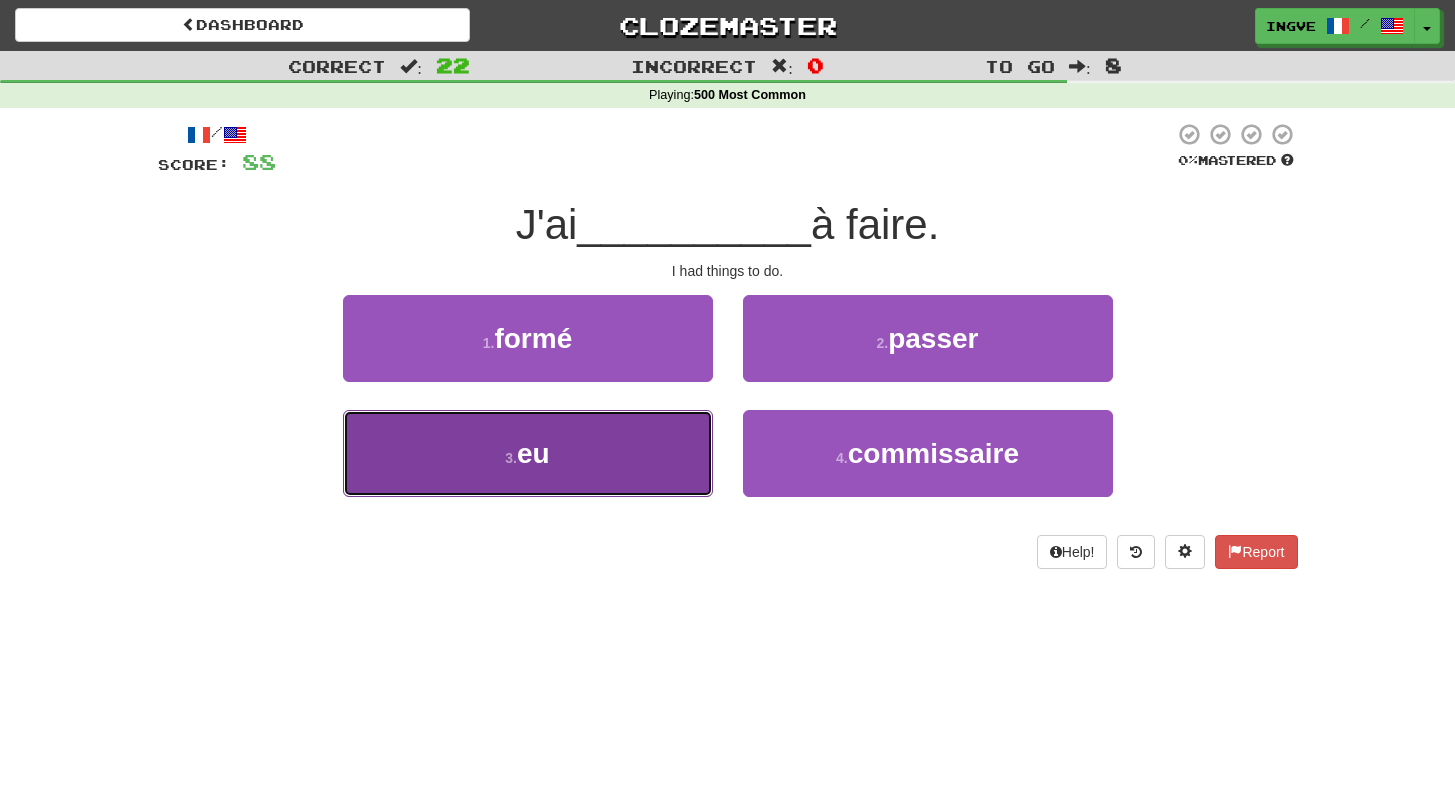 click on "3 .  eu" at bounding box center [528, 453] 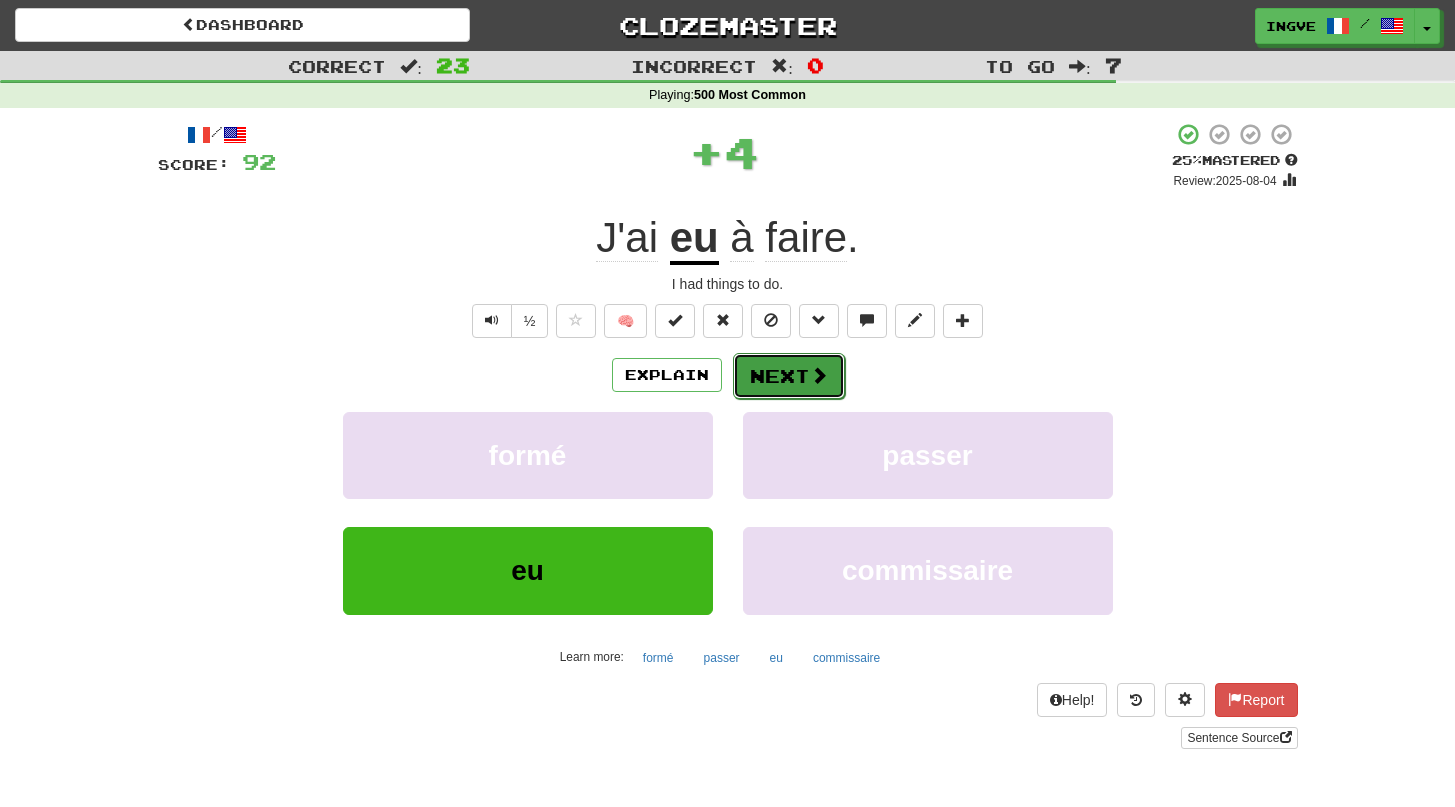 click on "Next" at bounding box center (789, 376) 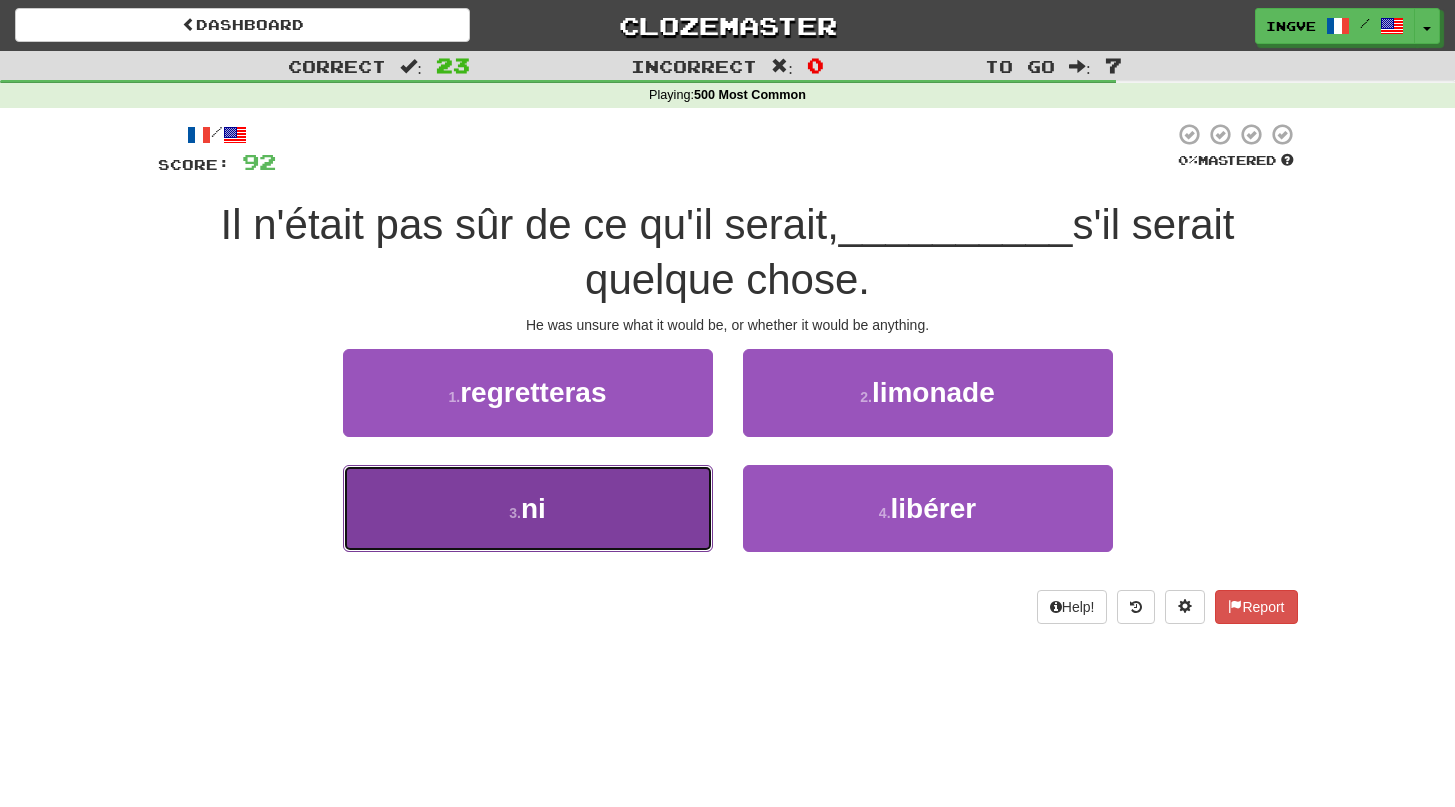 click on "3 .  ni" at bounding box center [528, 508] 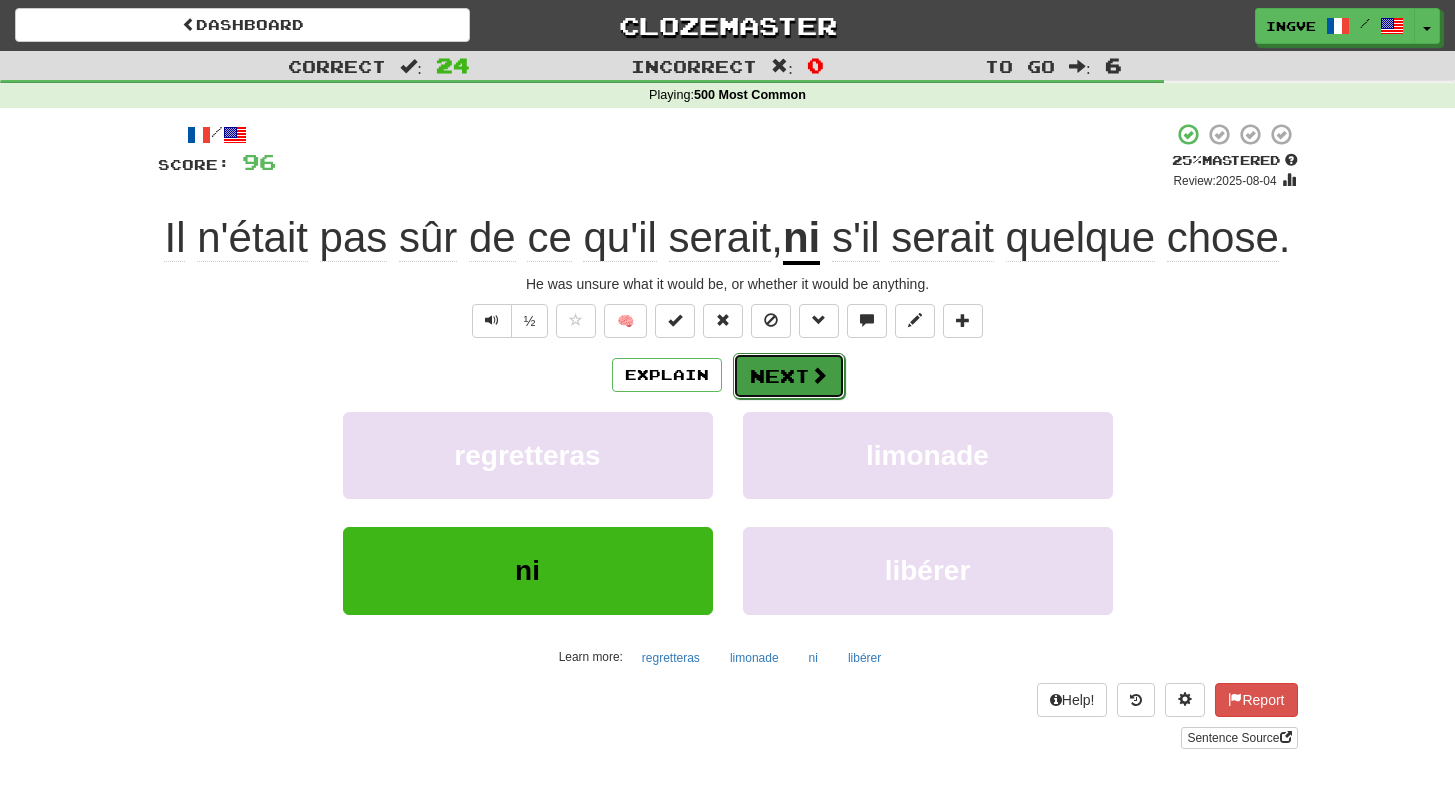 click on "Next" at bounding box center (789, 376) 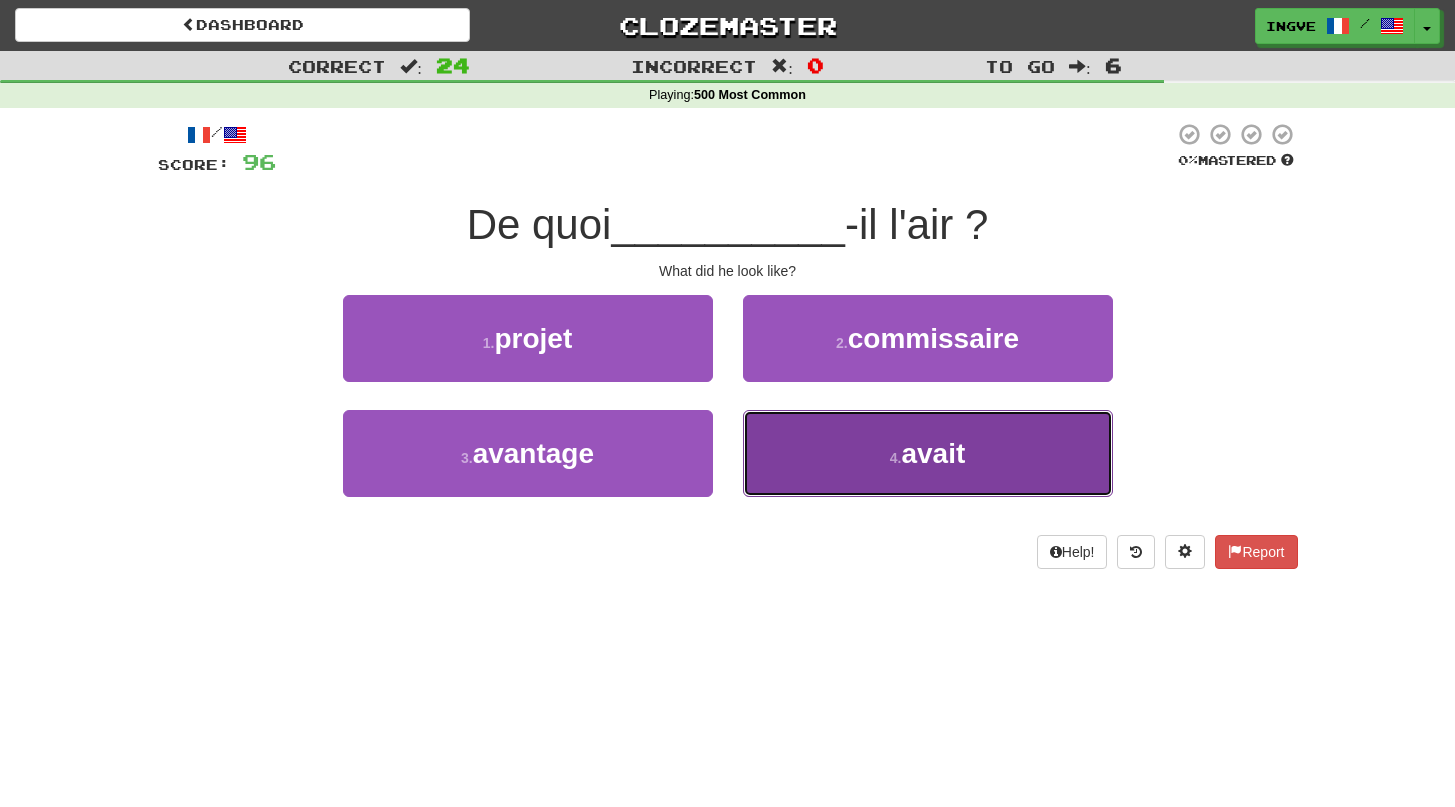 click on "4 .  avait" at bounding box center (928, 453) 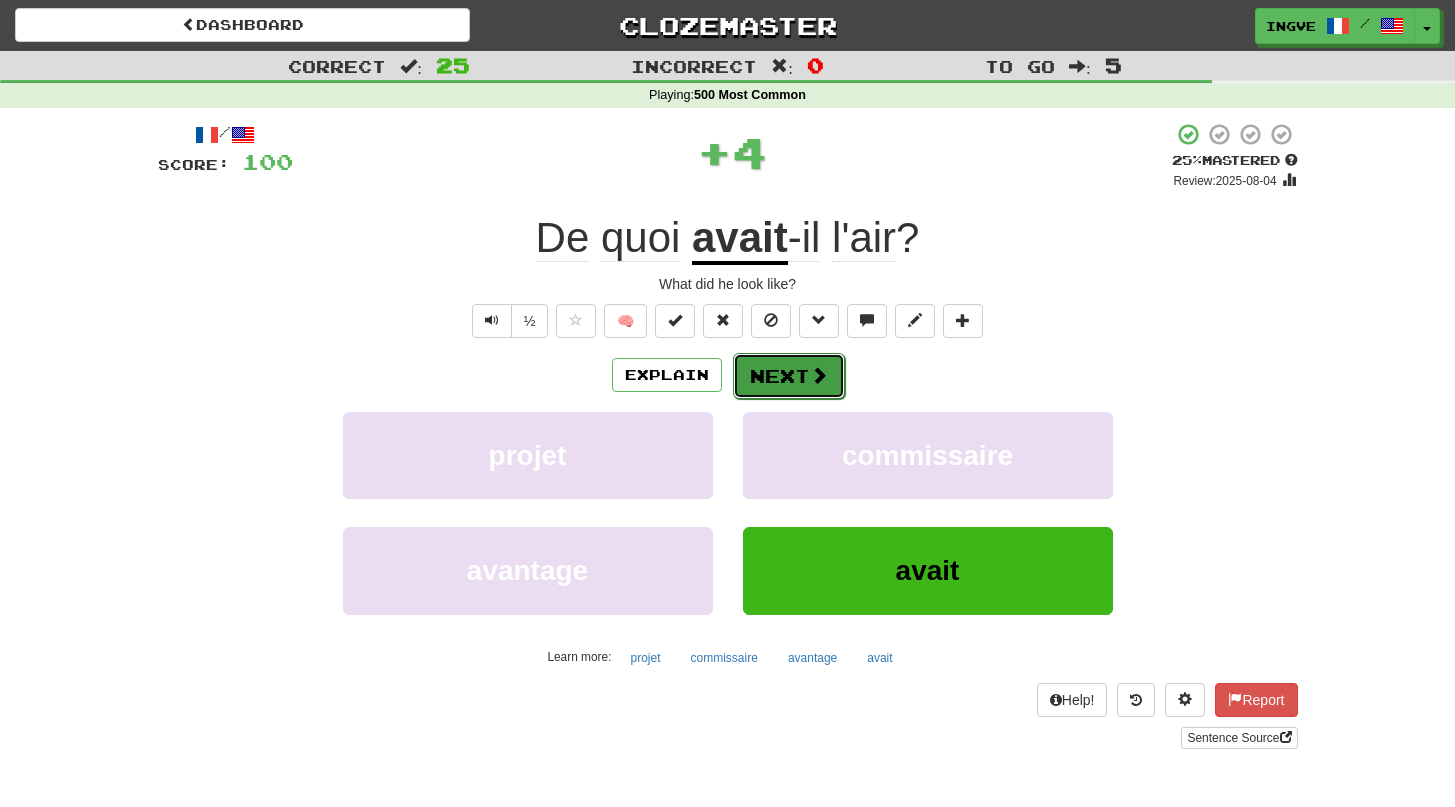 click on "Next" at bounding box center (789, 376) 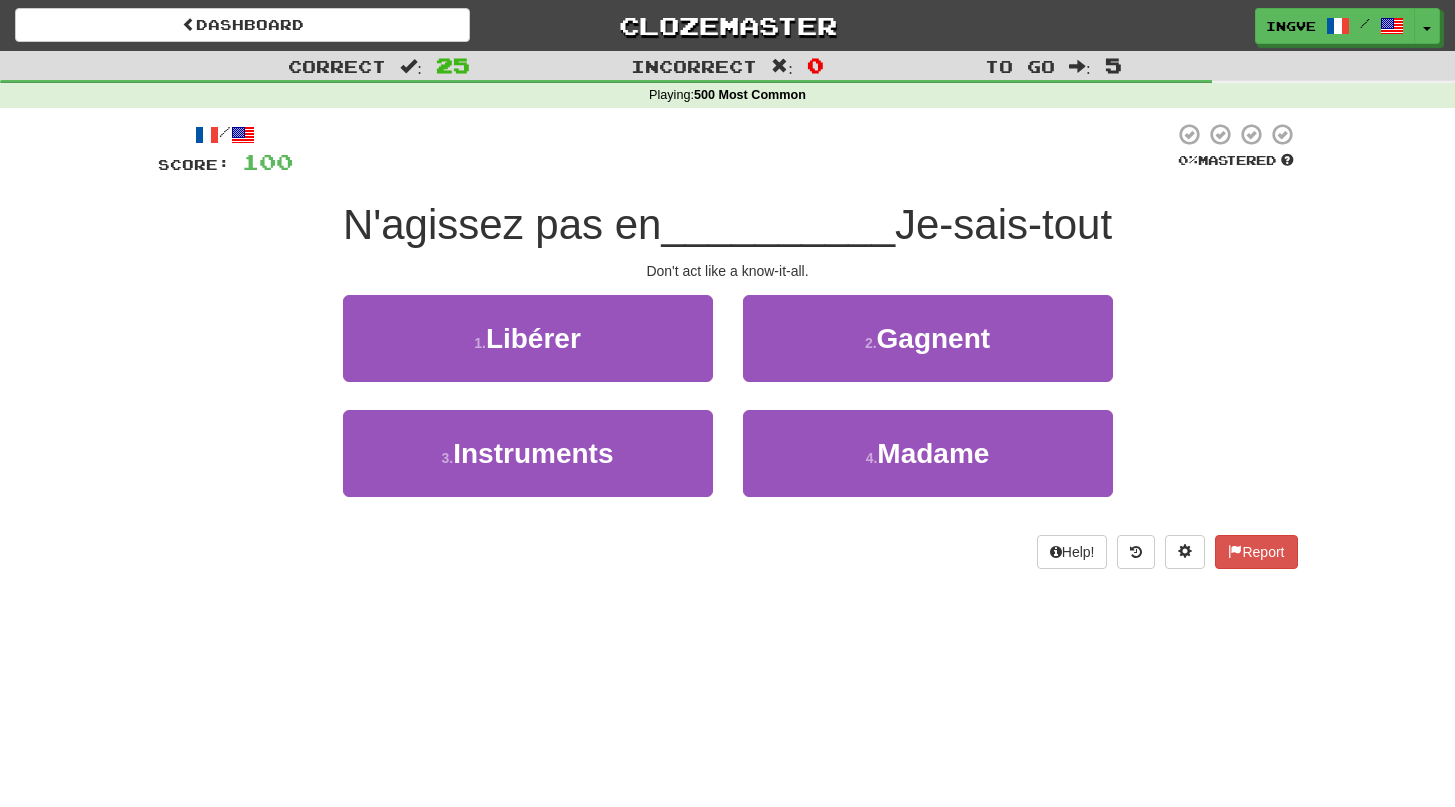 click on "Don't act like a know-it-all." at bounding box center (728, 271) 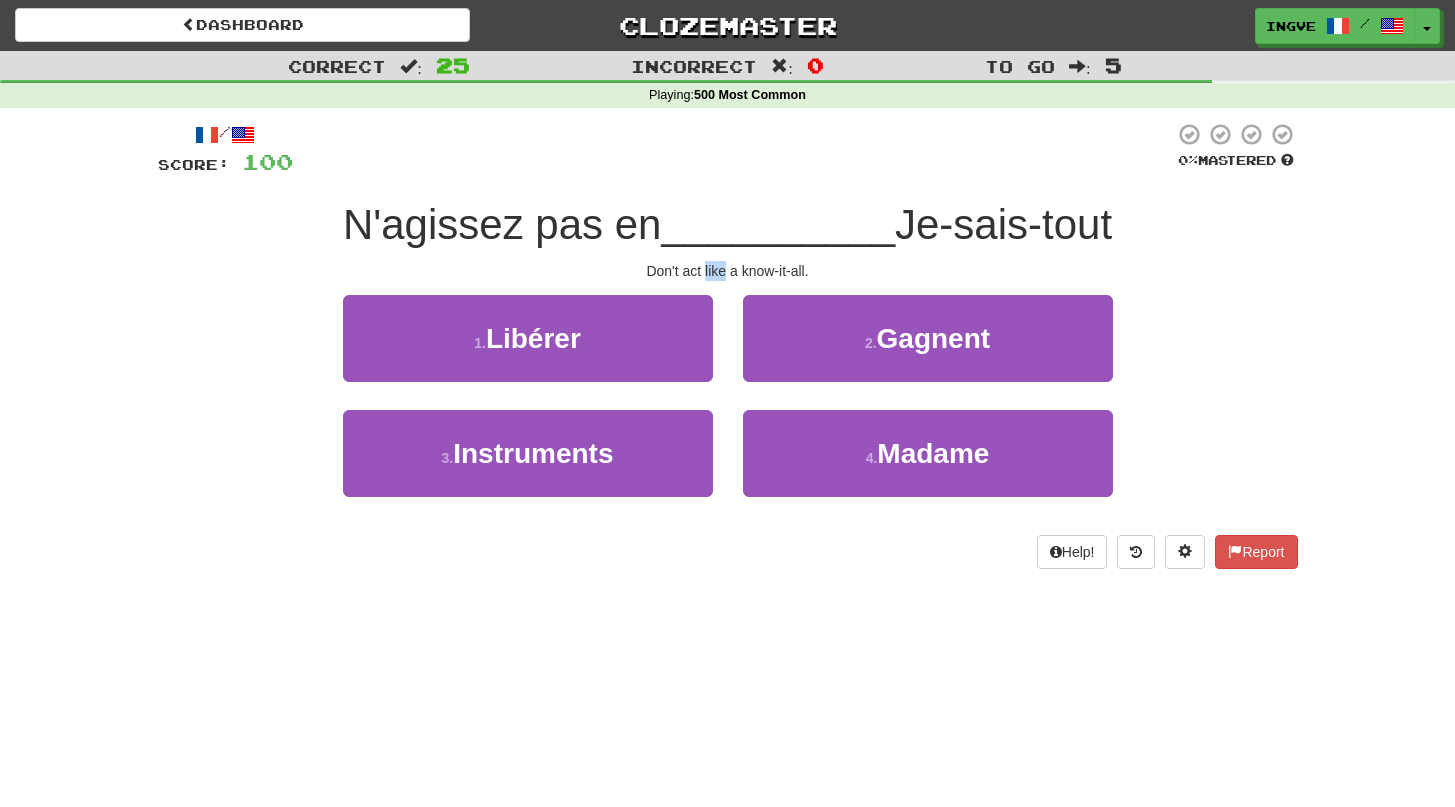 click on "Don't act like a know-it-all." at bounding box center (728, 271) 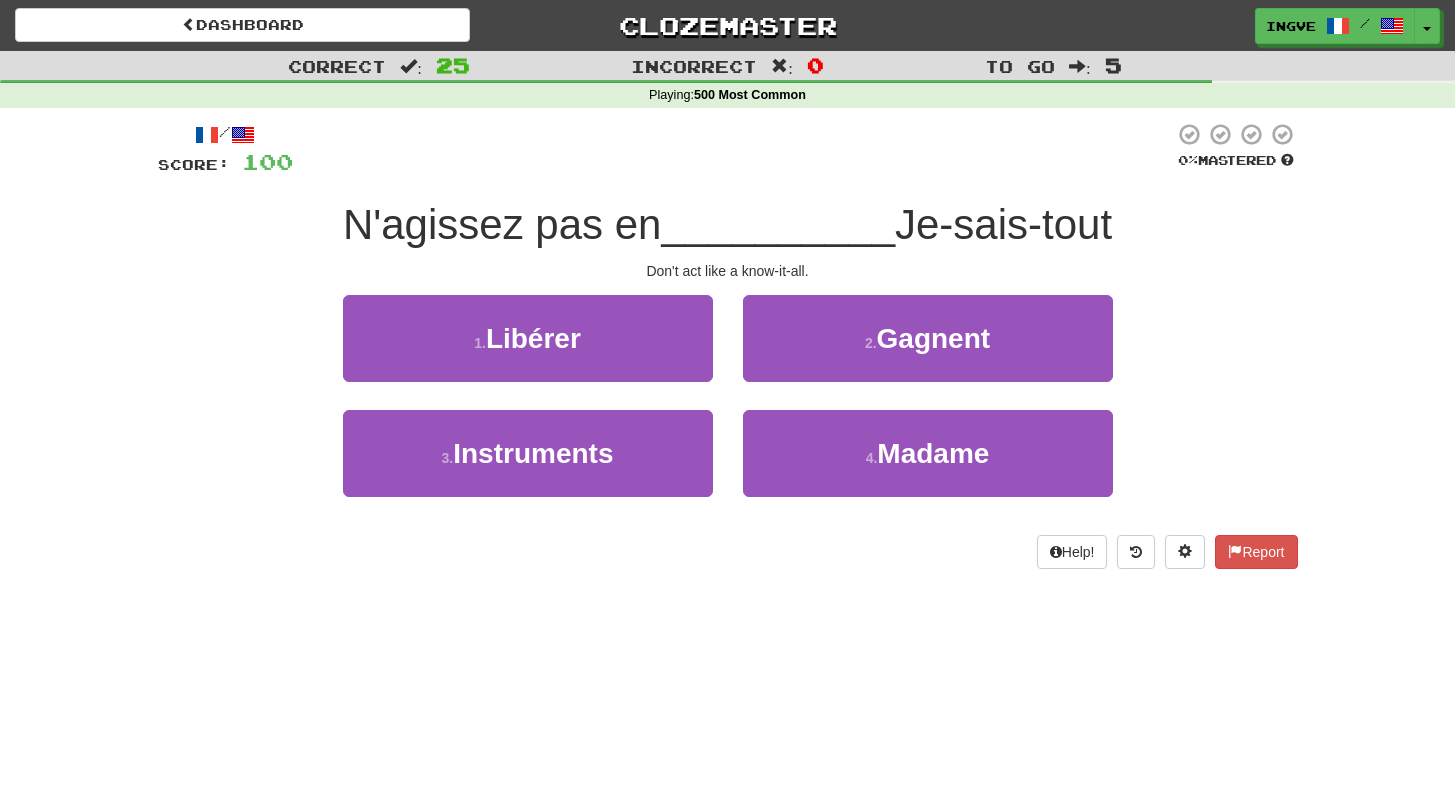 click on "Don't act like a know-it-all." at bounding box center [728, 271] 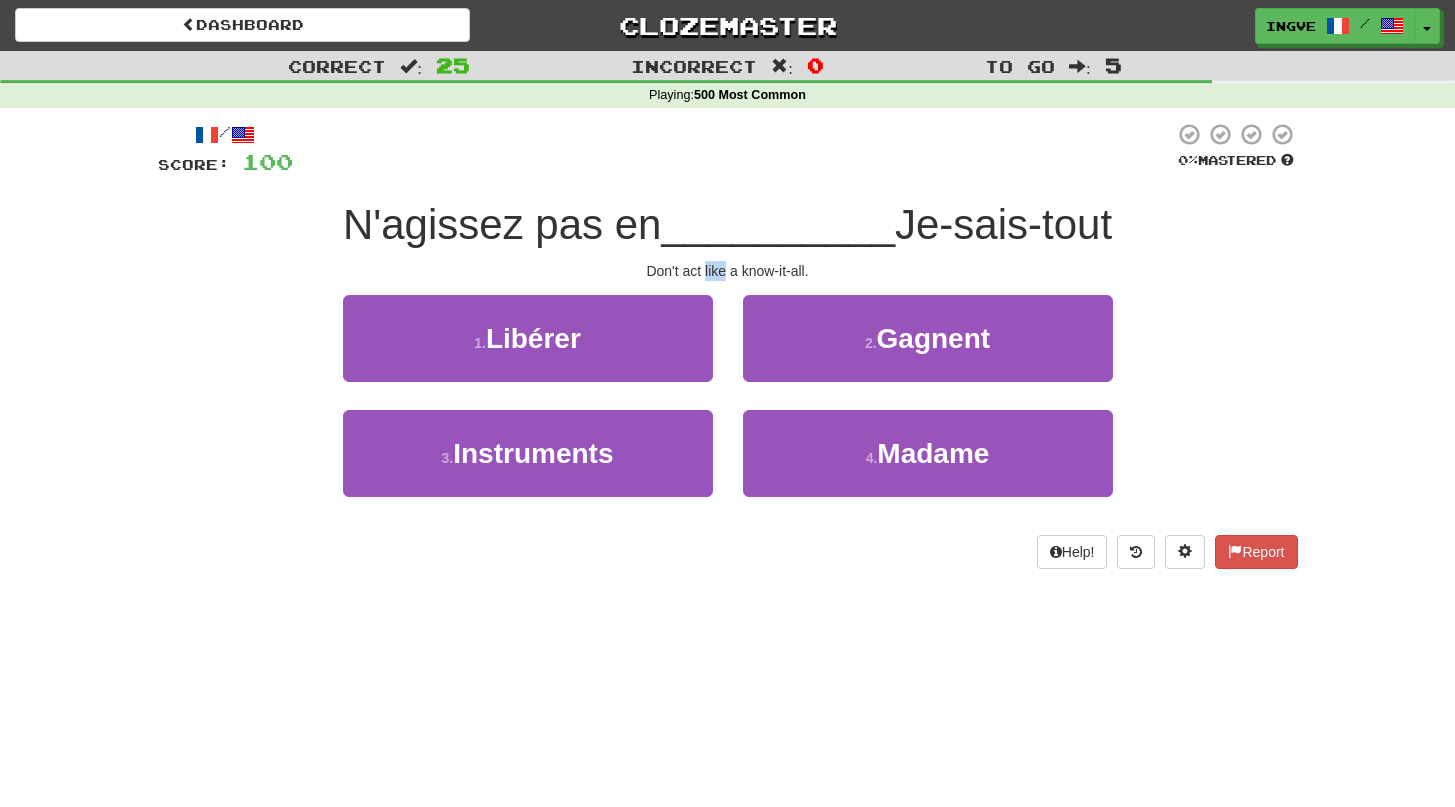 click on "Don't act like a know-it-all." at bounding box center [728, 271] 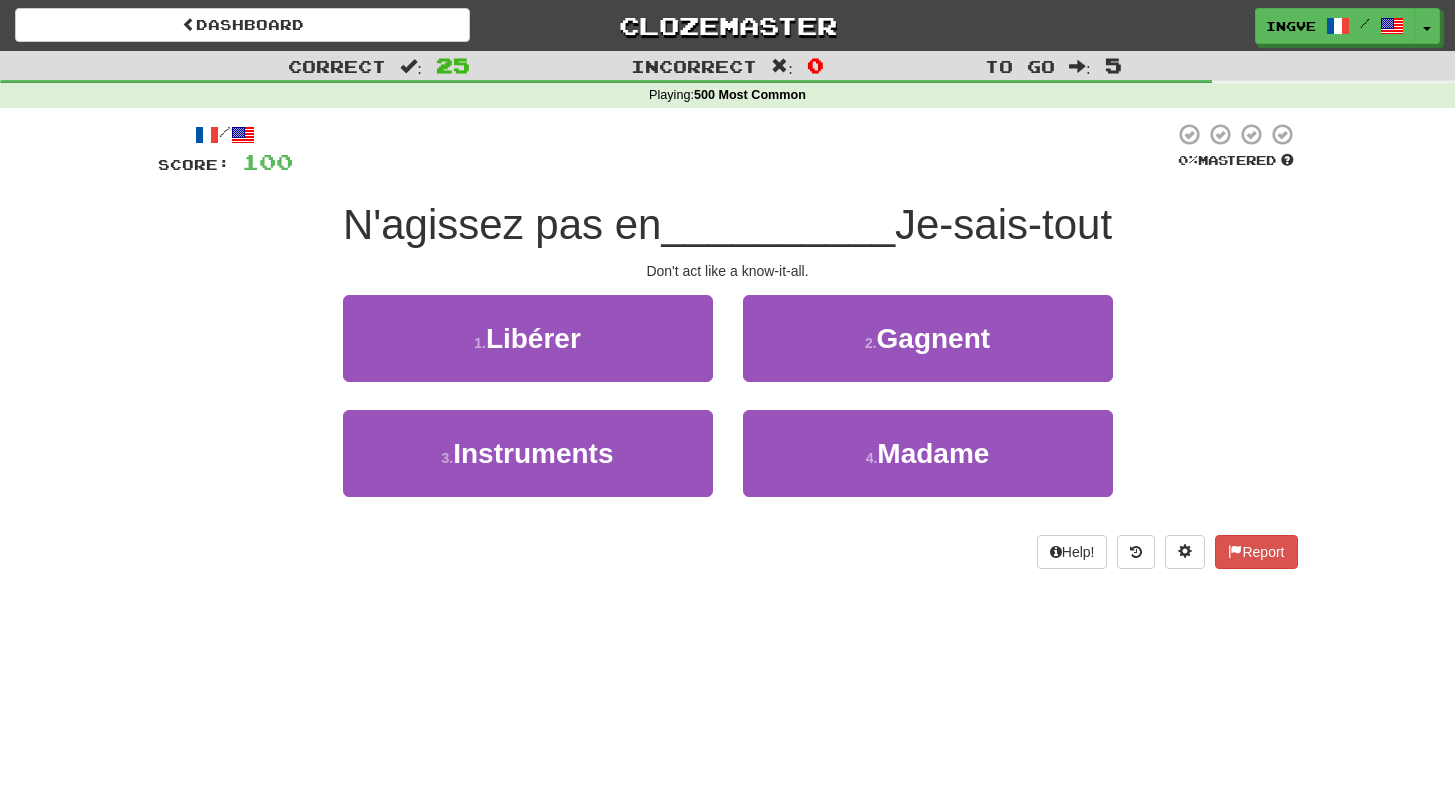 click on "Don't act like a know-it-all." at bounding box center [728, 271] 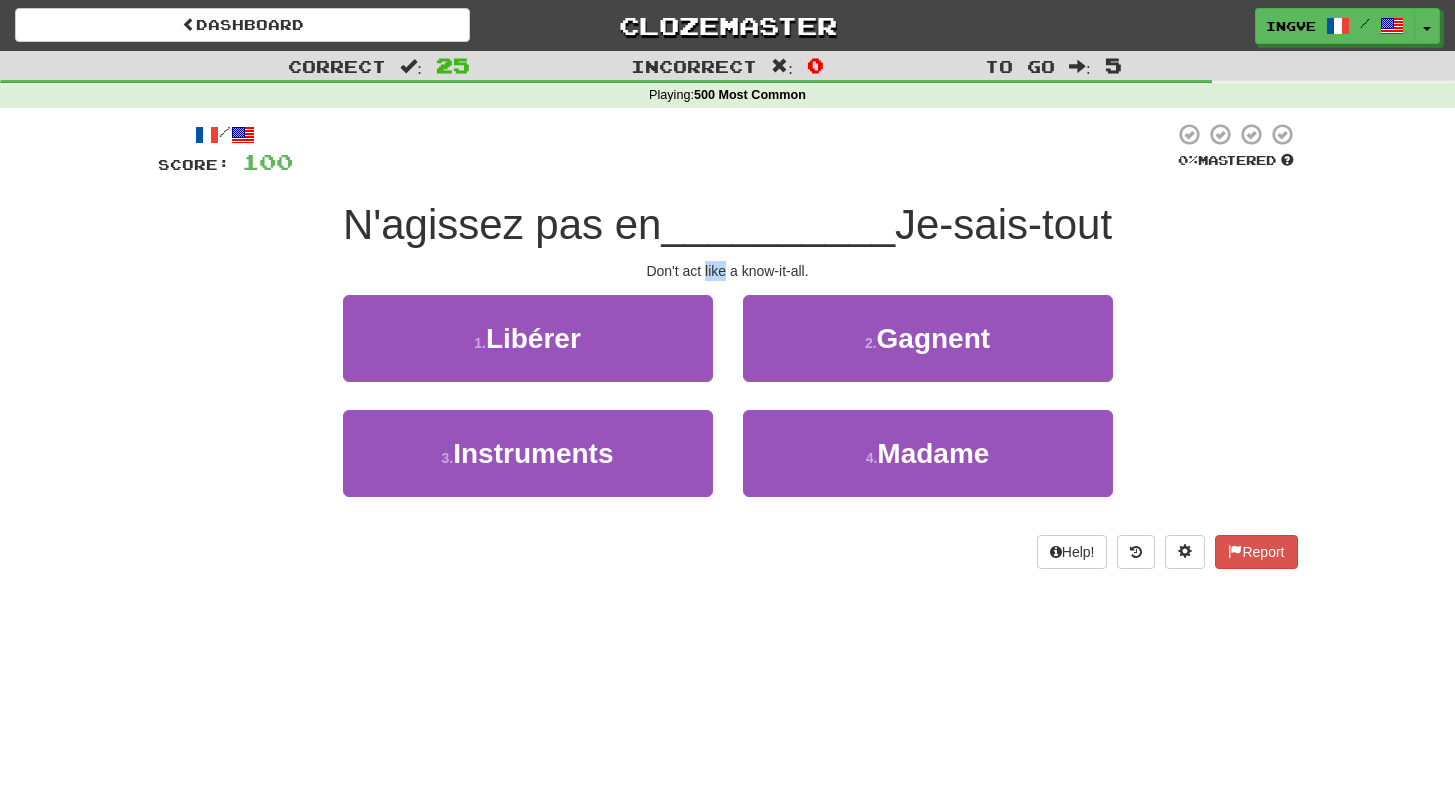 click on "Don't act like a know-it-all." at bounding box center [728, 271] 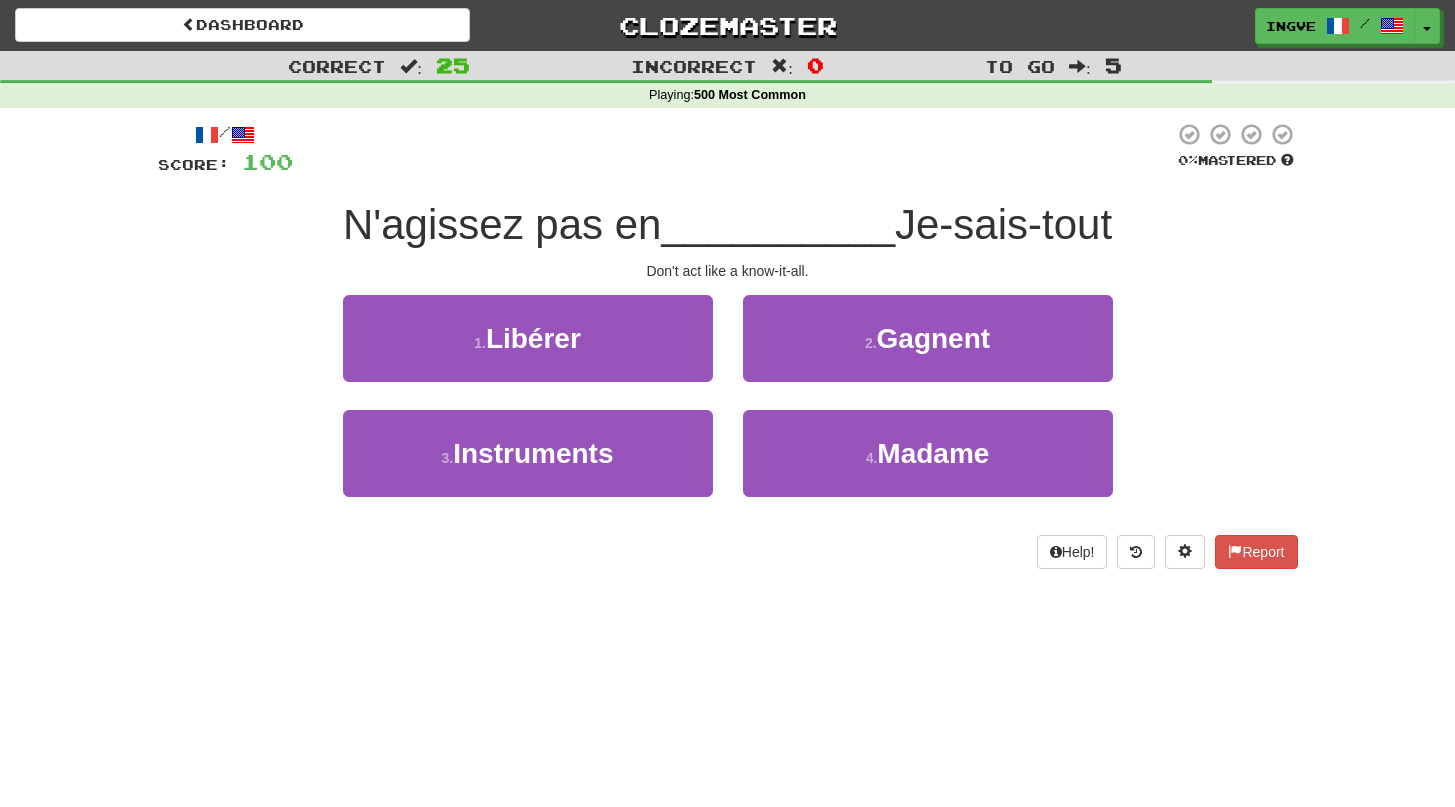 click on "Don't act like a know-it-all." at bounding box center [728, 271] 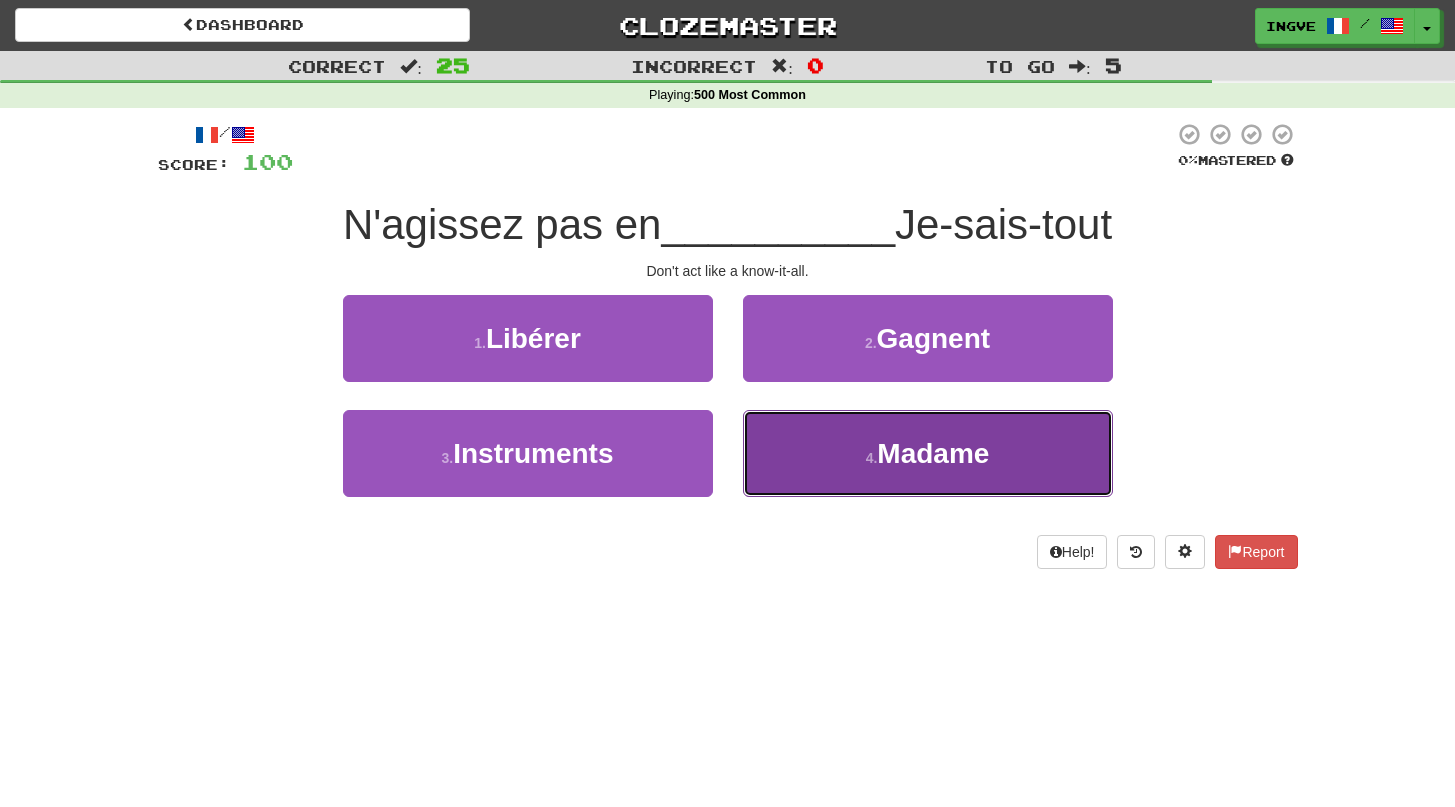 click on "4 .  Madame" at bounding box center (928, 453) 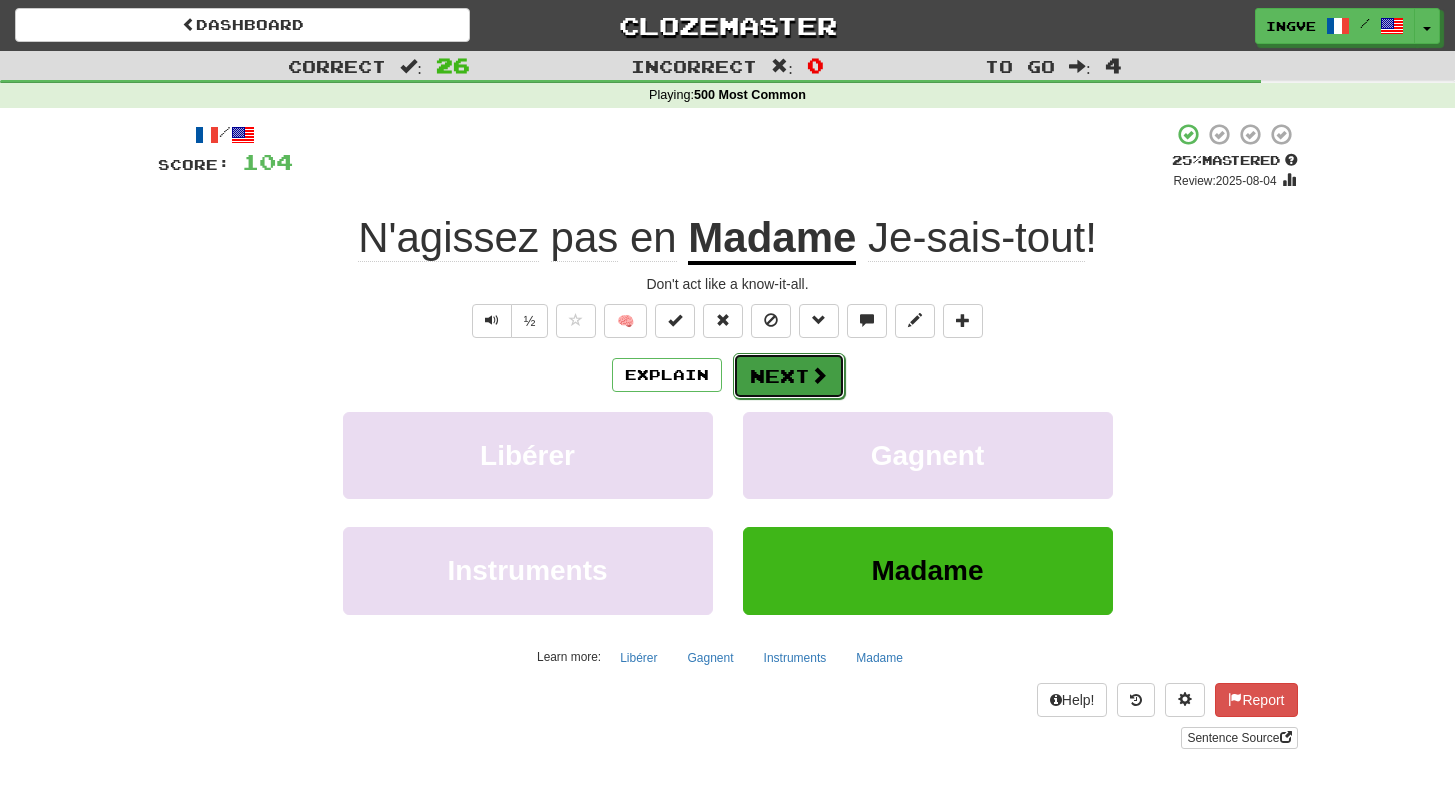 click on "Next" at bounding box center [789, 376] 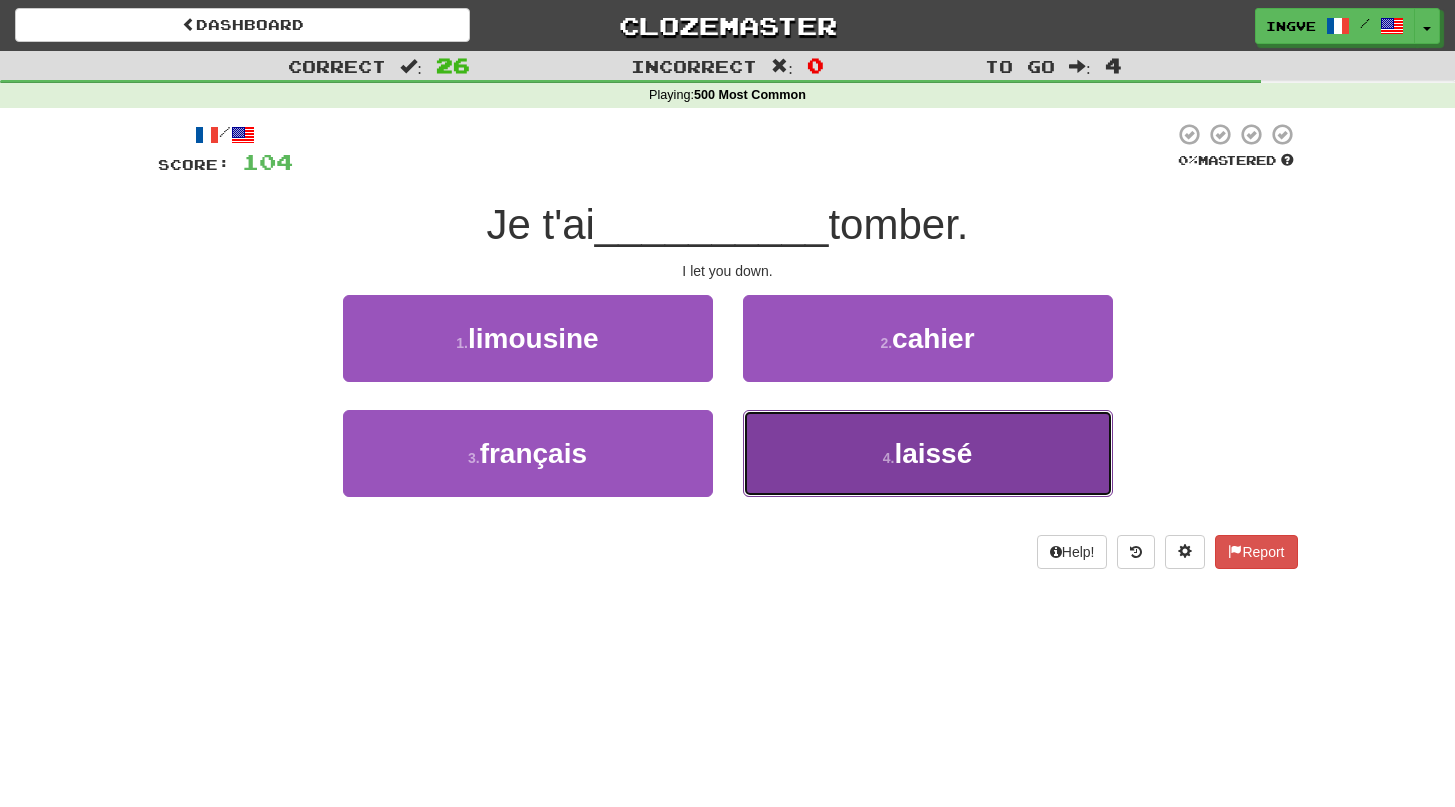 click on "4 .  laissé" at bounding box center [928, 453] 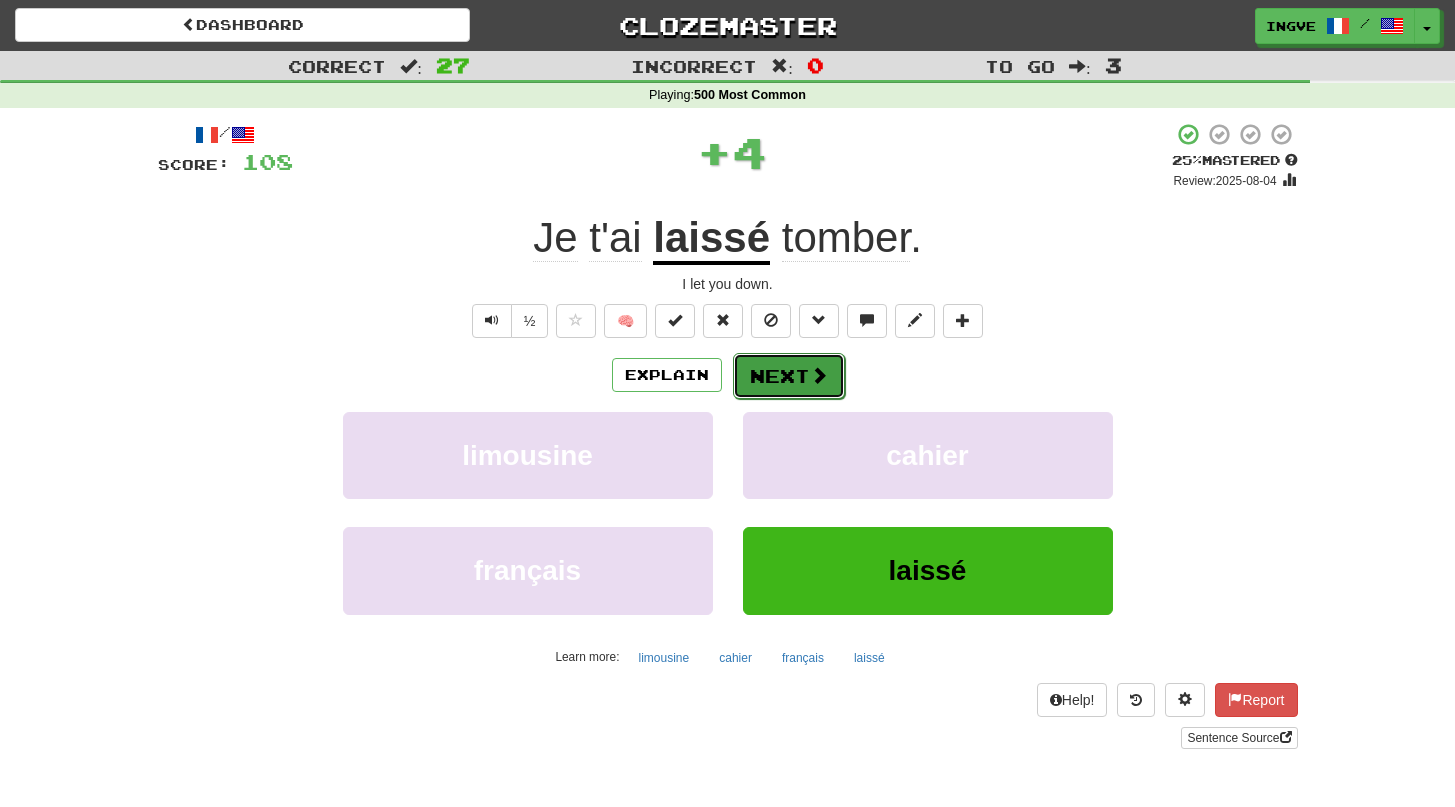 click on "Next" at bounding box center (789, 376) 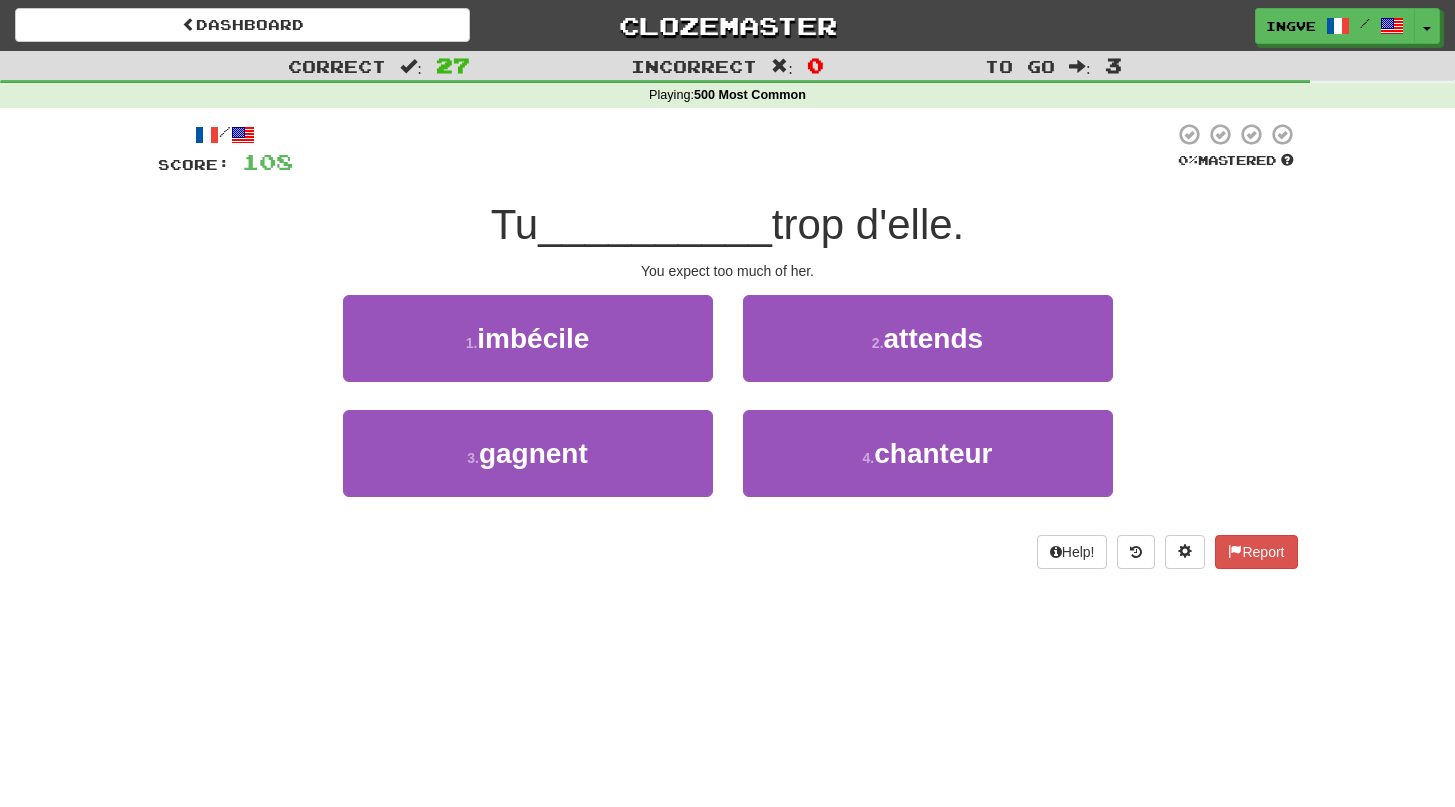 click on "You expect too much of her." at bounding box center [728, 271] 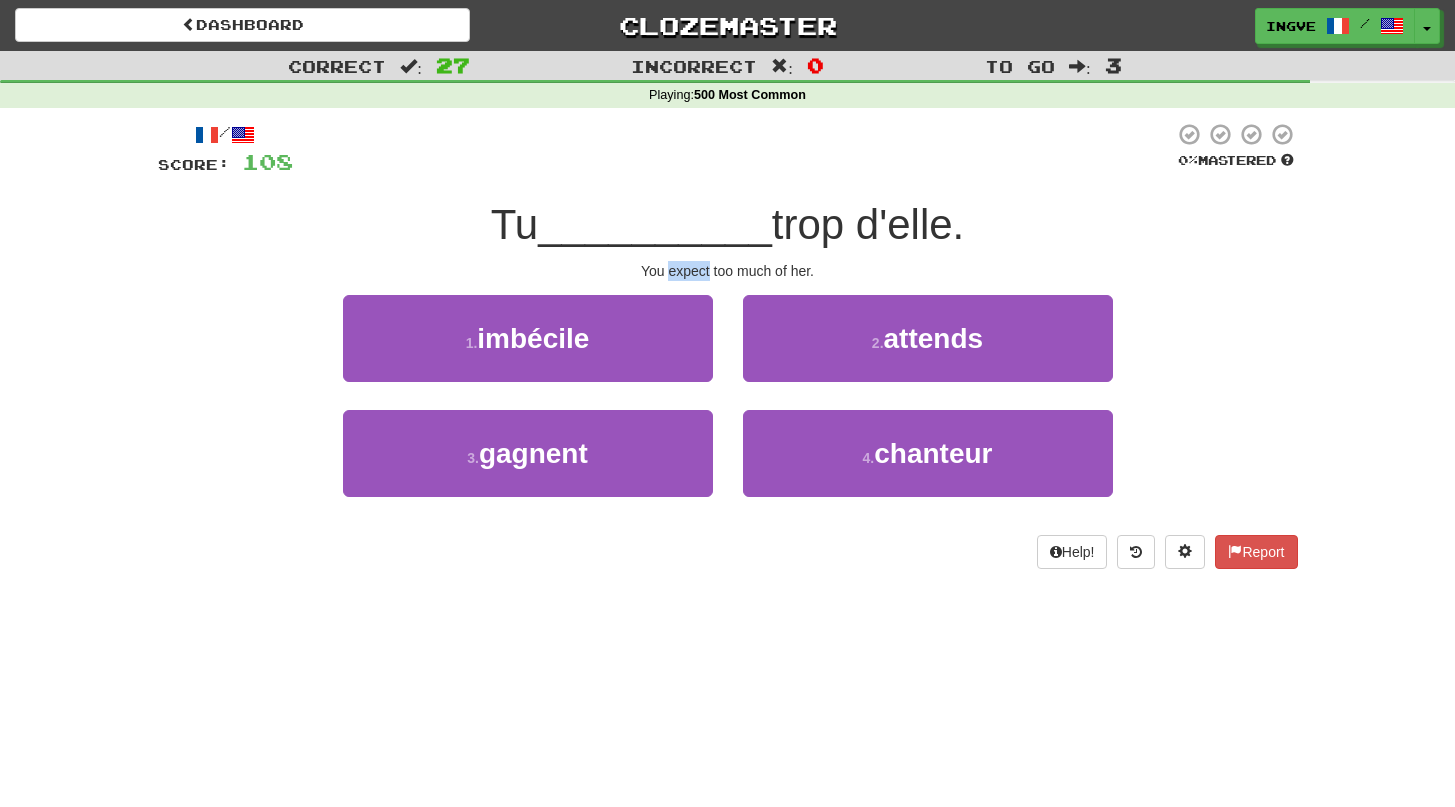 click on "You expect too much of her." at bounding box center (728, 271) 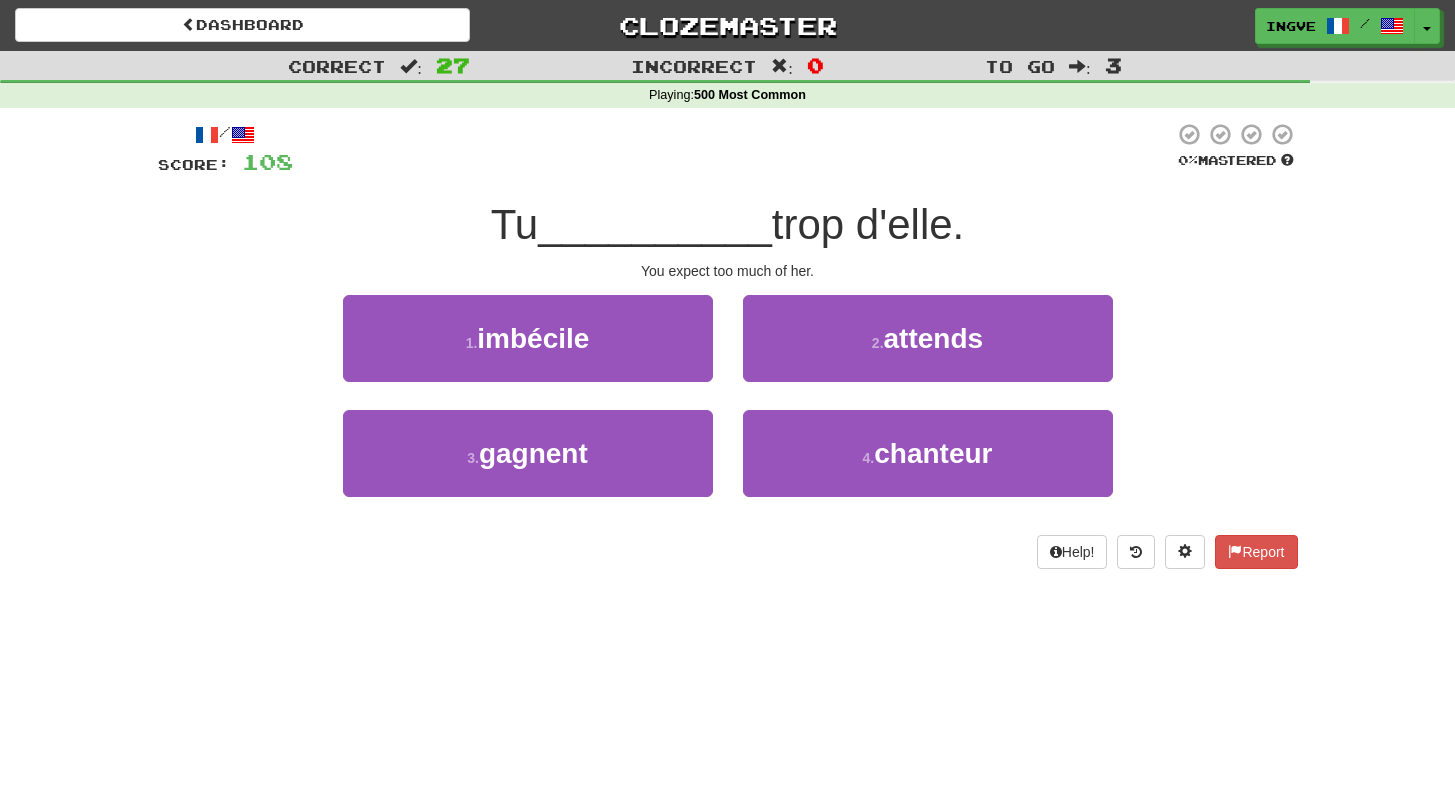 click on "You expect too much of her." at bounding box center (728, 271) 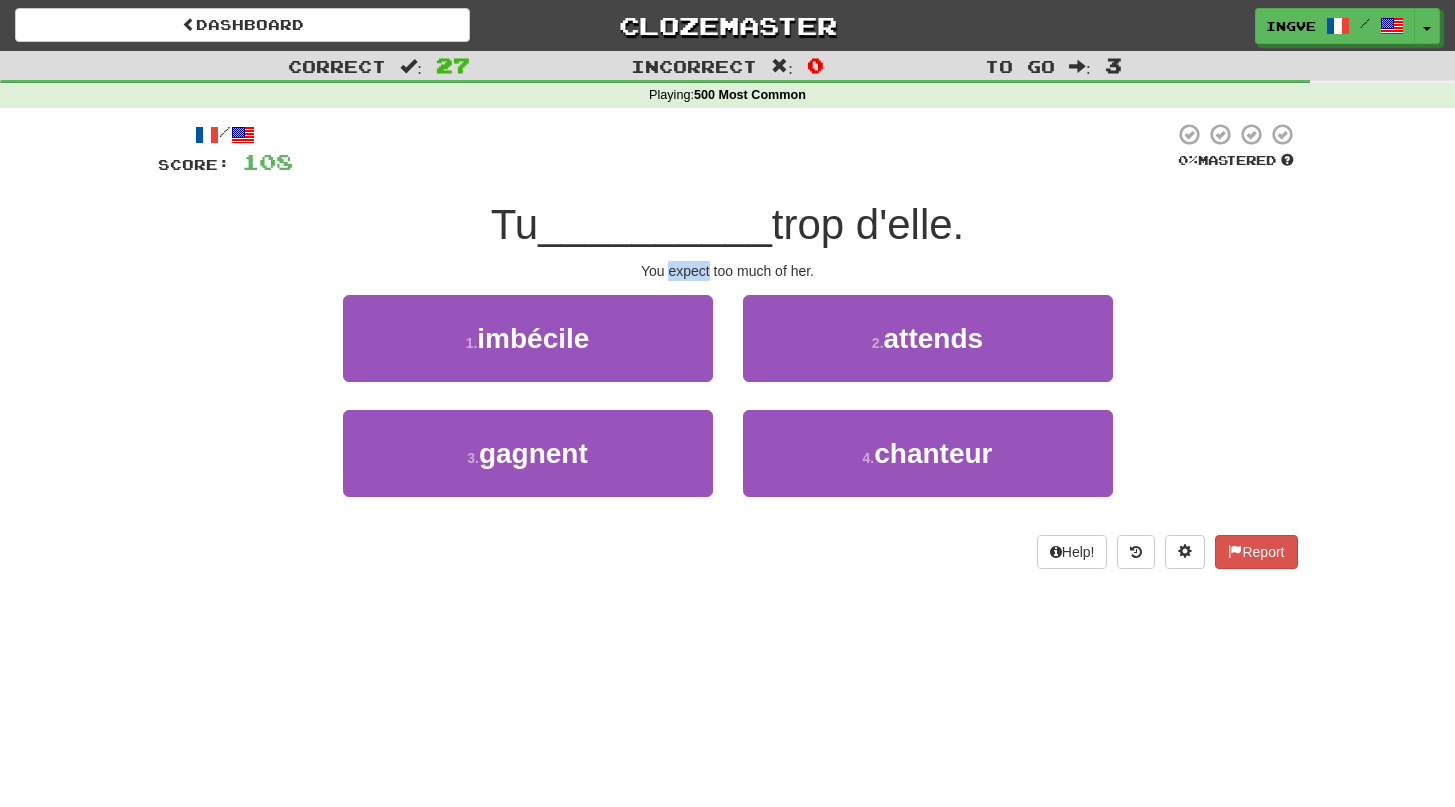 click on "You expect too much of her." at bounding box center [728, 271] 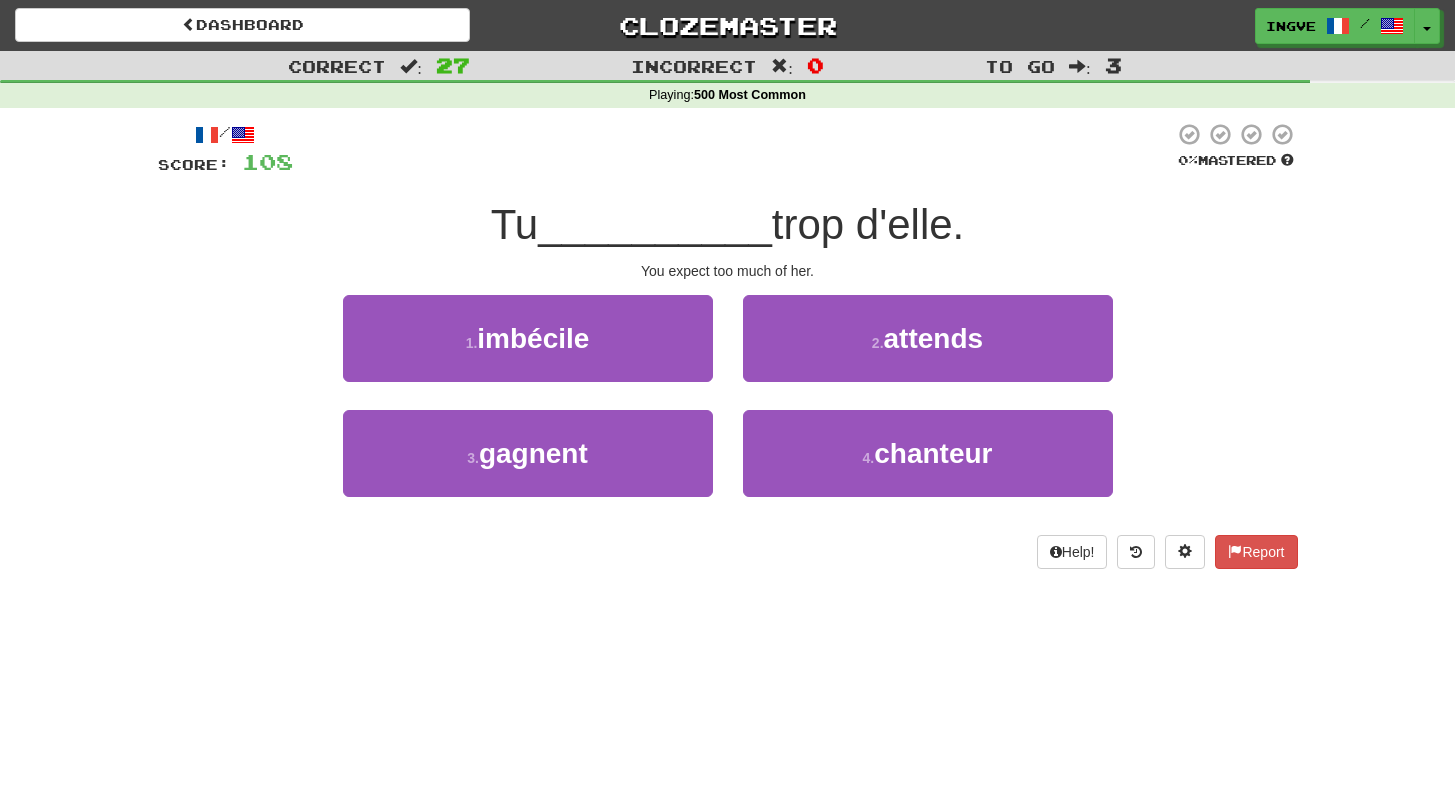 click on "You expect too much of her." at bounding box center [728, 271] 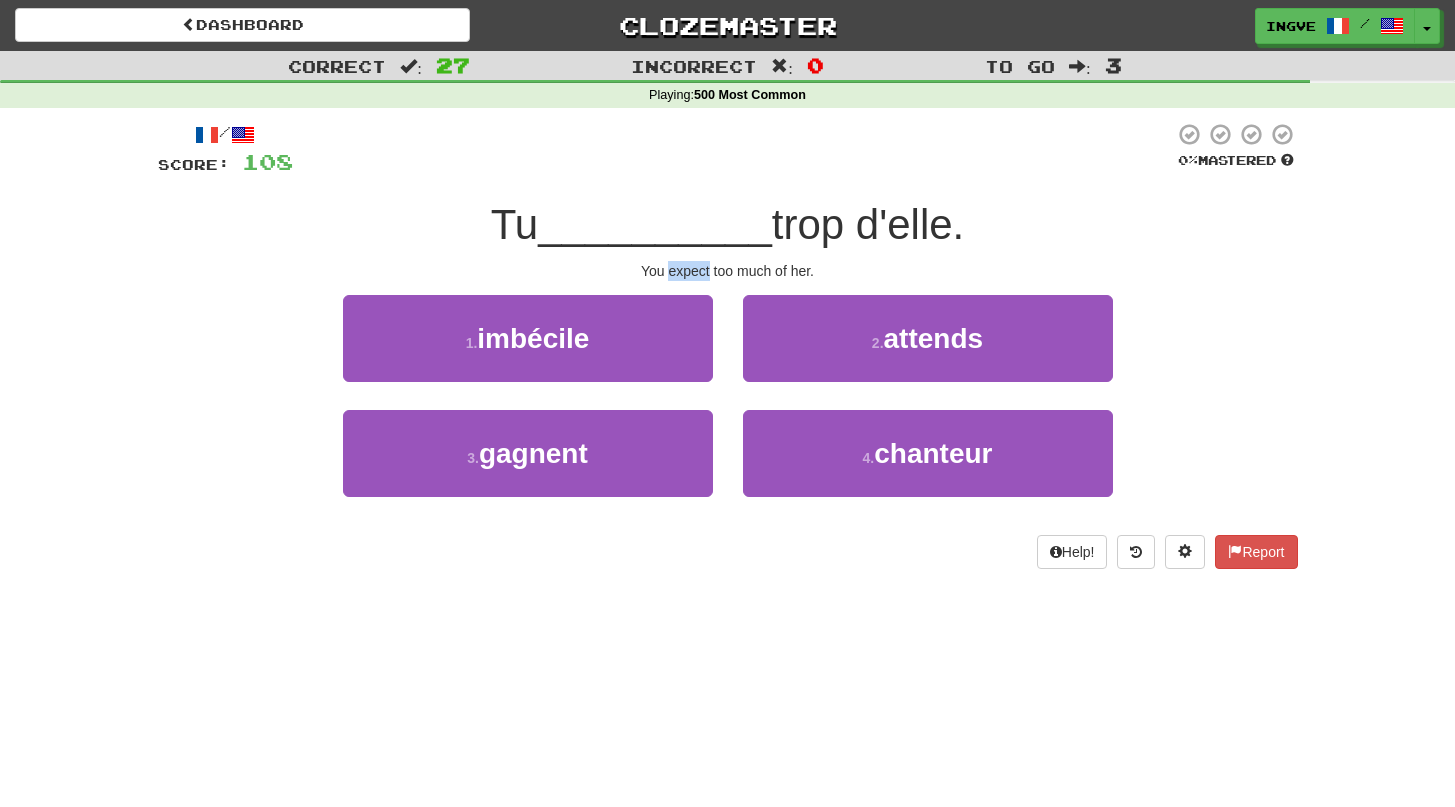 click on "You expect too much of her." at bounding box center [728, 271] 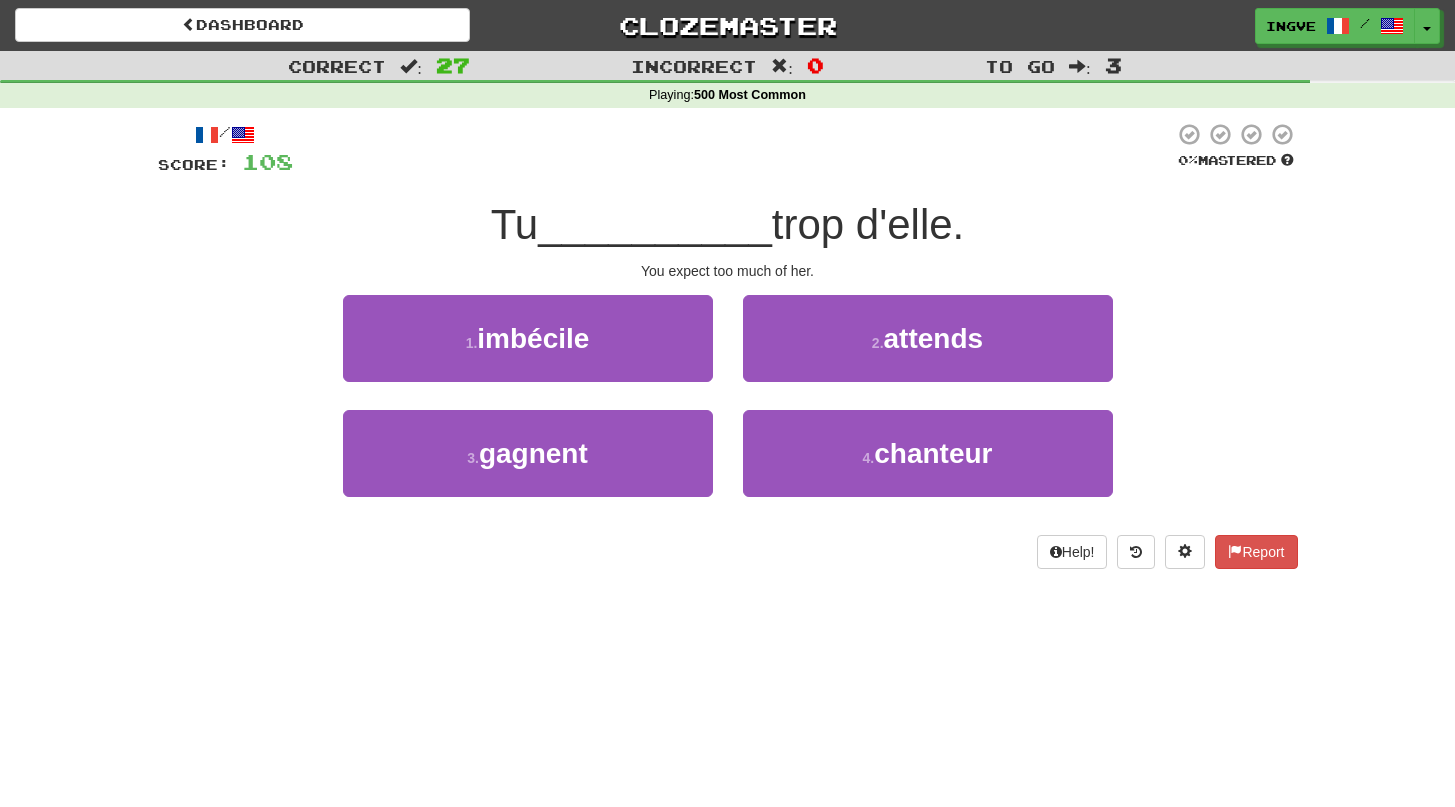 click on "You expect too much of her." at bounding box center (728, 271) 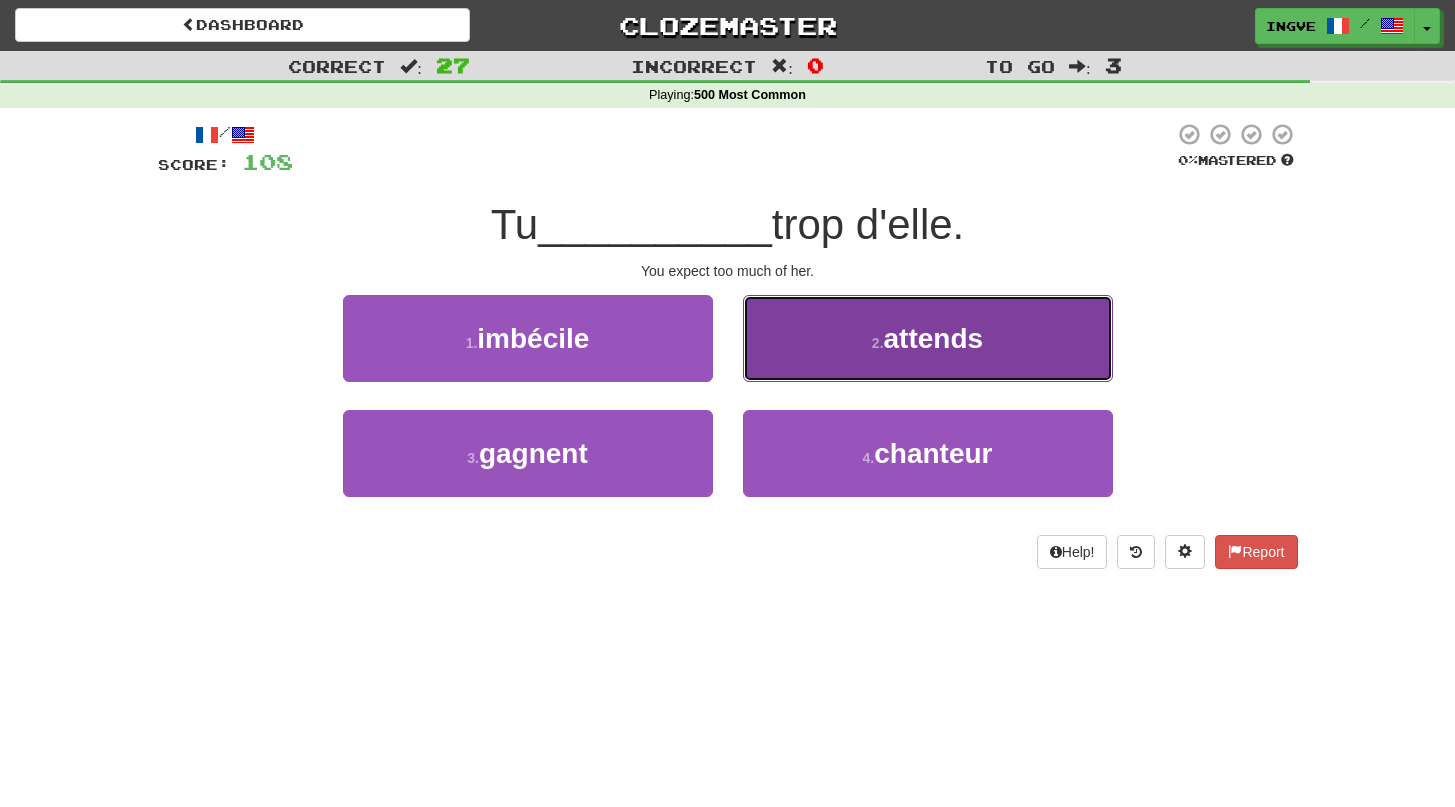 click on "2 .  attends" at bounding box center [928, 338] 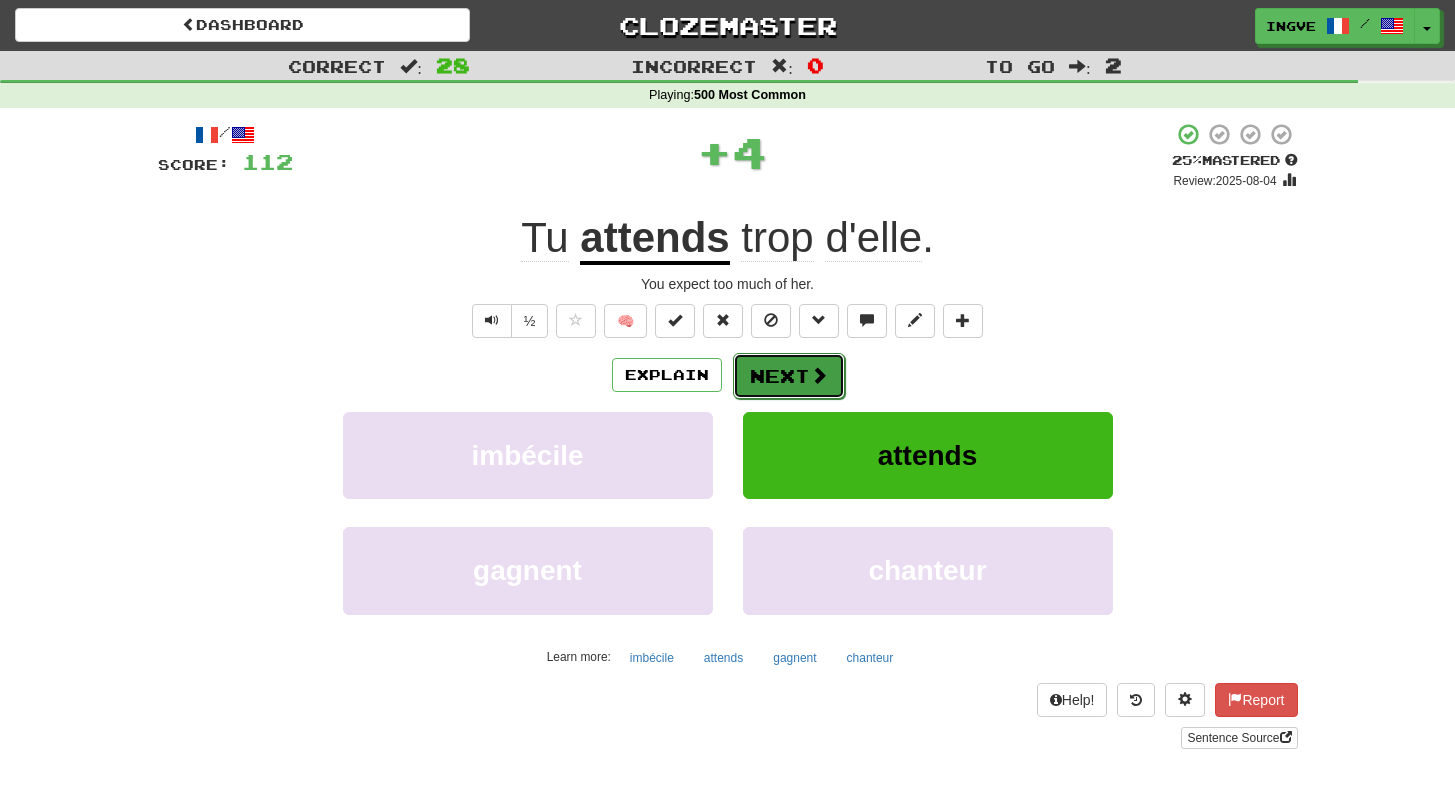 click on "Next" at bounding box center [789, 376] 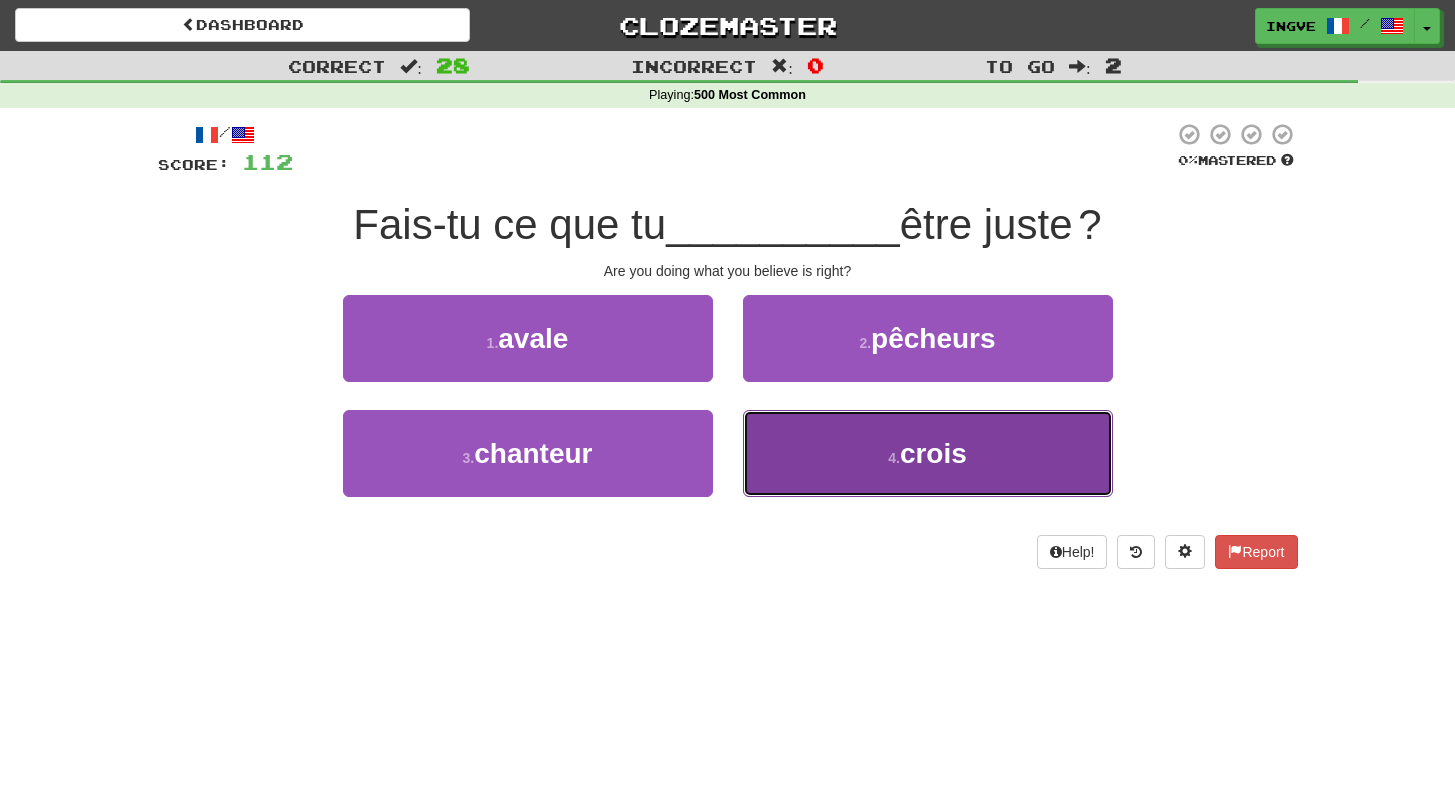click on "4 .  crois" at bounding box center [928, 453] 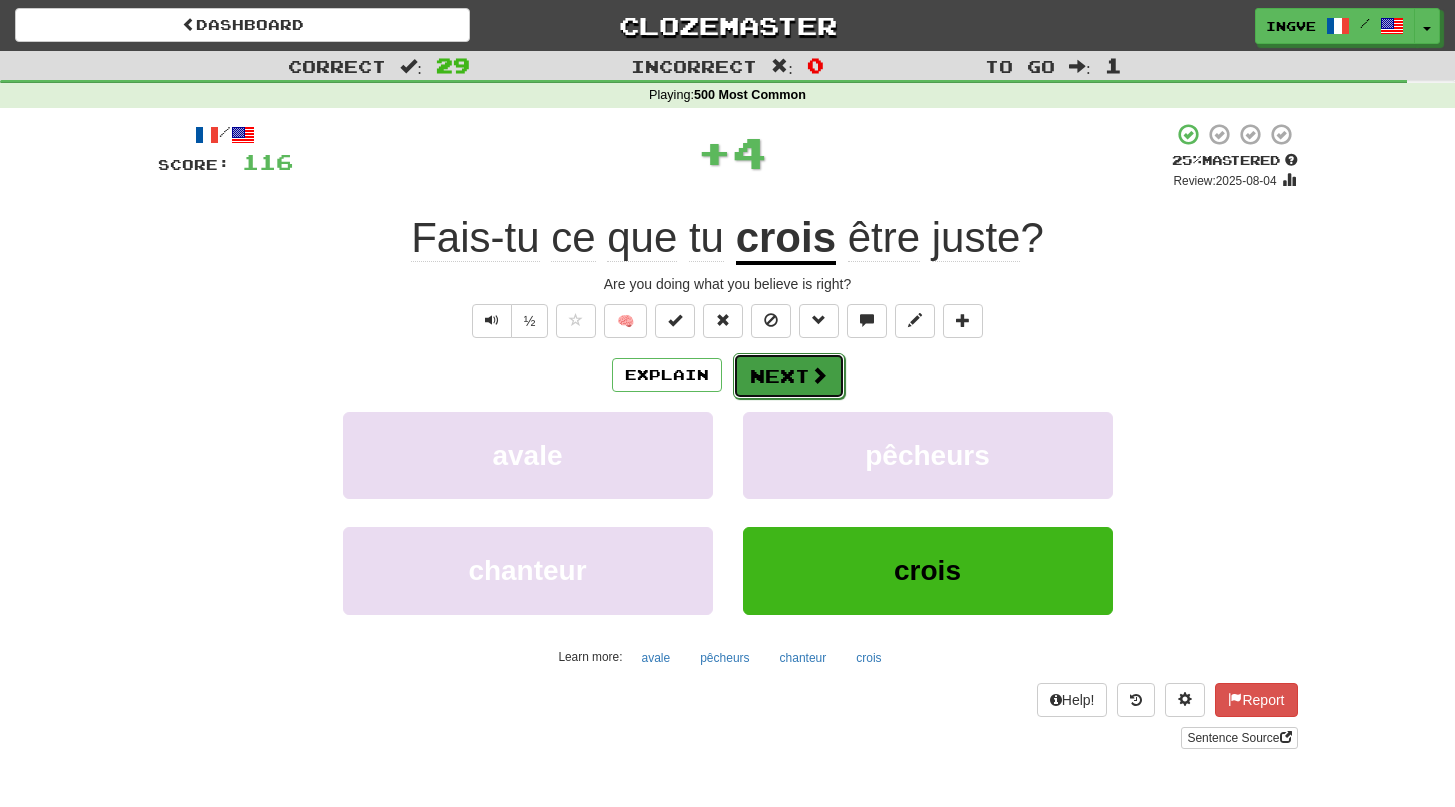 click on "Next" at bounding box center (789, 376) 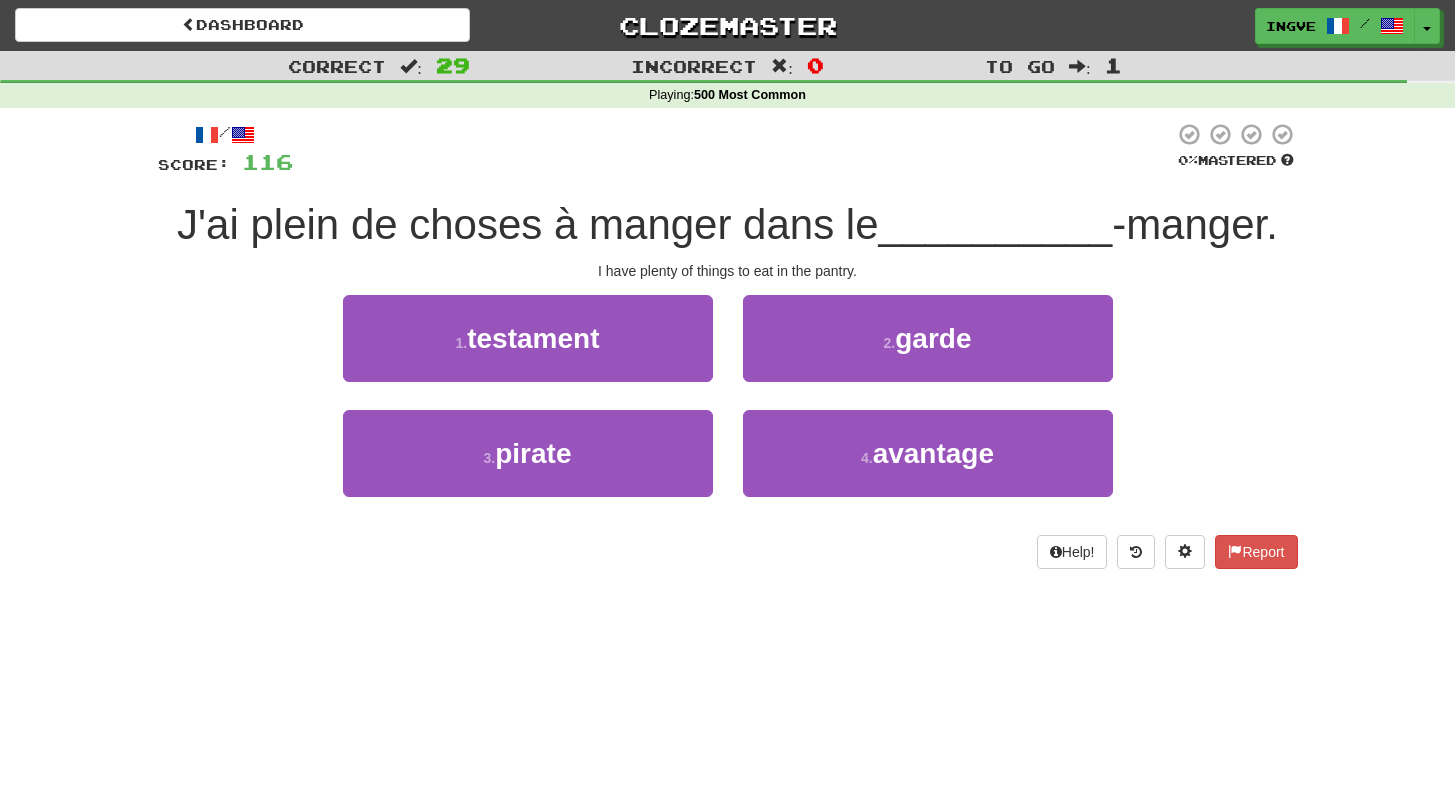 click on "J'ai plein de choses à manger dans le" at bounding box center [527, 224] 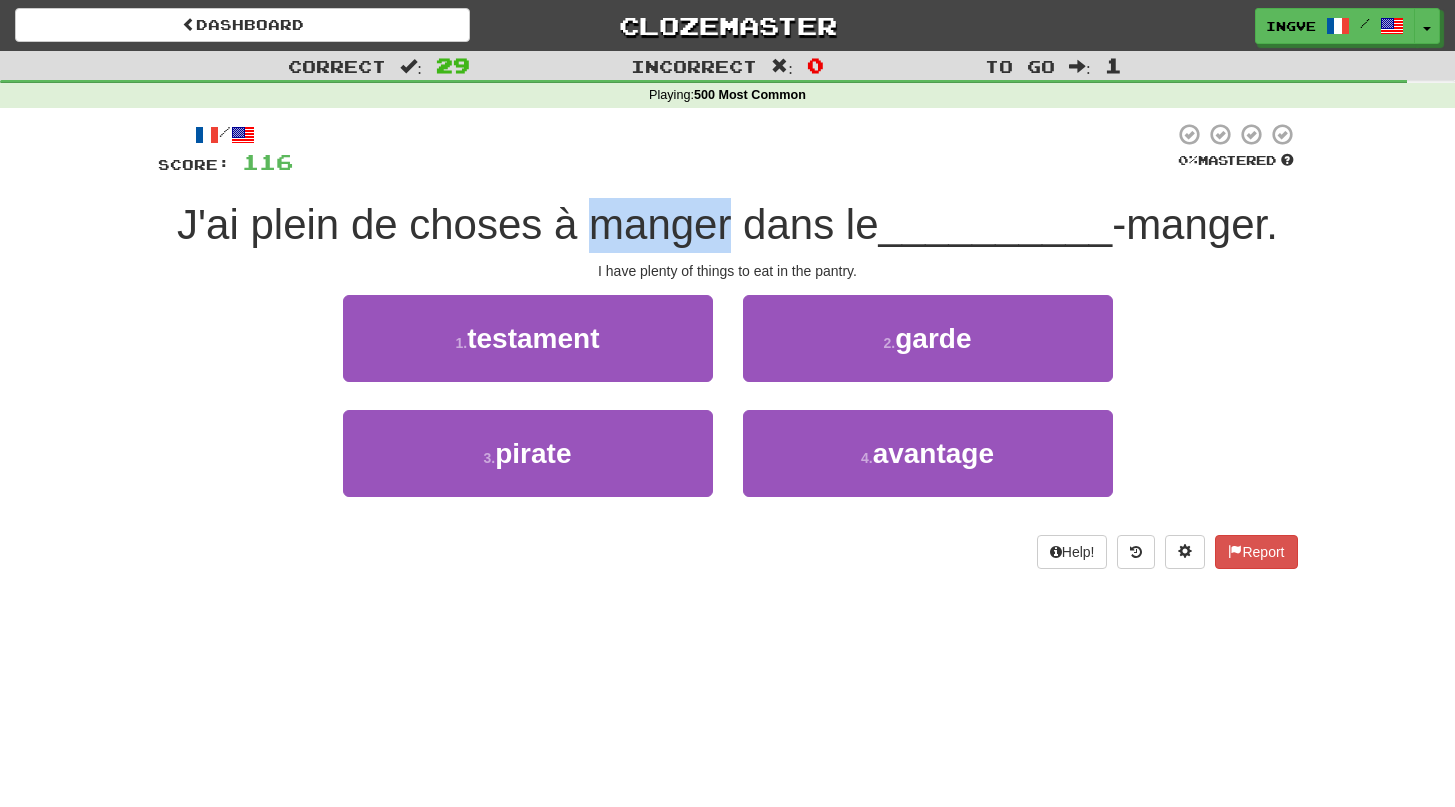 click on "J'ai plein de choses à manger dans le" at bounding box center (527, 224) 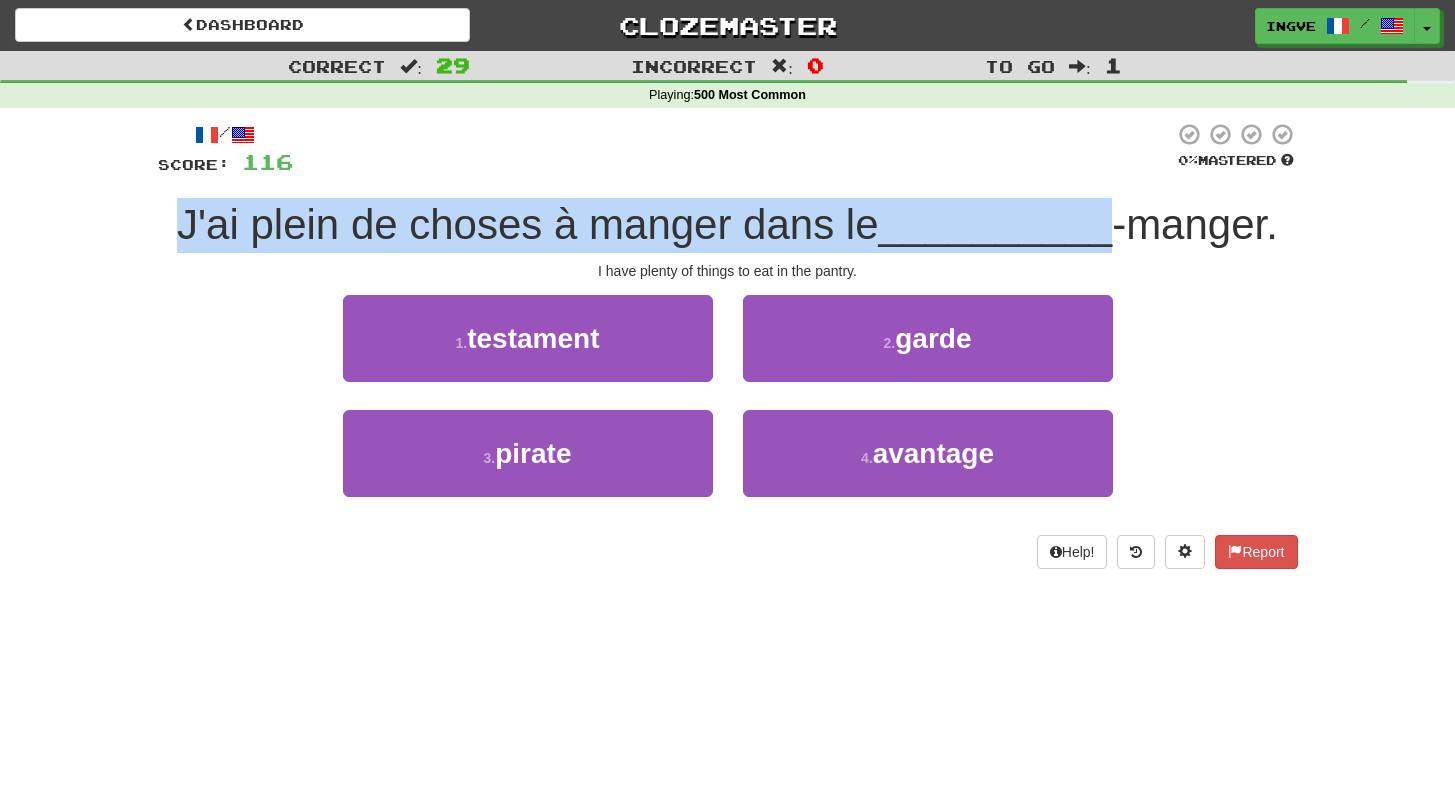 click on "J'ai plein de choses à manger dans le" at bounding box center (527, 224) 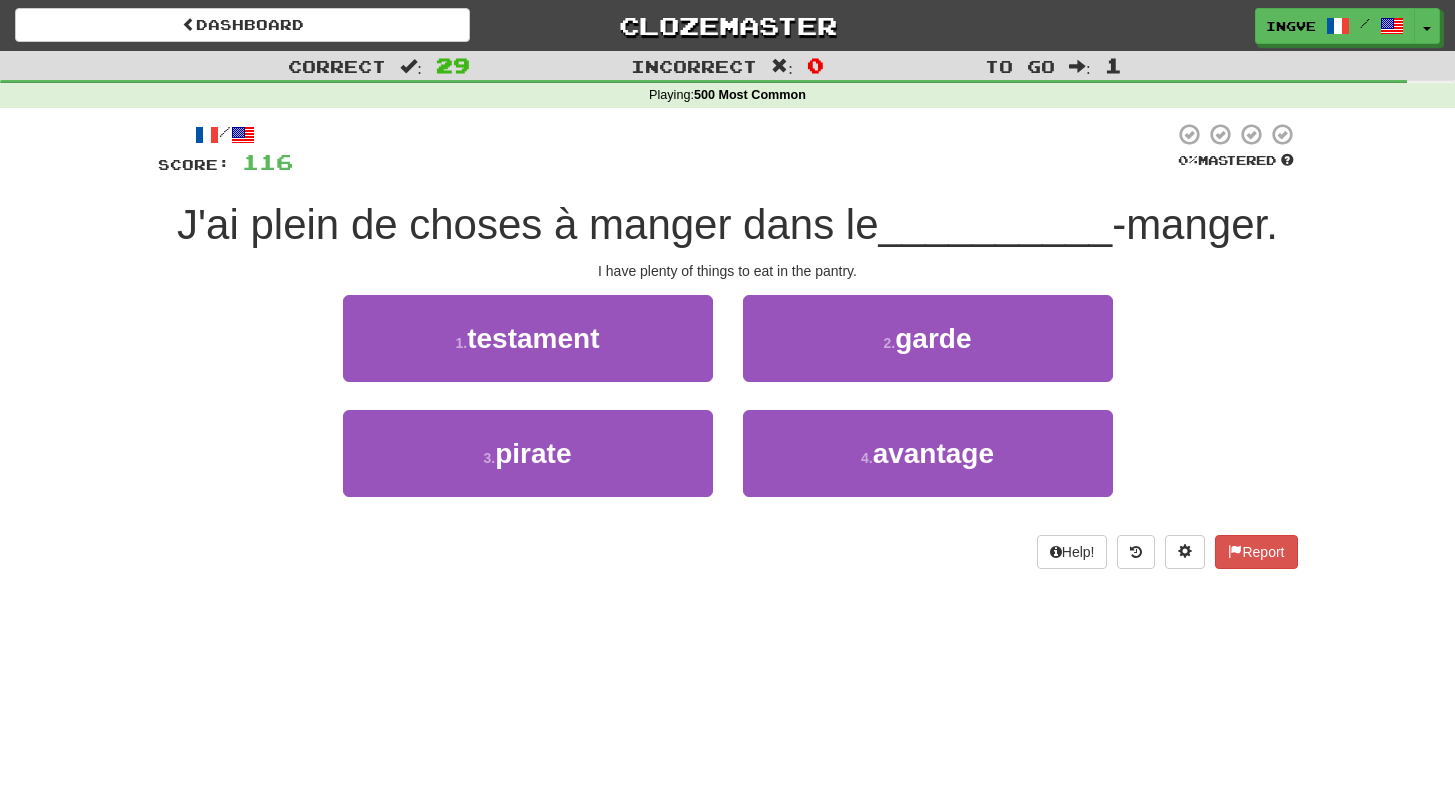 click on "J'ai plein de choses à manger dans le" at bounding box center (527, 224) 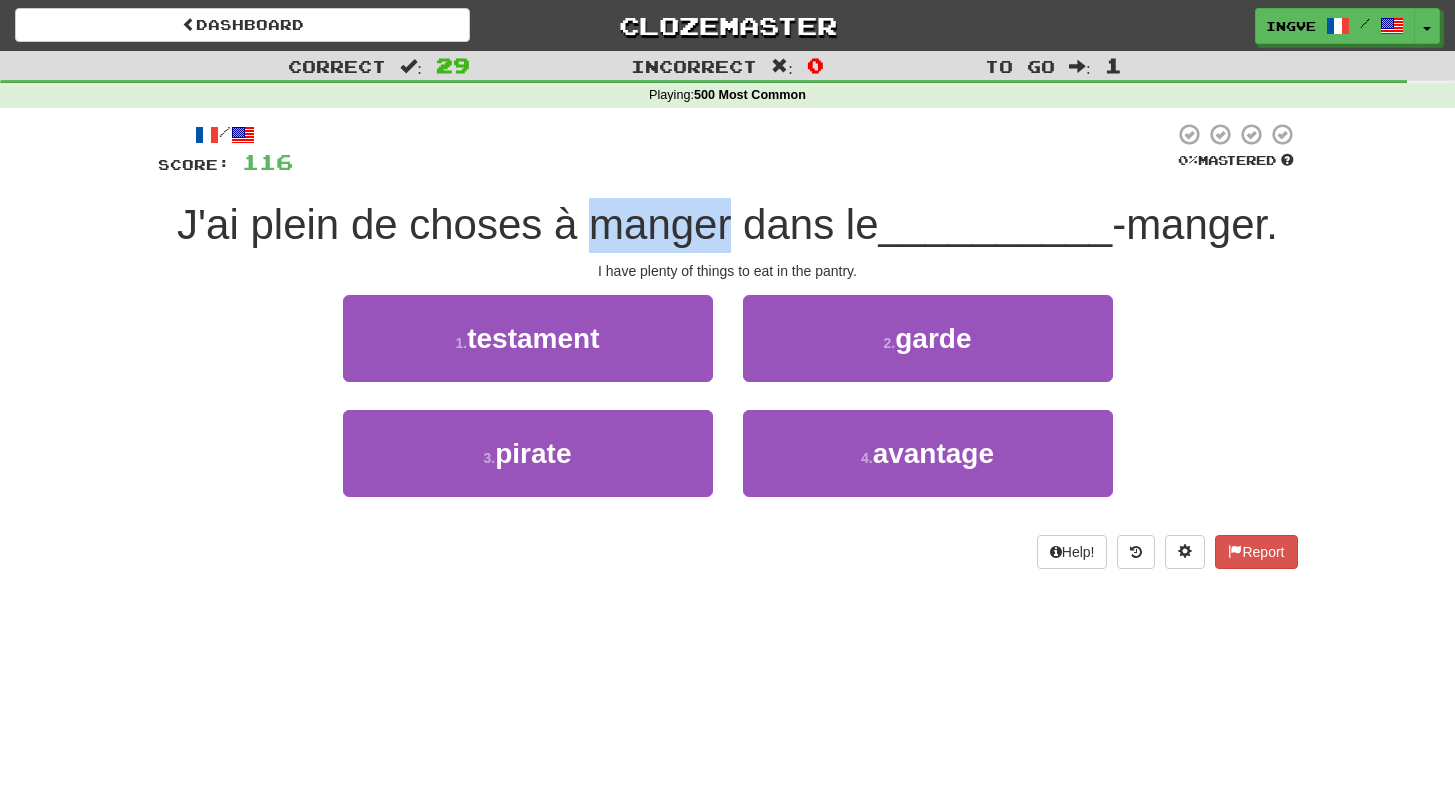 click on "J'ai plein de choses à manger dans le" at bounding box center (527, 224) 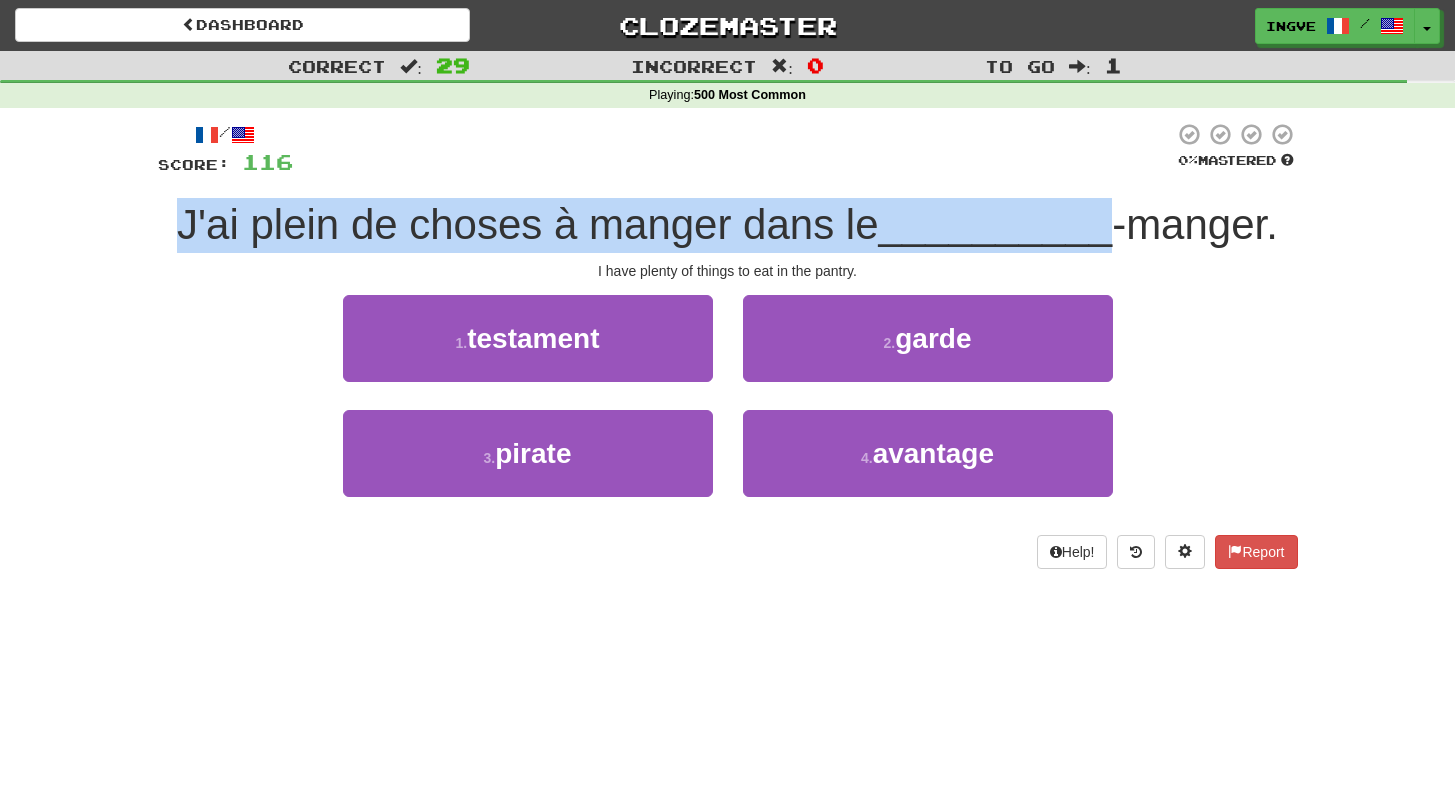 click on "J'ai plein de choses à manger dans le" at bounding box center [527, 224] 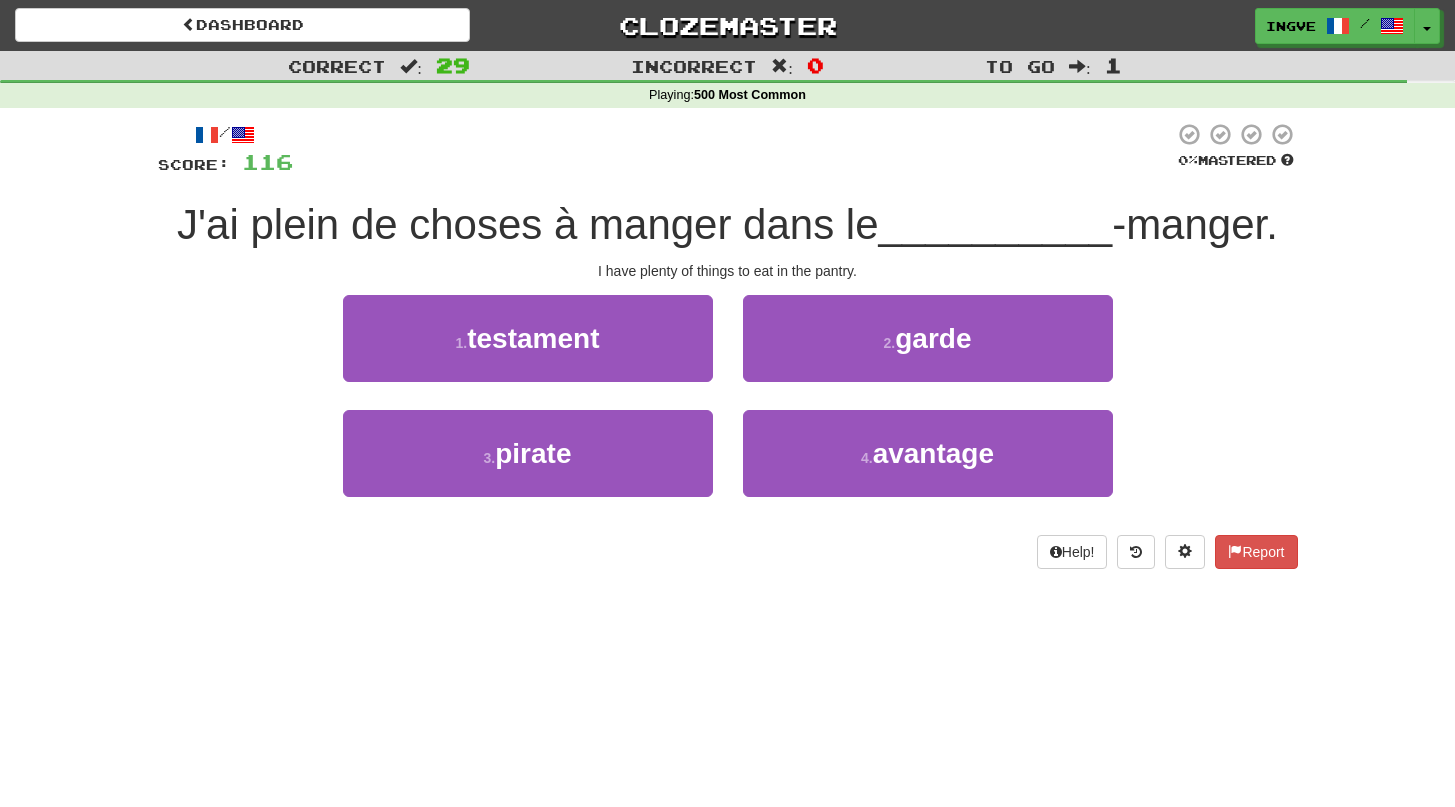 click on "J'ai plein de choses à manger dans le" at bounding box center [527, 224] 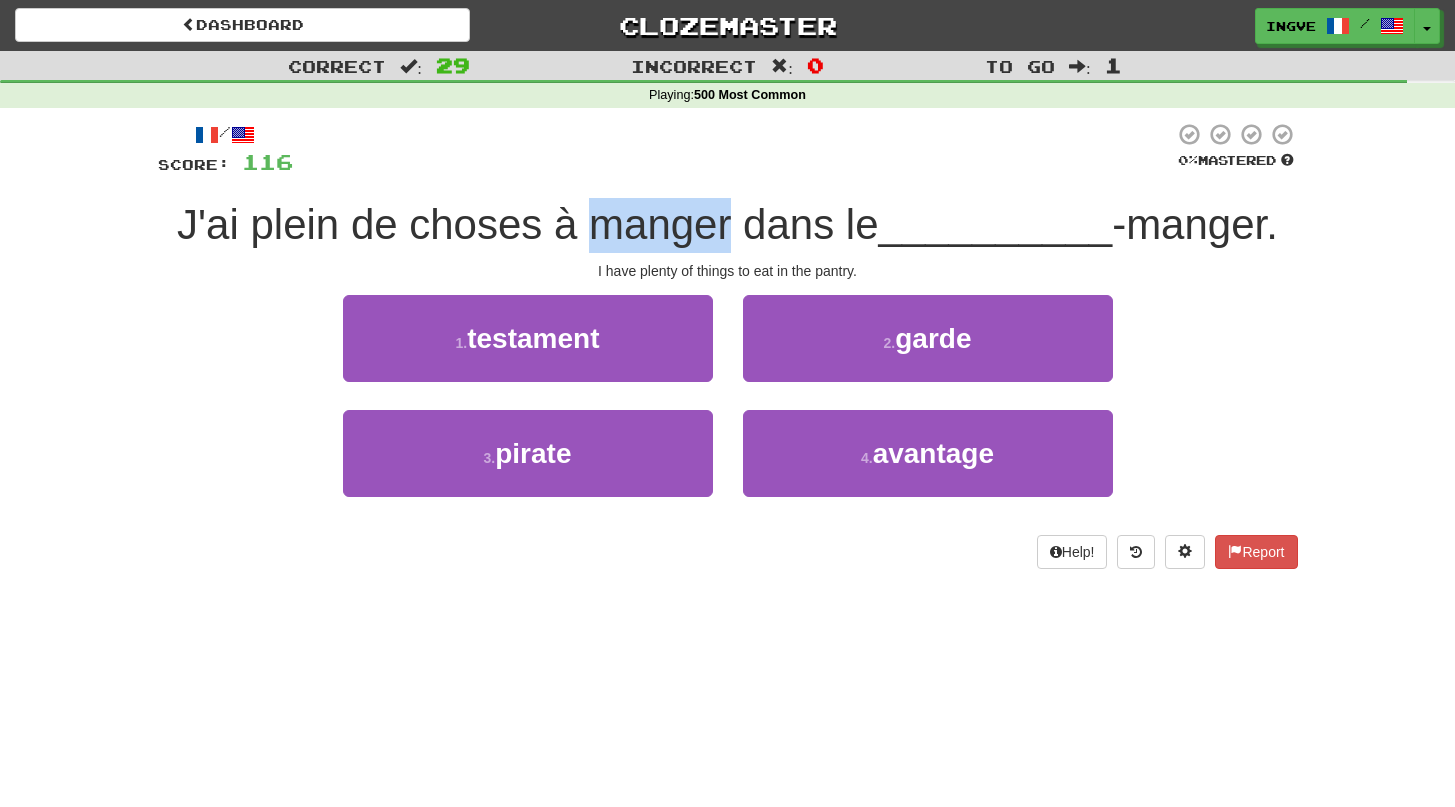 click on "J'ai plein de choses à manger dans le" at bounding box center (527, 224) 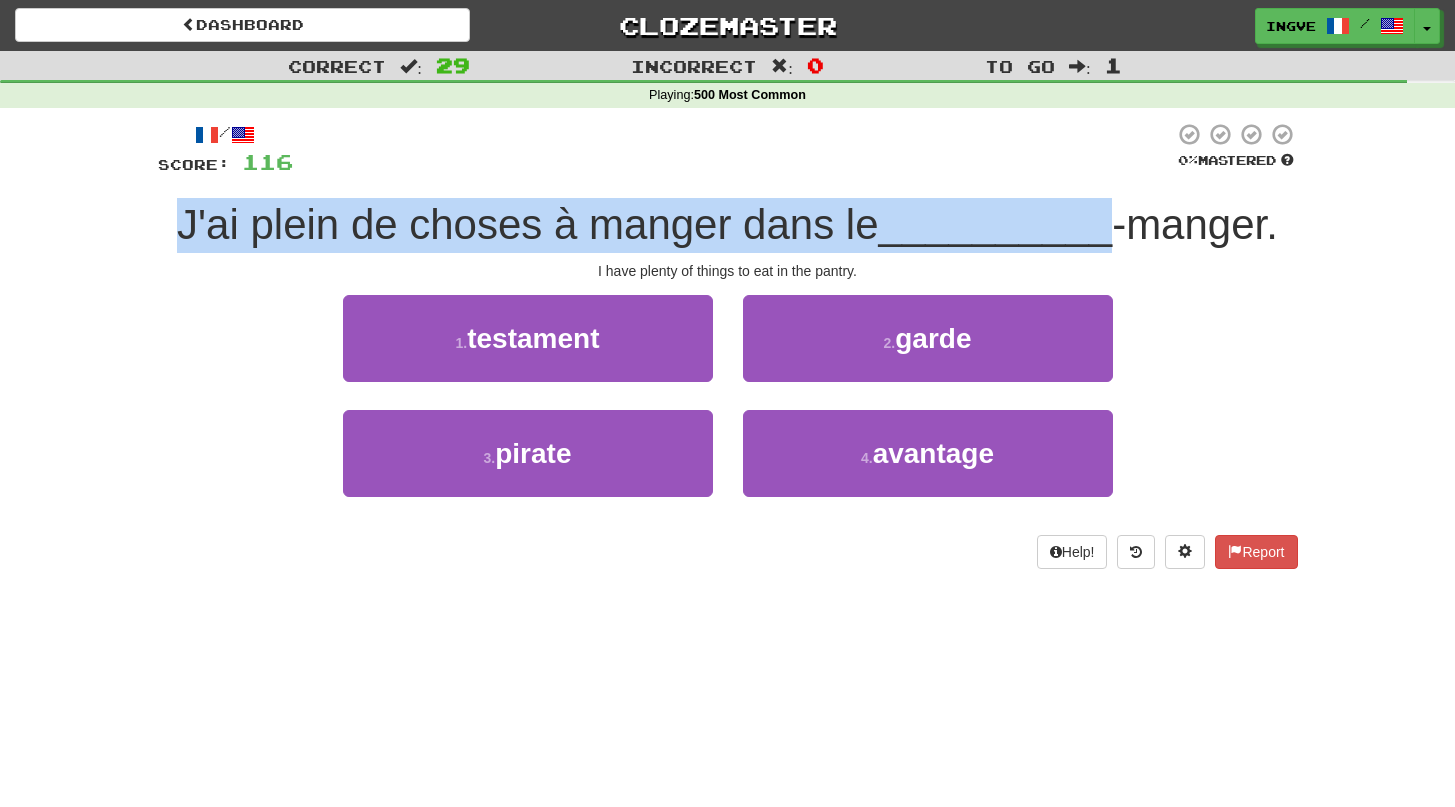 click on "J'ai plein de choses à manger dans le" at bounding box center [527, 224] 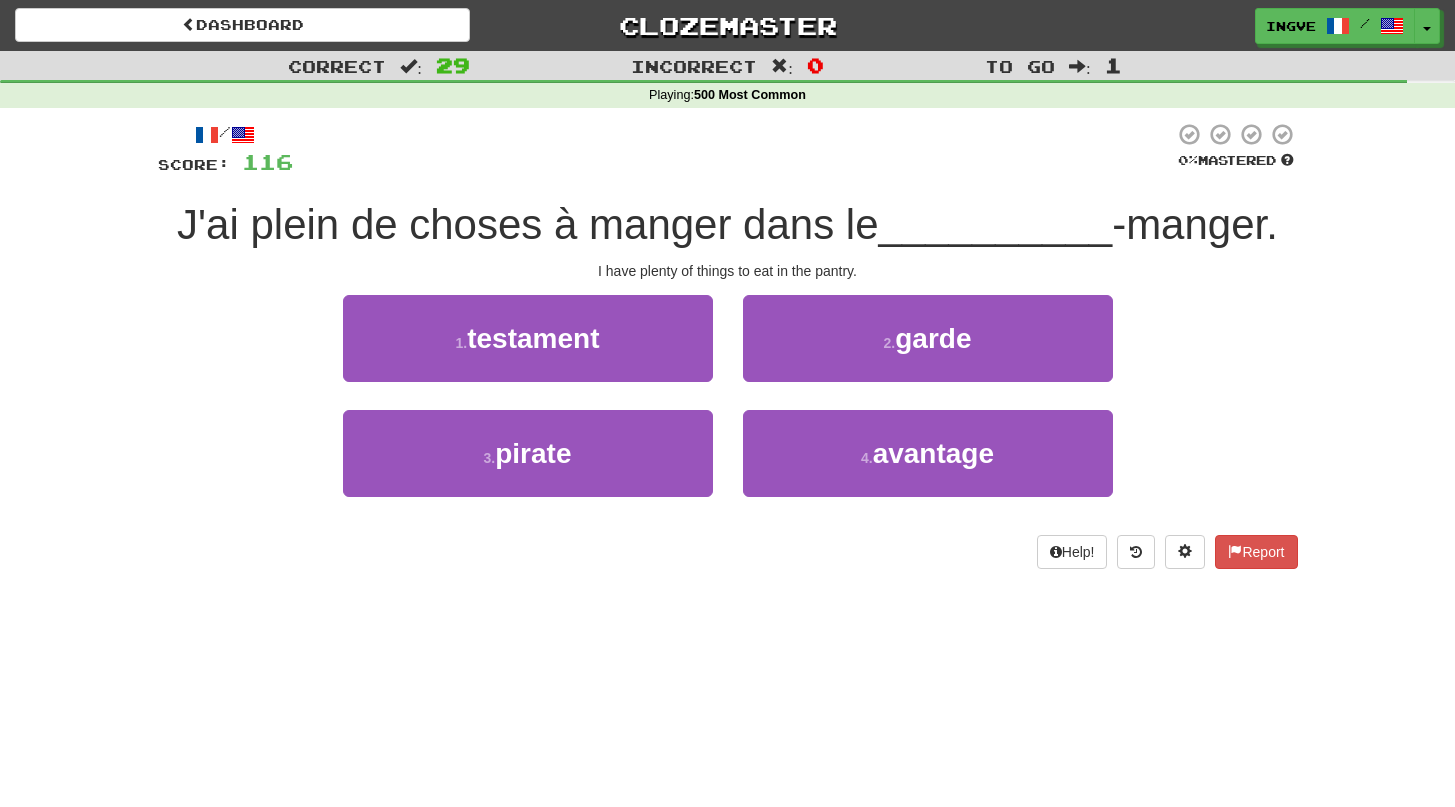 click on "J'ai plein de choses à manger dans le" at bounding box center (527, 224) 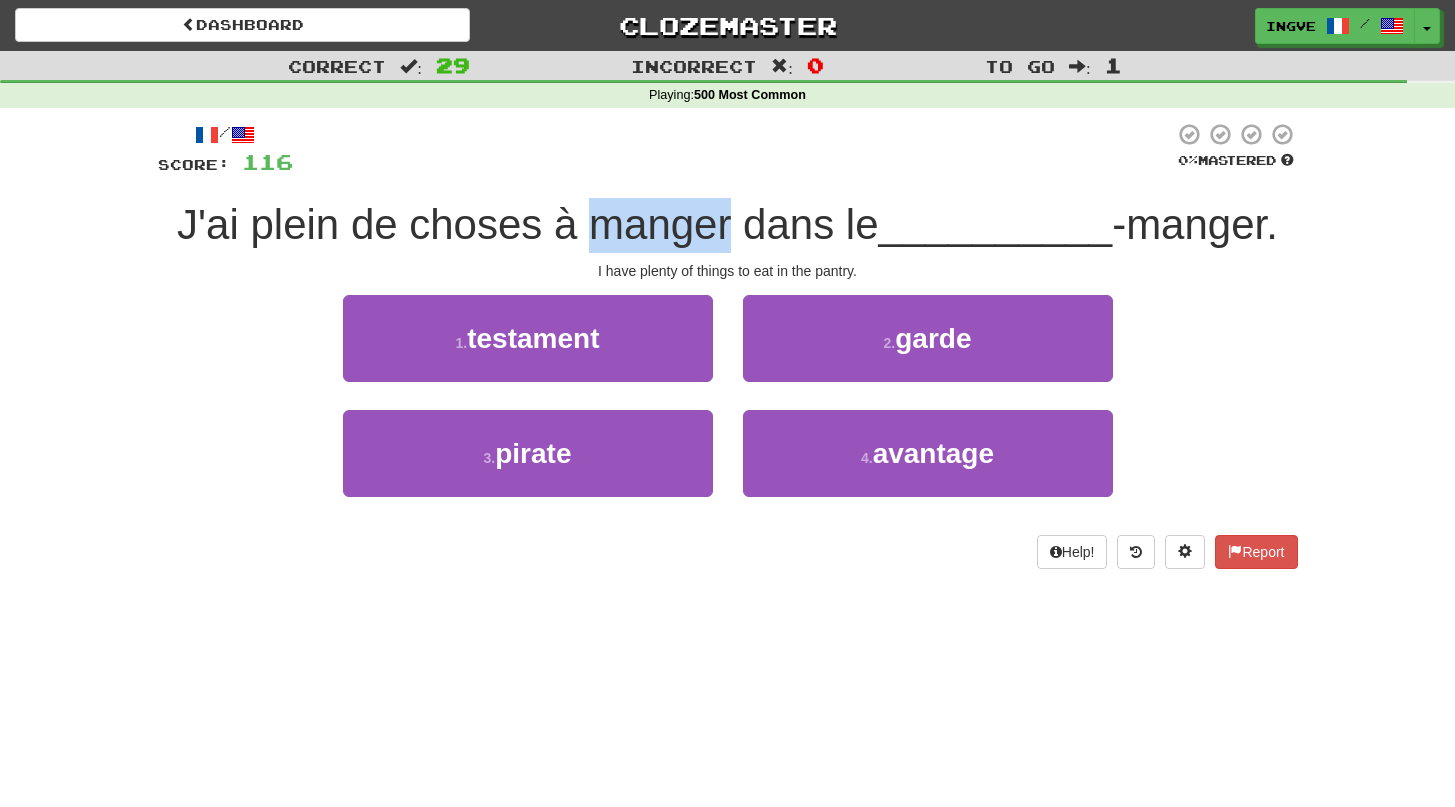 click on "J'ai plein de choses à manger dans le" at bounding box center [527, 224] 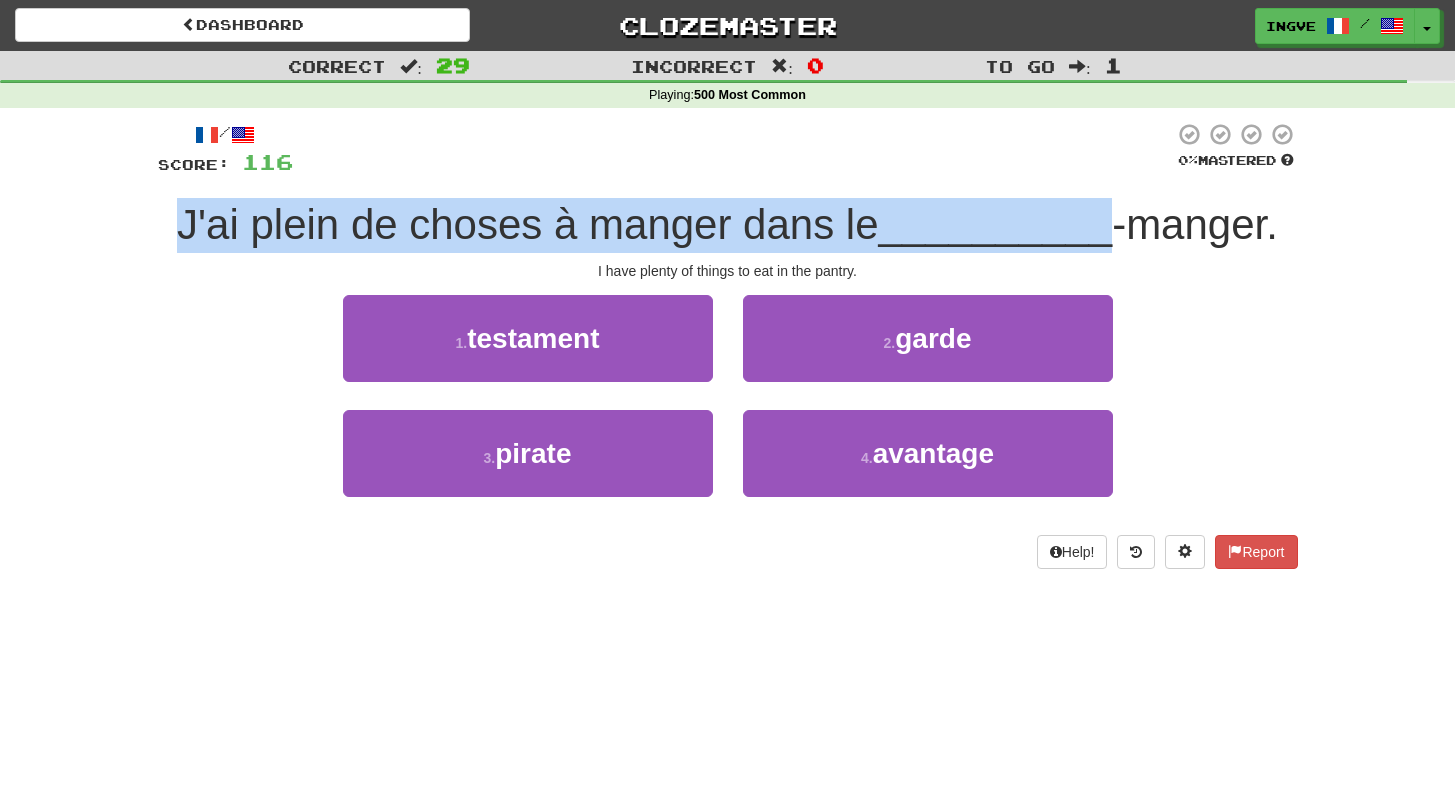 click on "J'ai plein de choses à manger dans le" at bounding box center [527, 224] 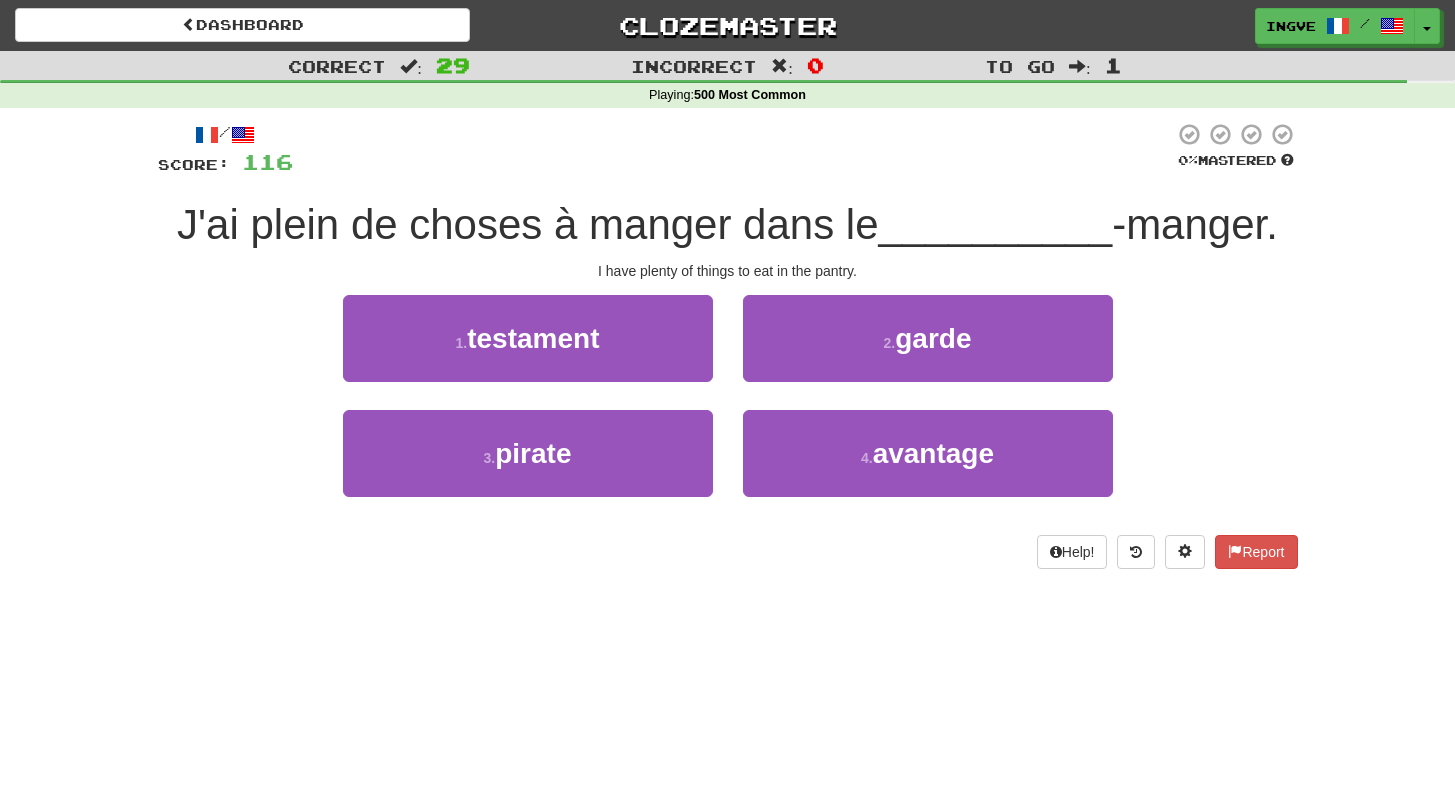 click on "J'ai plein de choses à manger dans le" at bounding box center (527, 224) 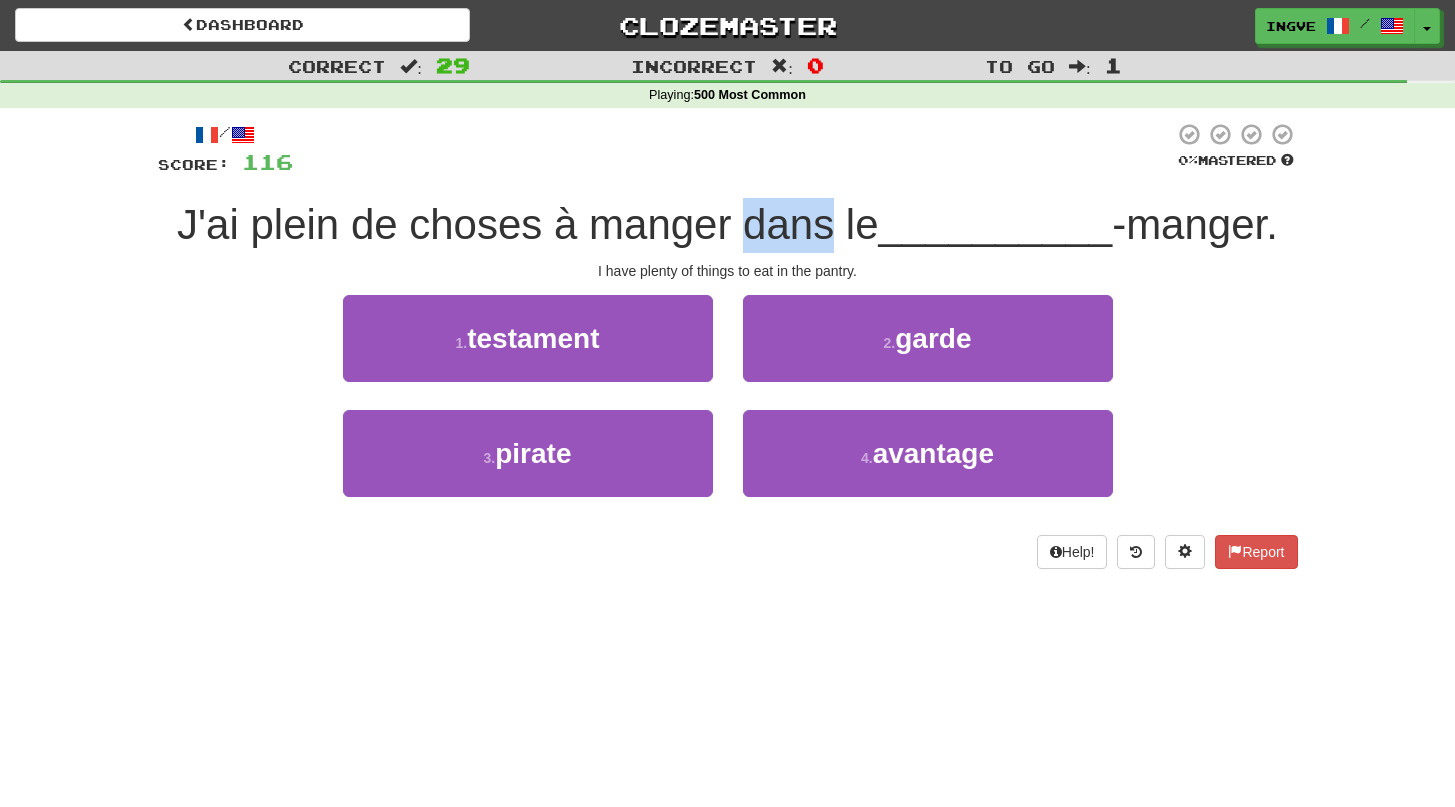 click on "J'ai plein de choses à manger dans le" at bounding box center [527, 224] 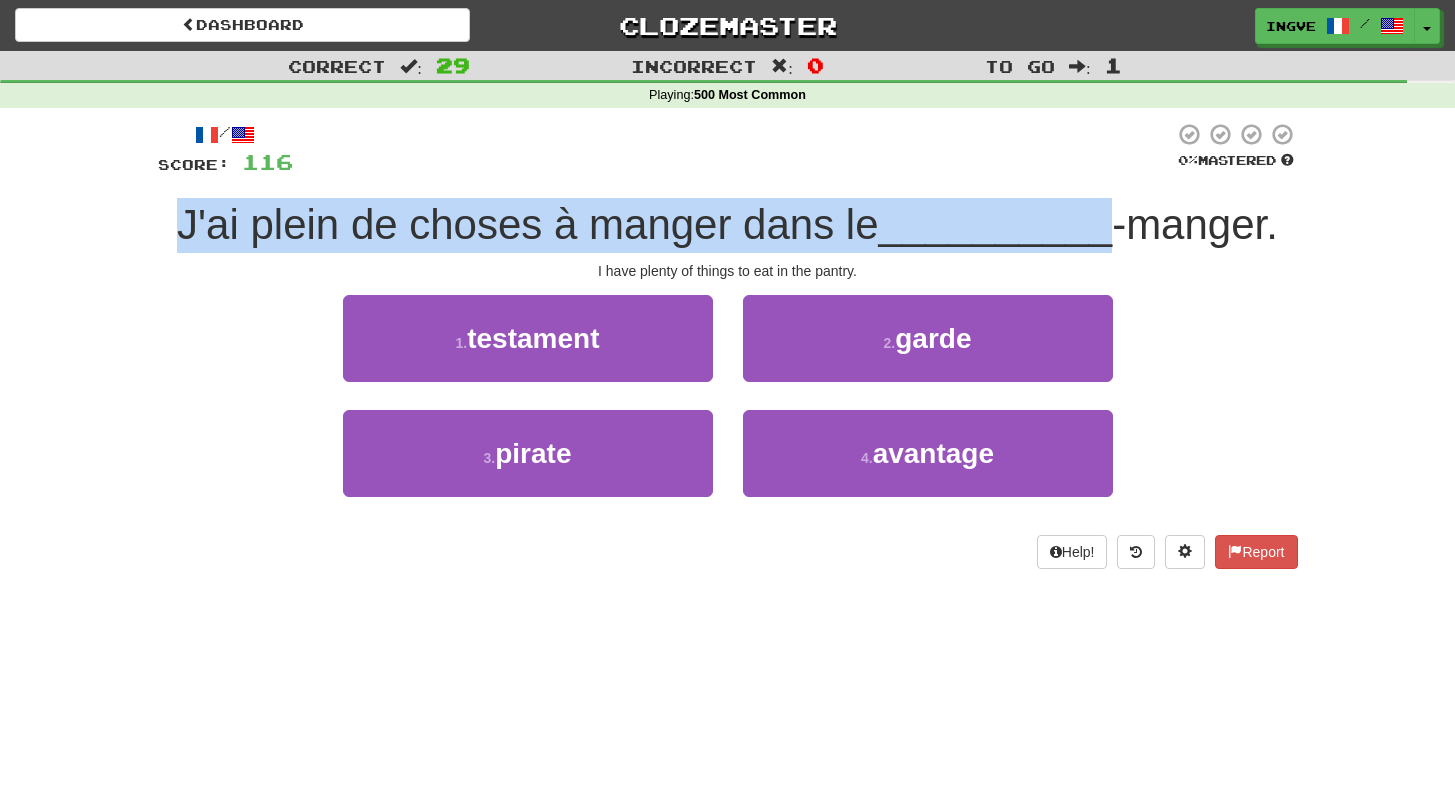 click on "J'ai plein de choses à manger dans le" at bounding box center (527, 224) 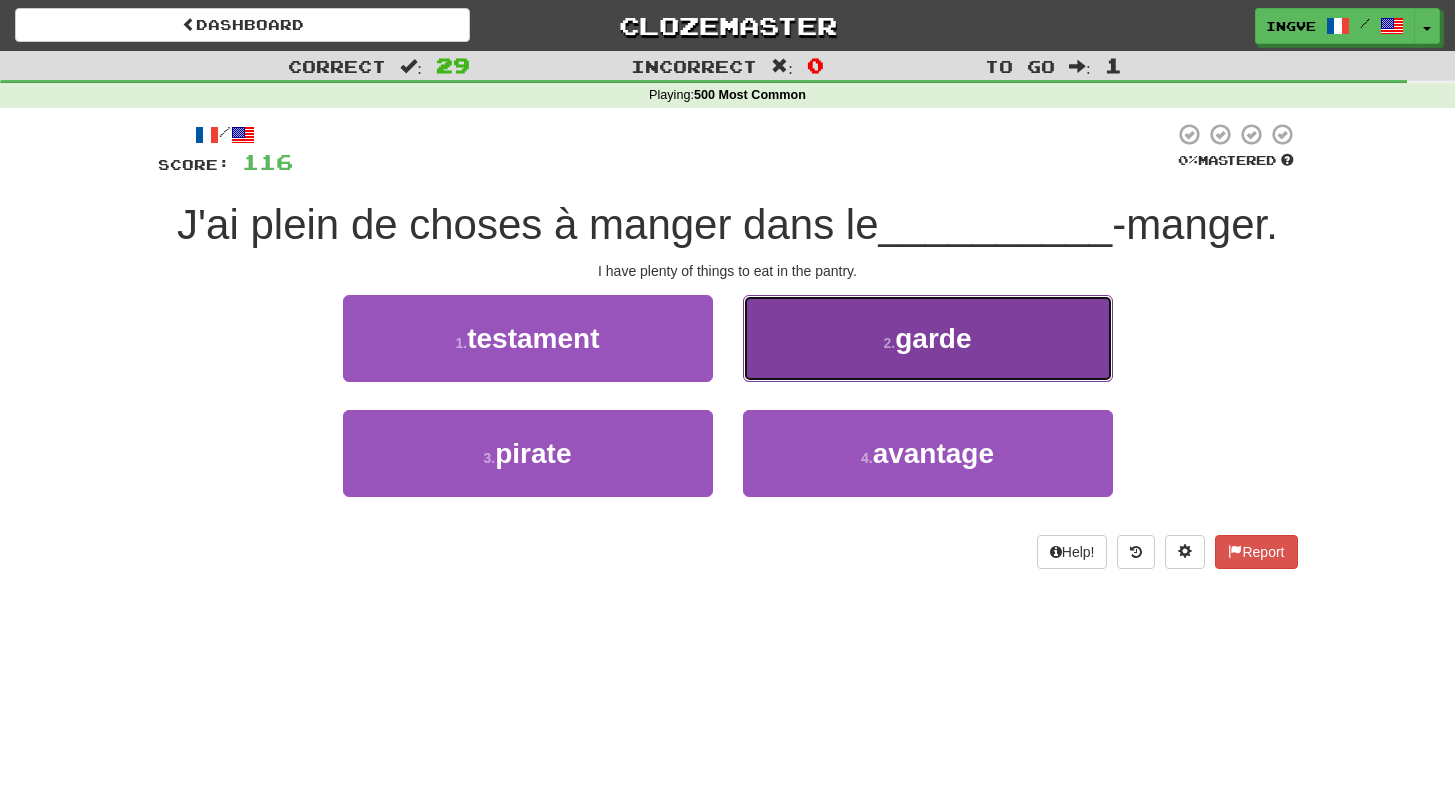 click on "2 .  garde" at bounding box center (928, 338) 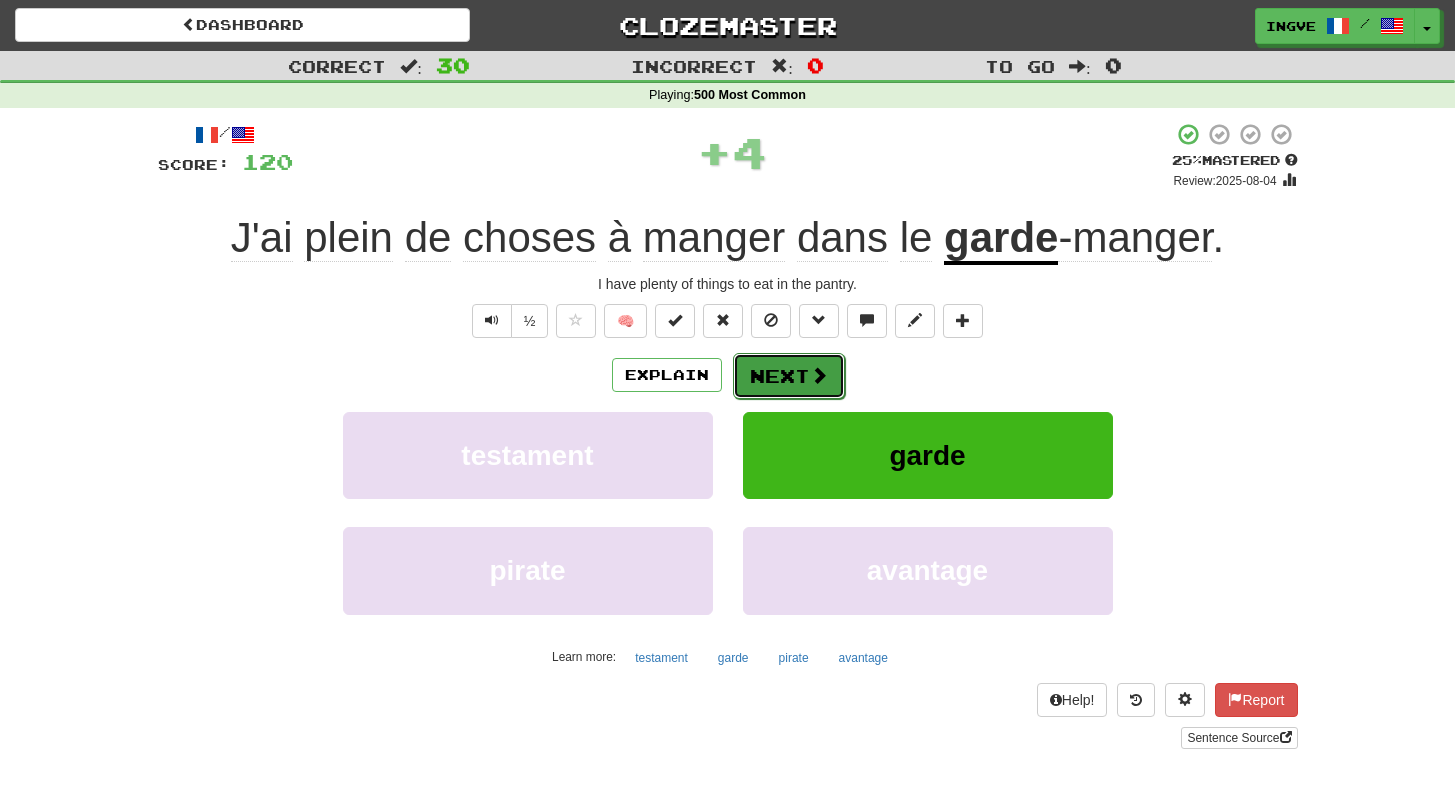 click on "Next" at bounding box center (789, 376) 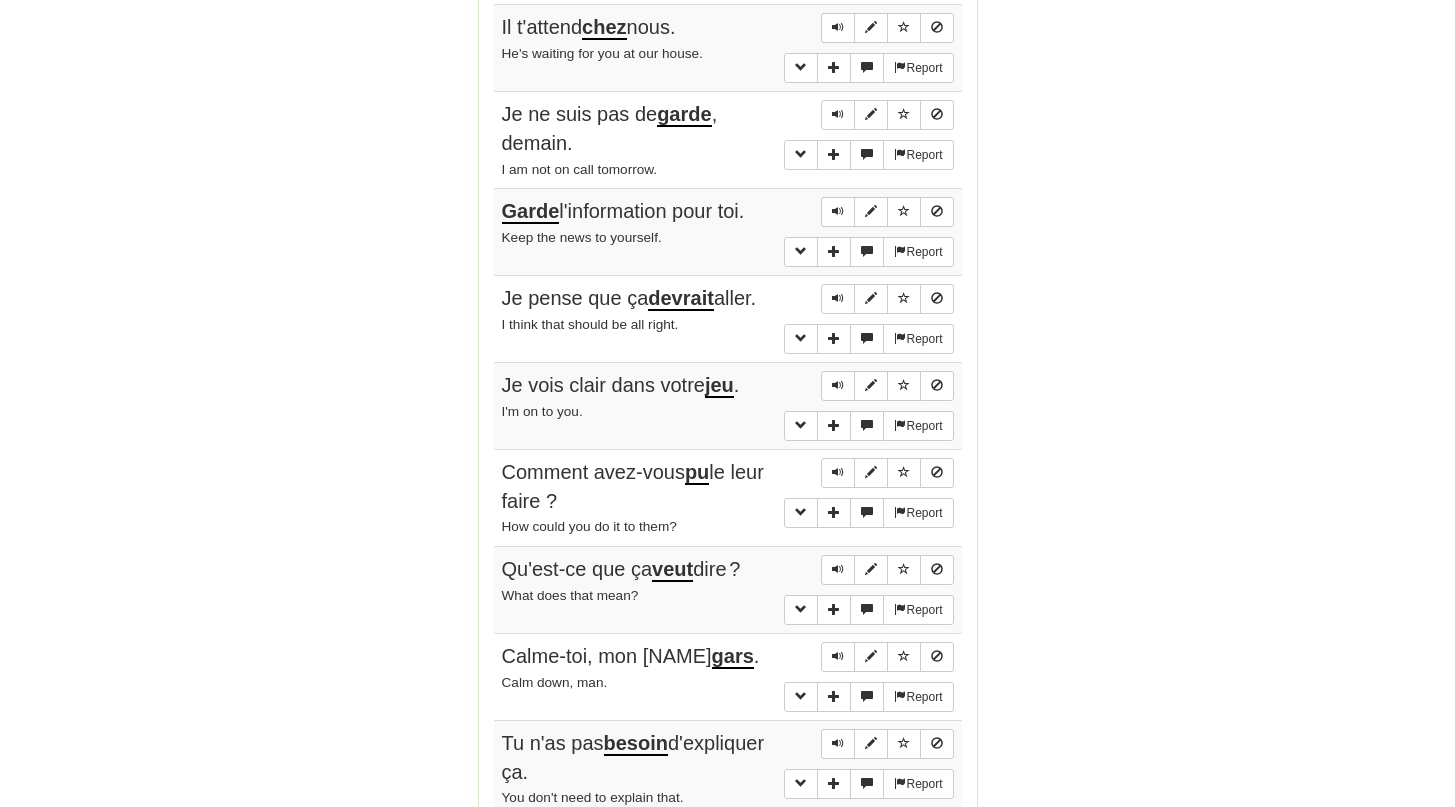 scroll, scrollTop: 0, scrollLeft: 0, axis: both 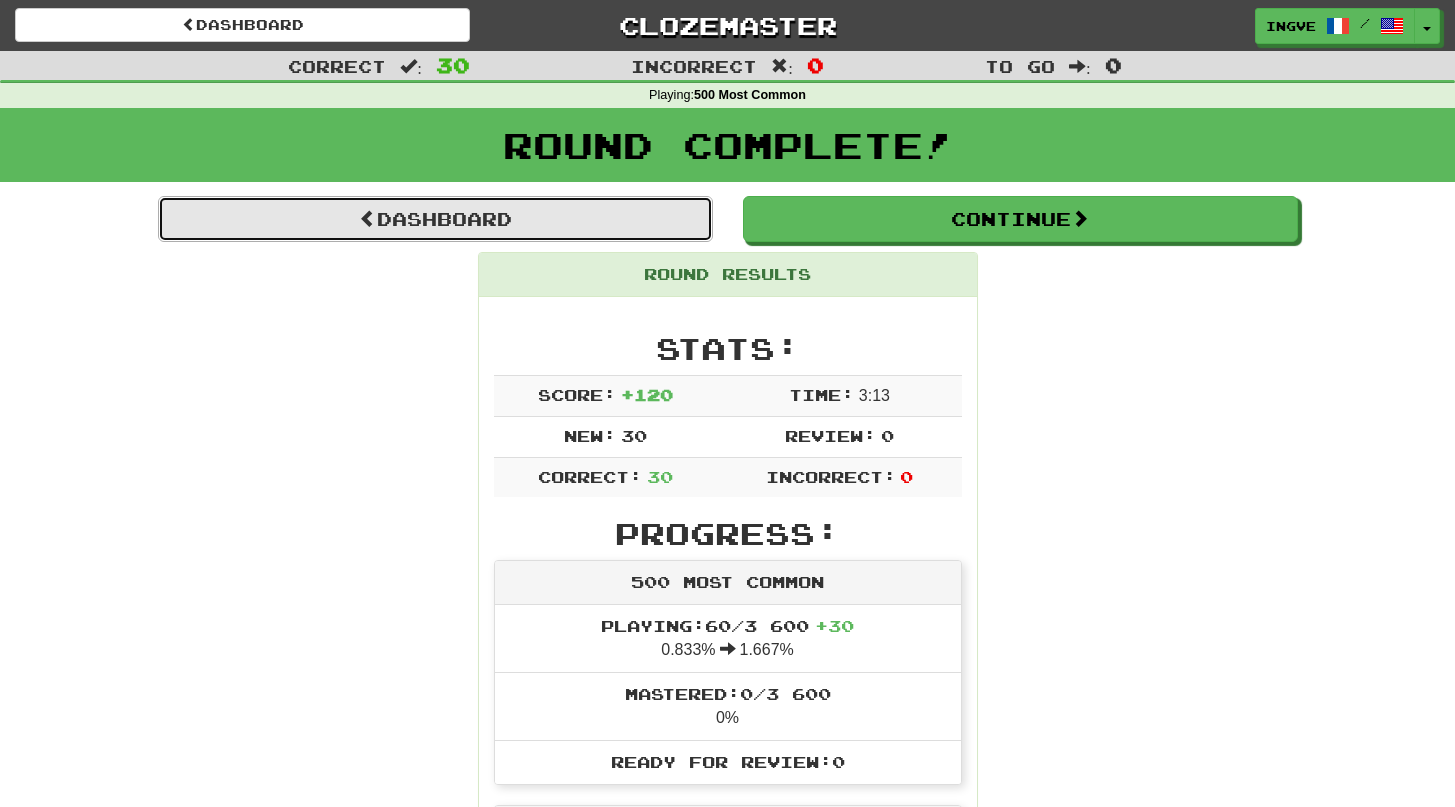 click on "Dashboard" at bounding box center [435, 219] 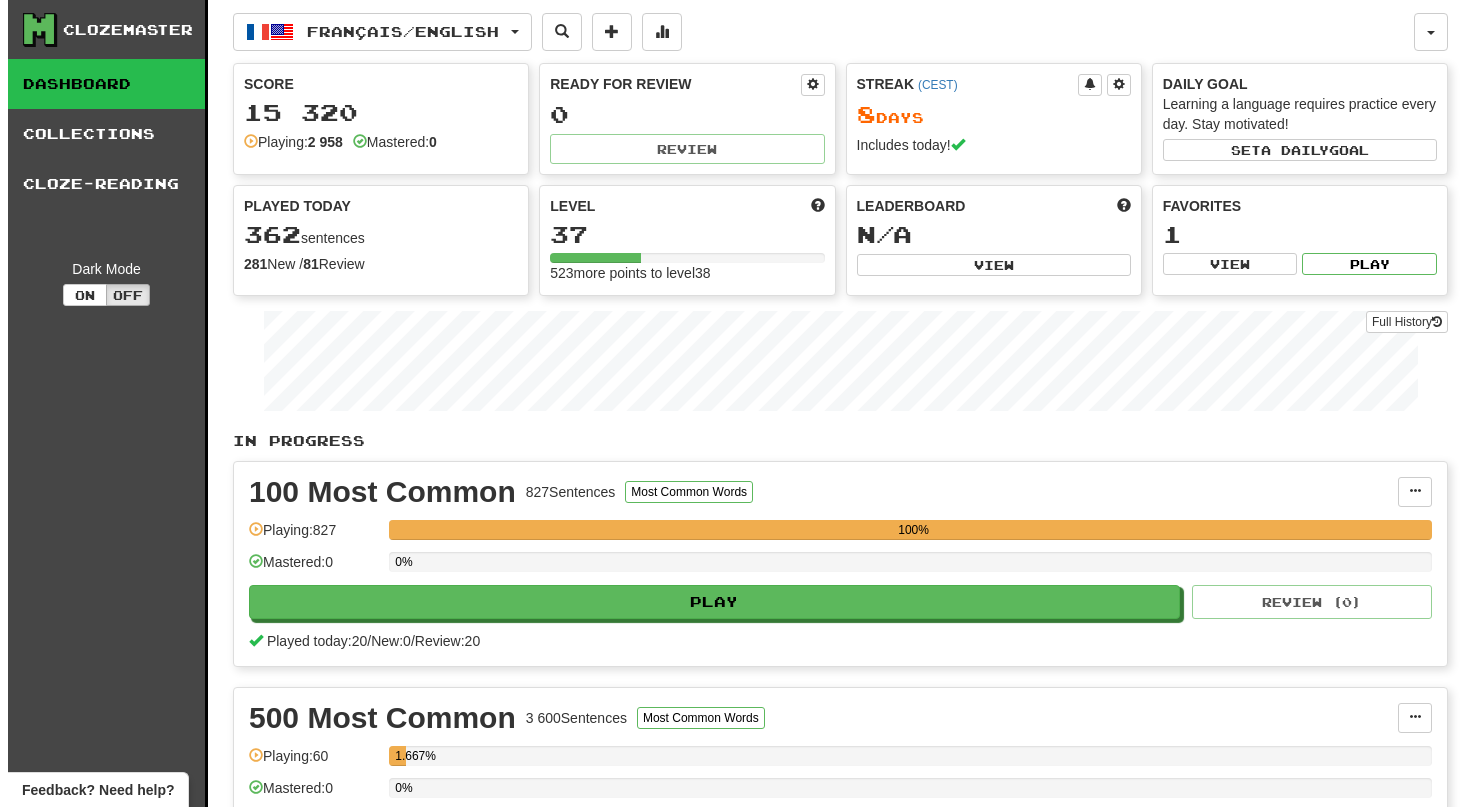 scroll, scrollTop: 0, scrollLeft: 0, axis: both 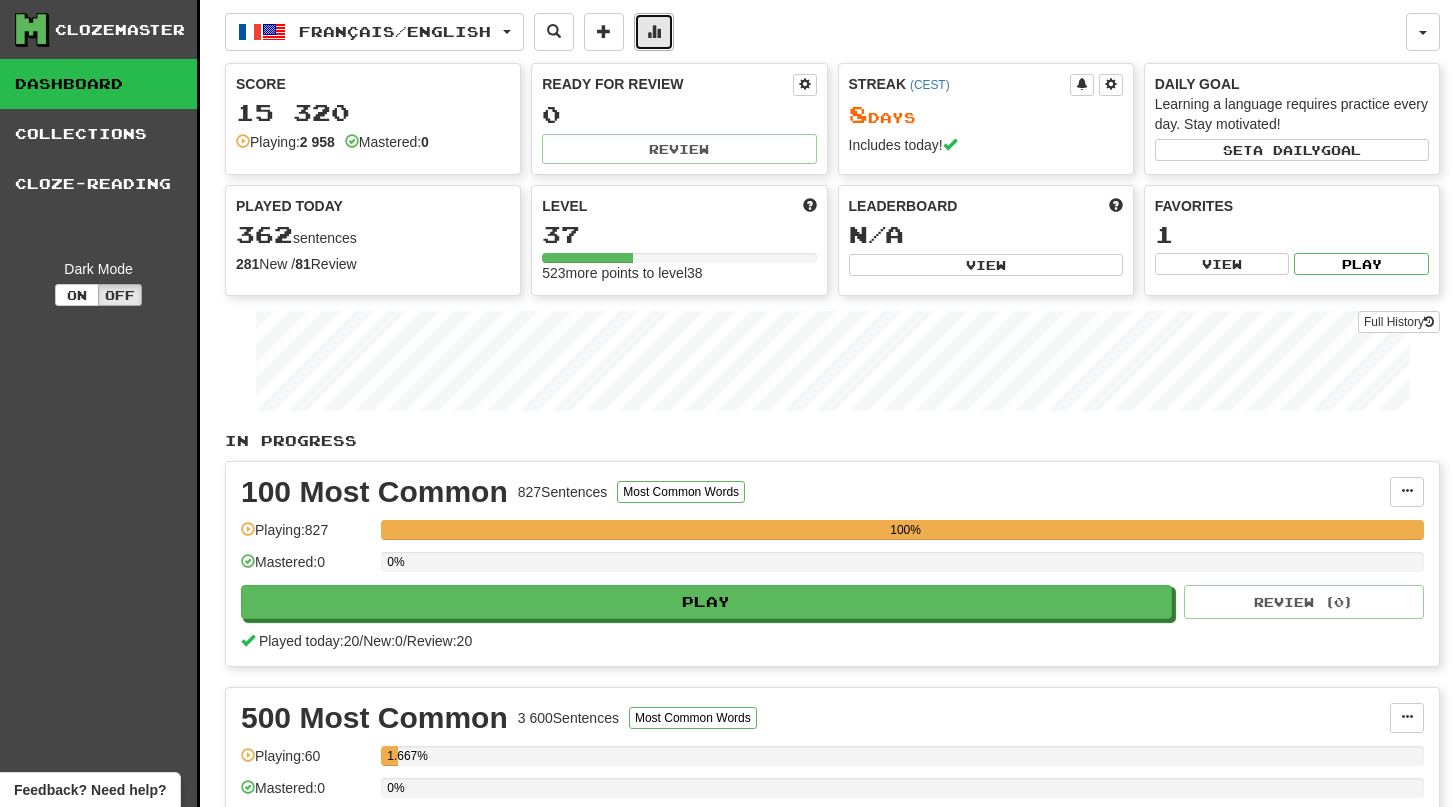 click at bounding box center (654, 31) 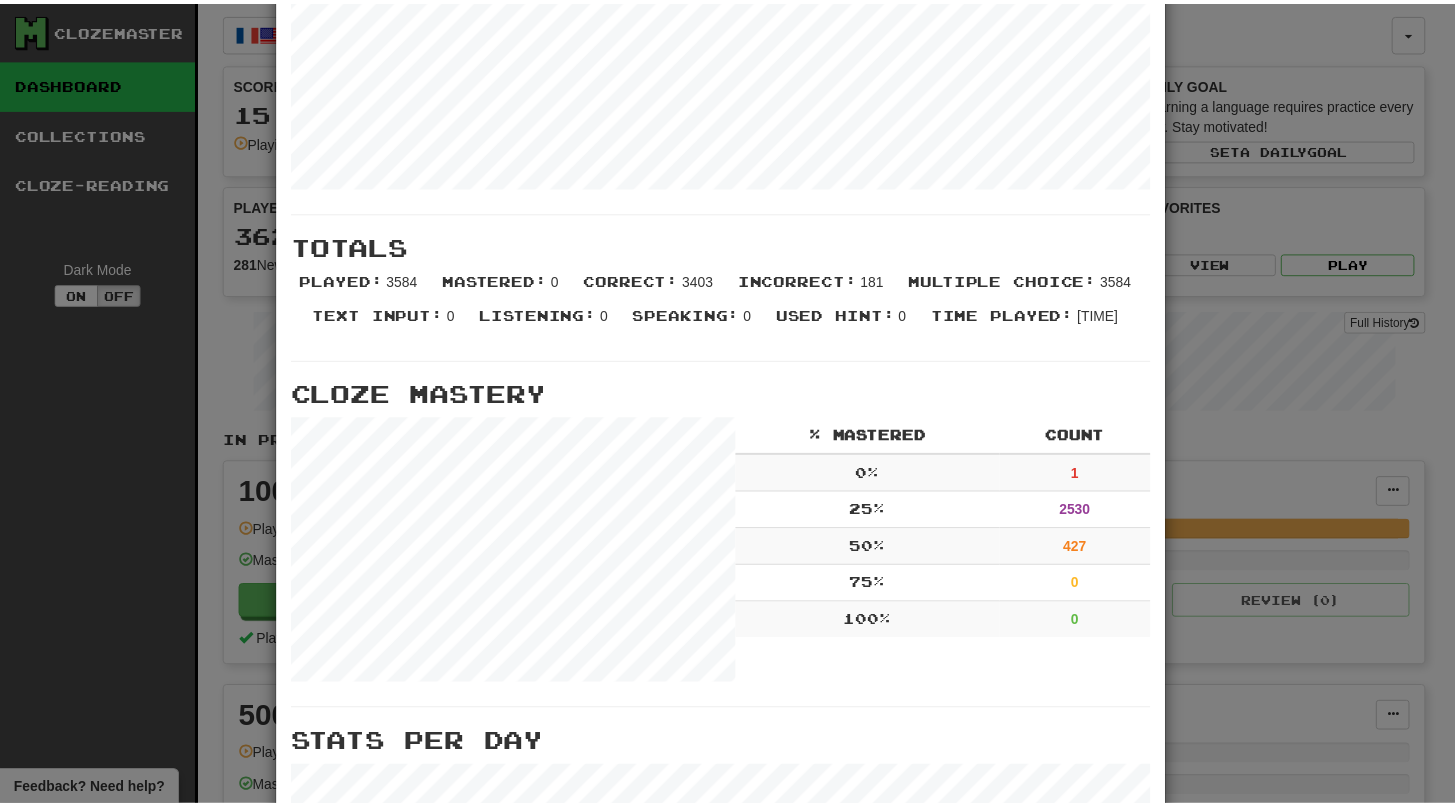 scroll, scrollTop: 622, scrollLeft: 0, axis: vertical 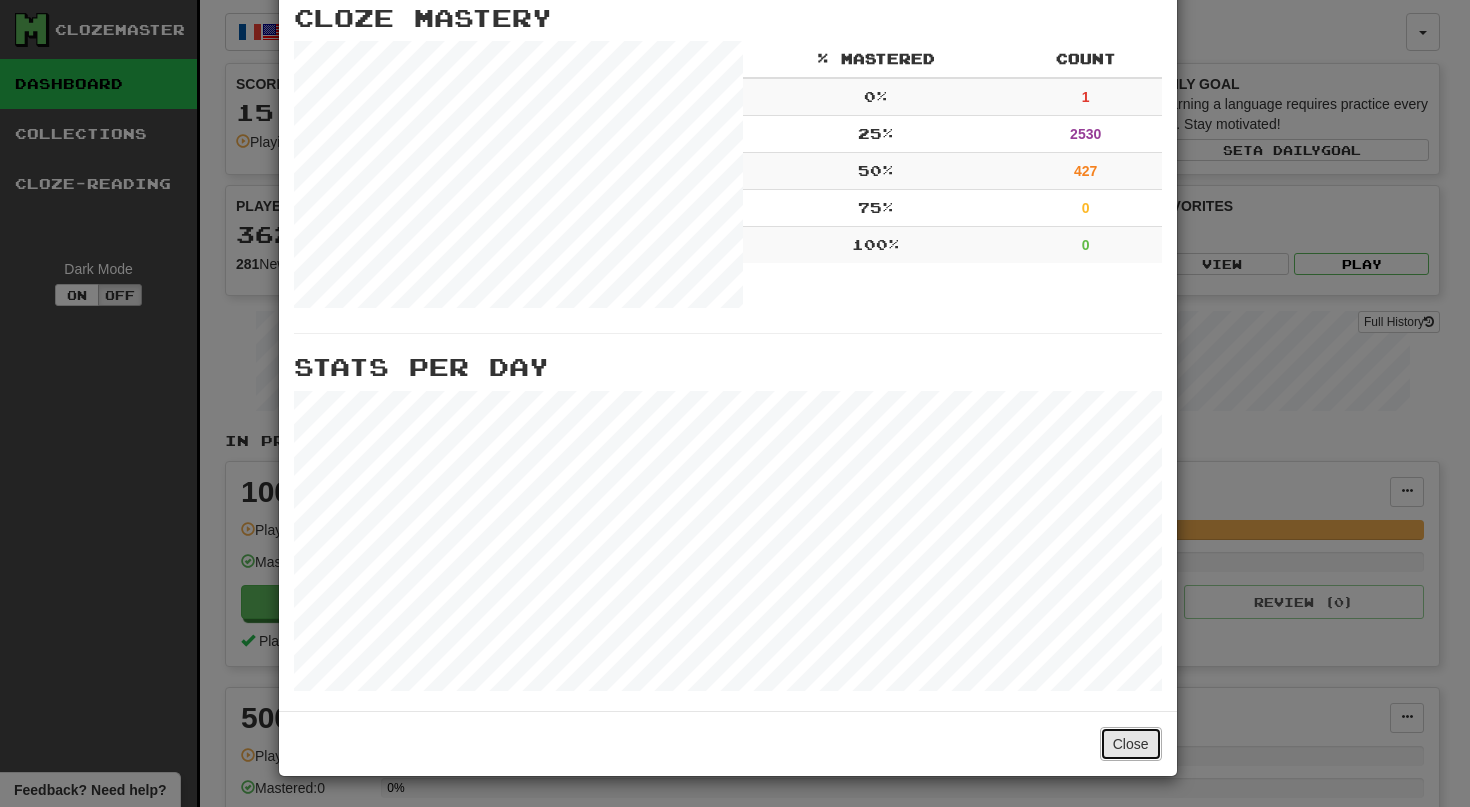 click on "Close" at bounding box center [1131, 744] 